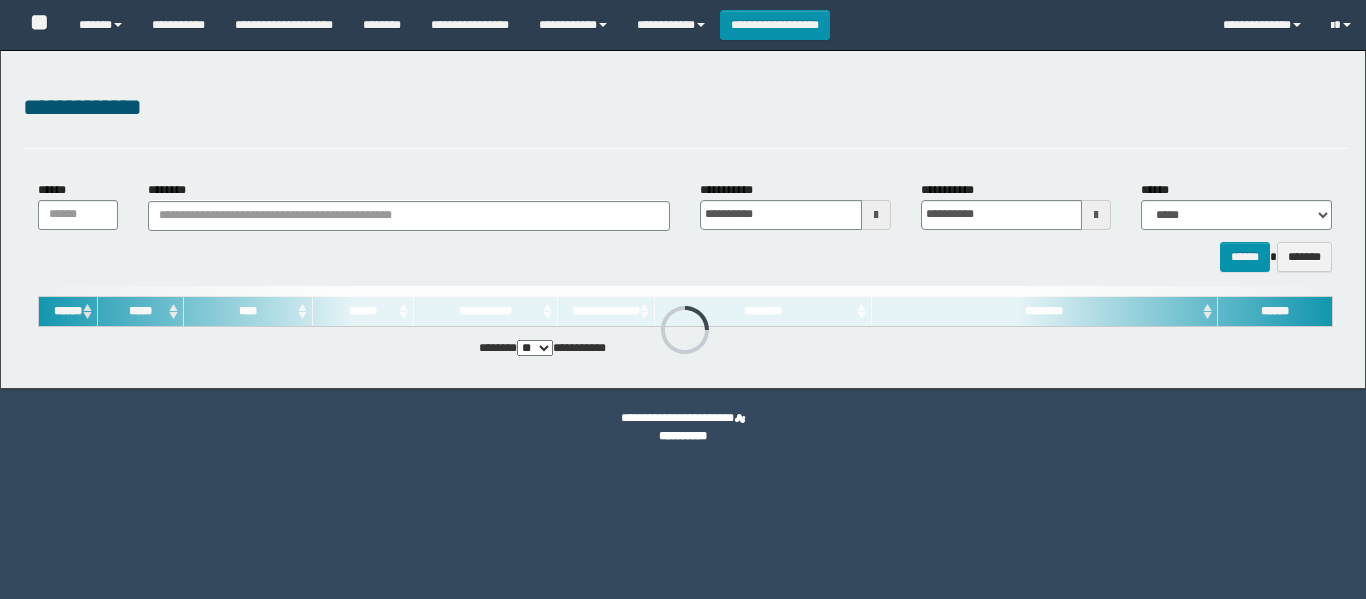 scroll, scrollTop: 0, scrollLeft: 0, axis: both 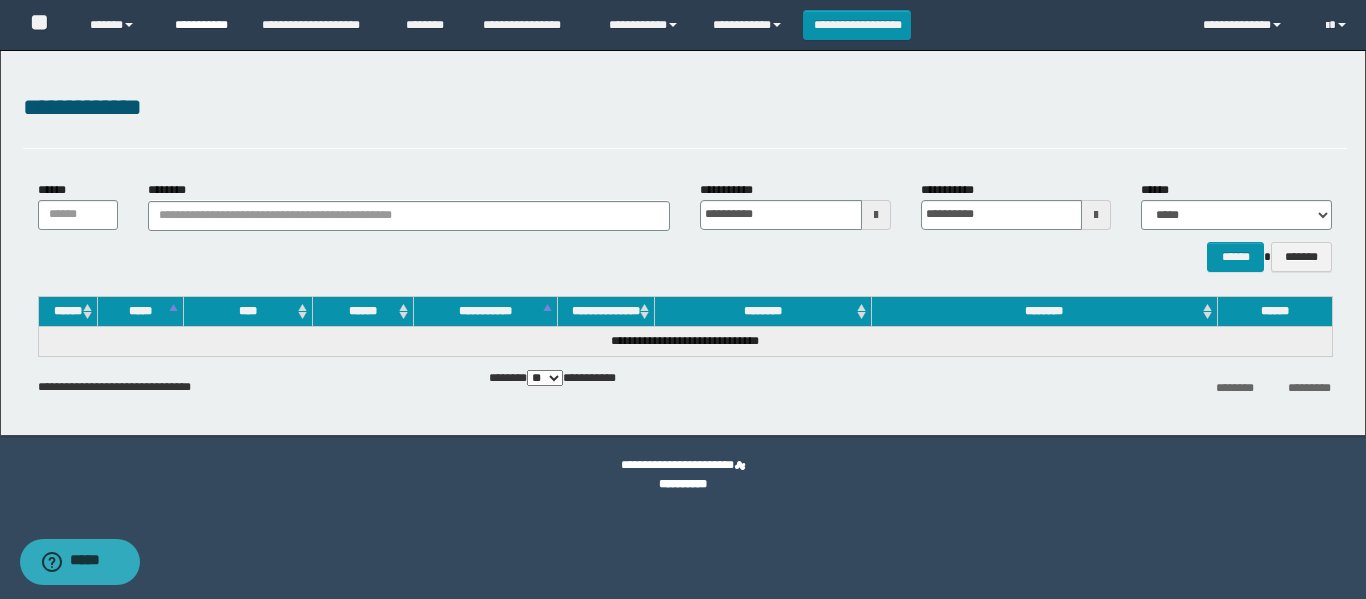 click on "**********" at bounding box center [203, 25] 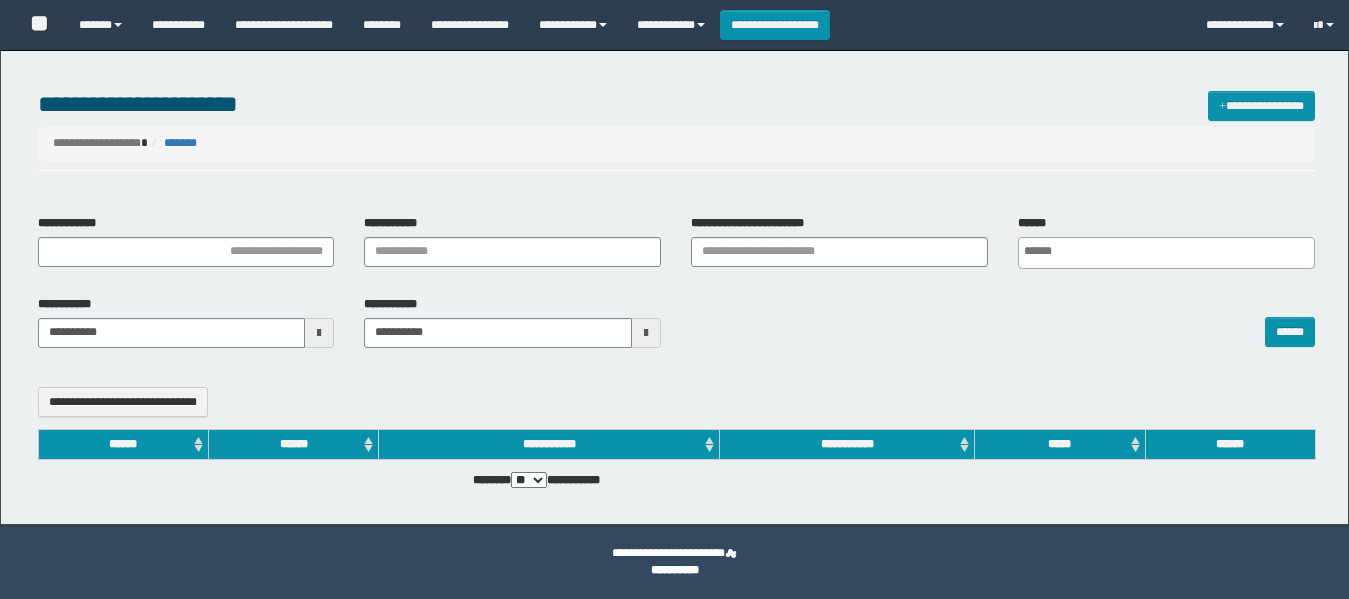 select 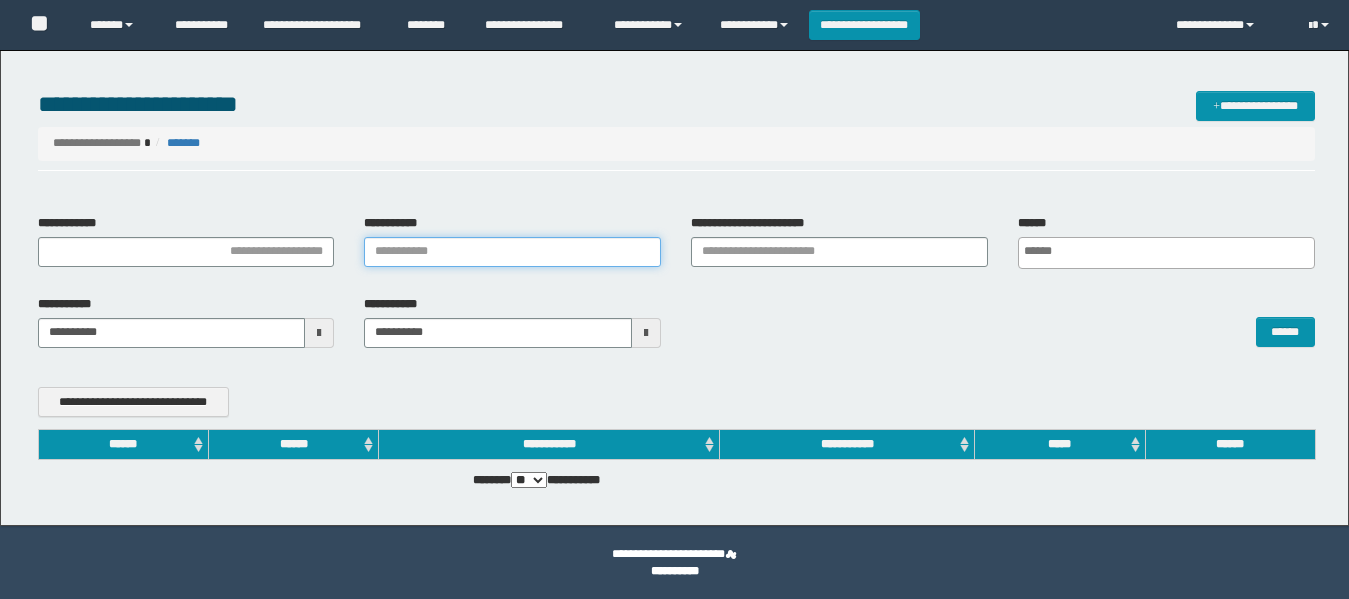 click on "**********" at bounding box center [512, 252] 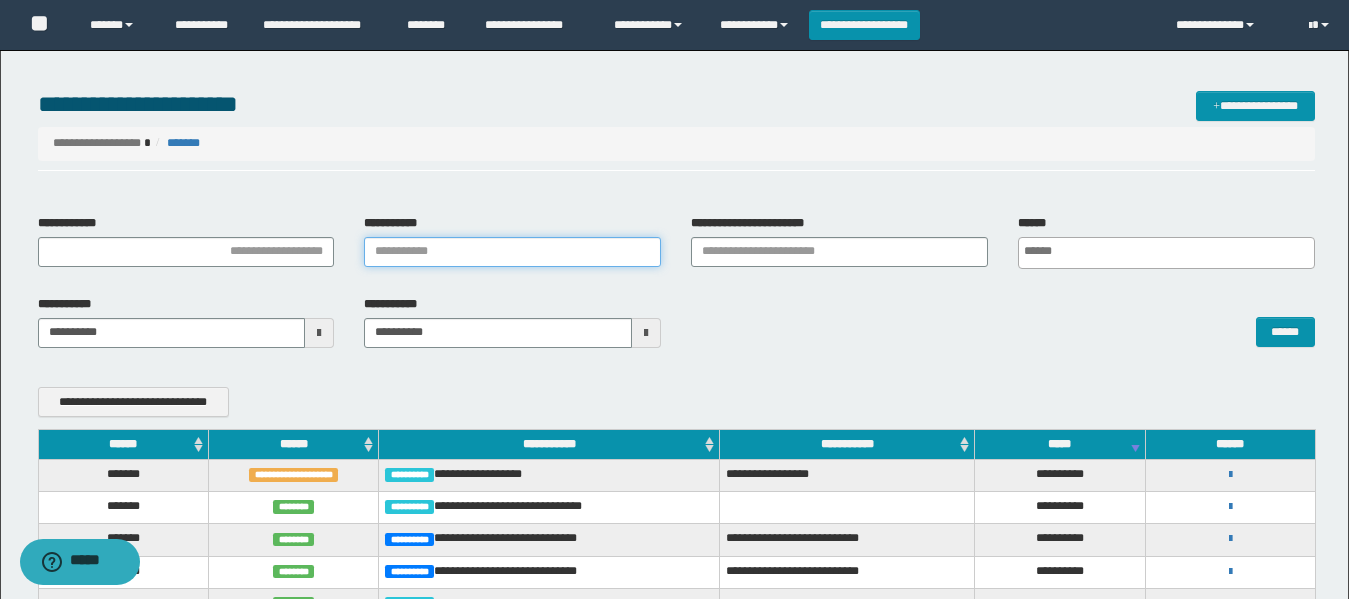 scroll, scrollTop: 0, scrollLeft: 0, axis: both 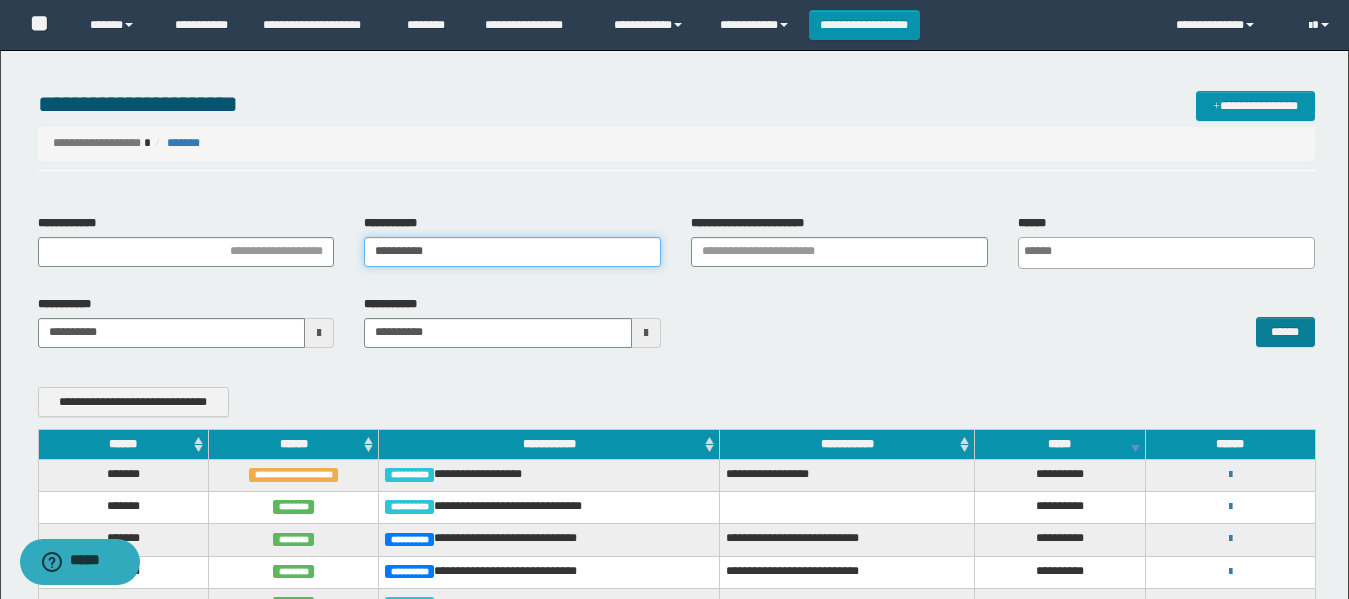 type on "**********" 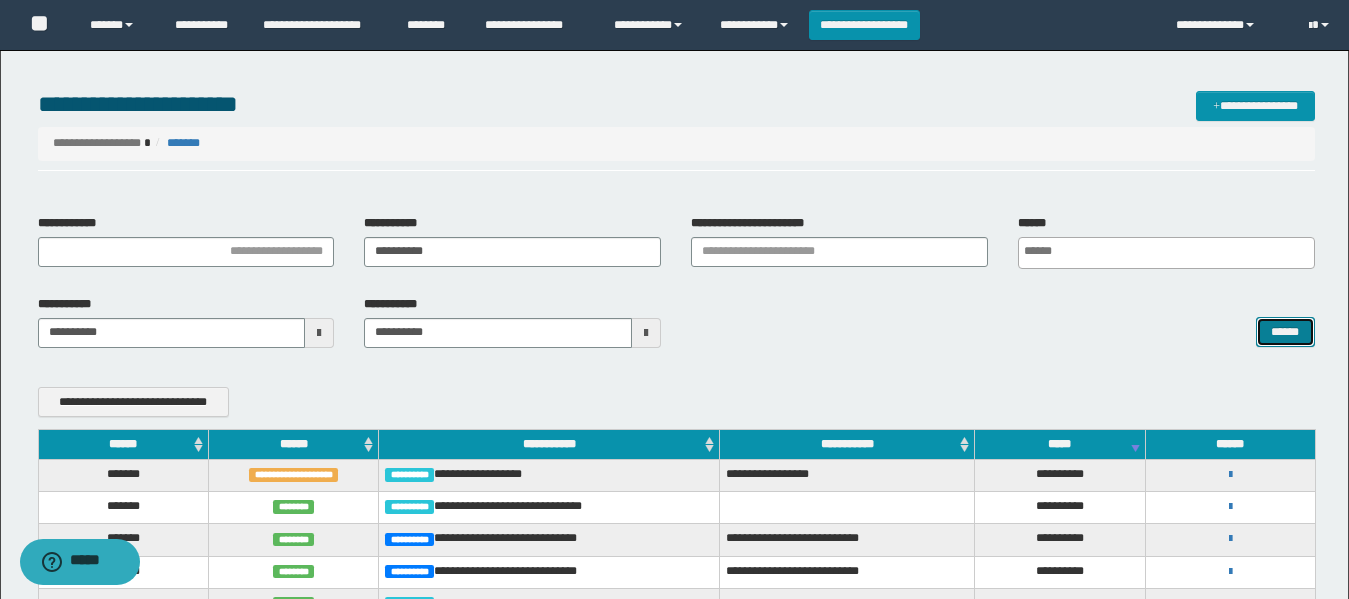 click on "******" at bounding box center [1285, 332] 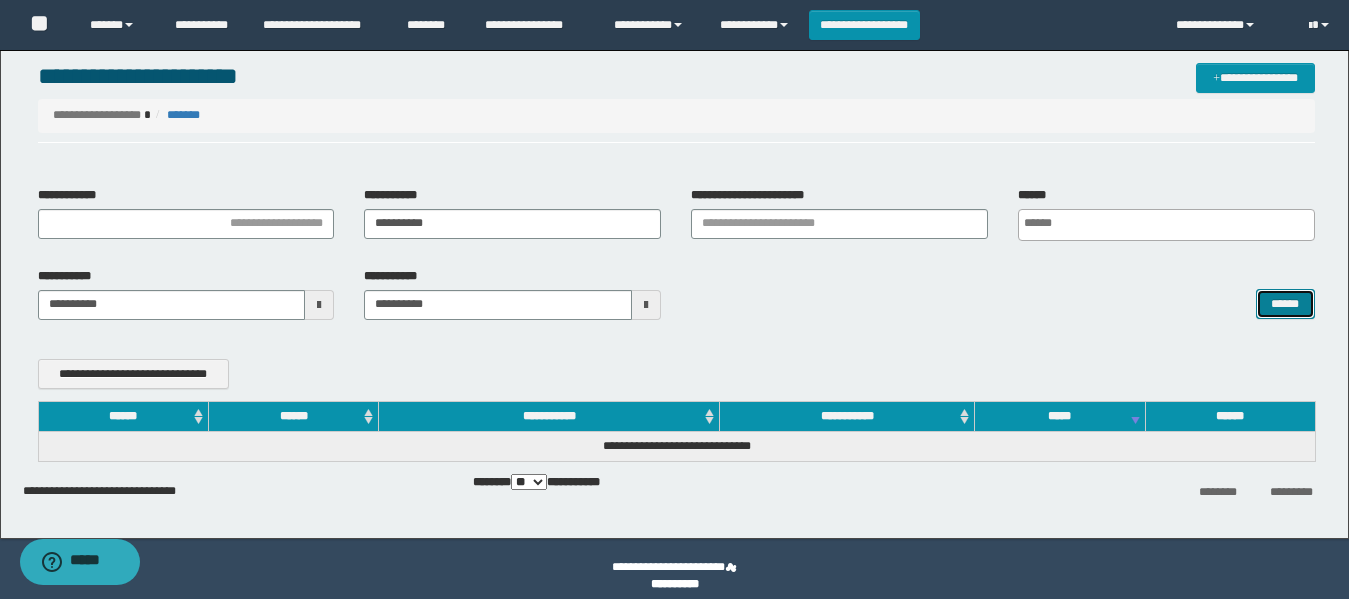 scroll, scrollTop: 43, scrollLeft: 0, axis: vertical 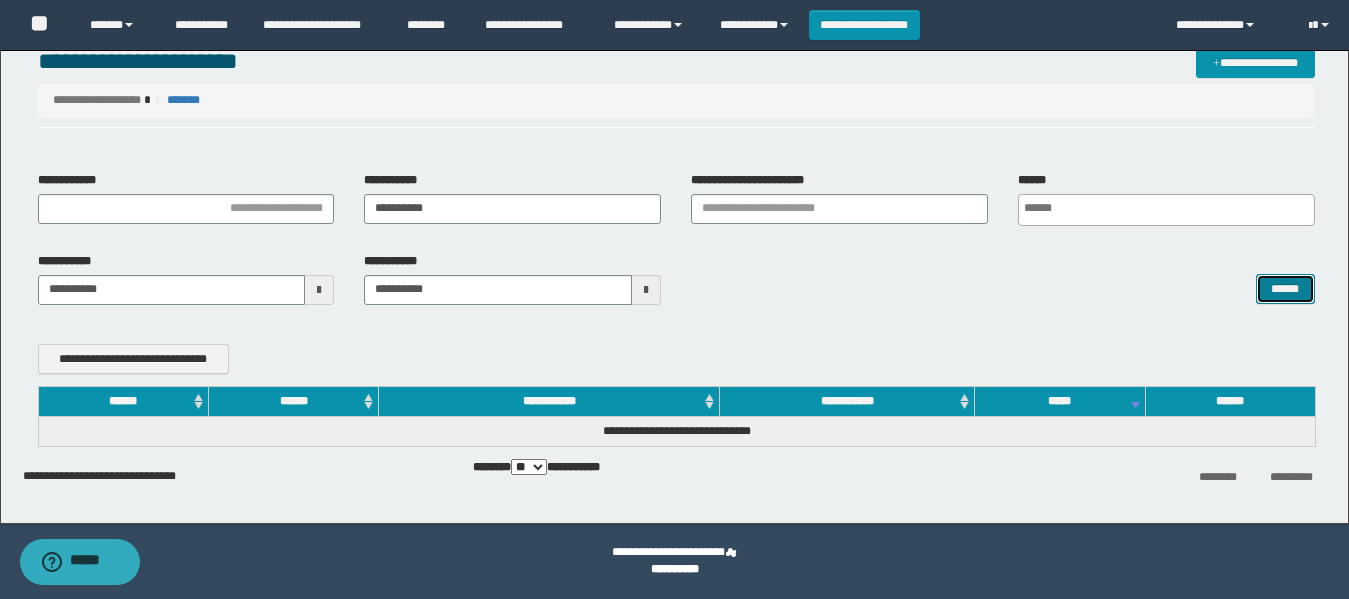 click on "******" at bounding box center (1285, 289) 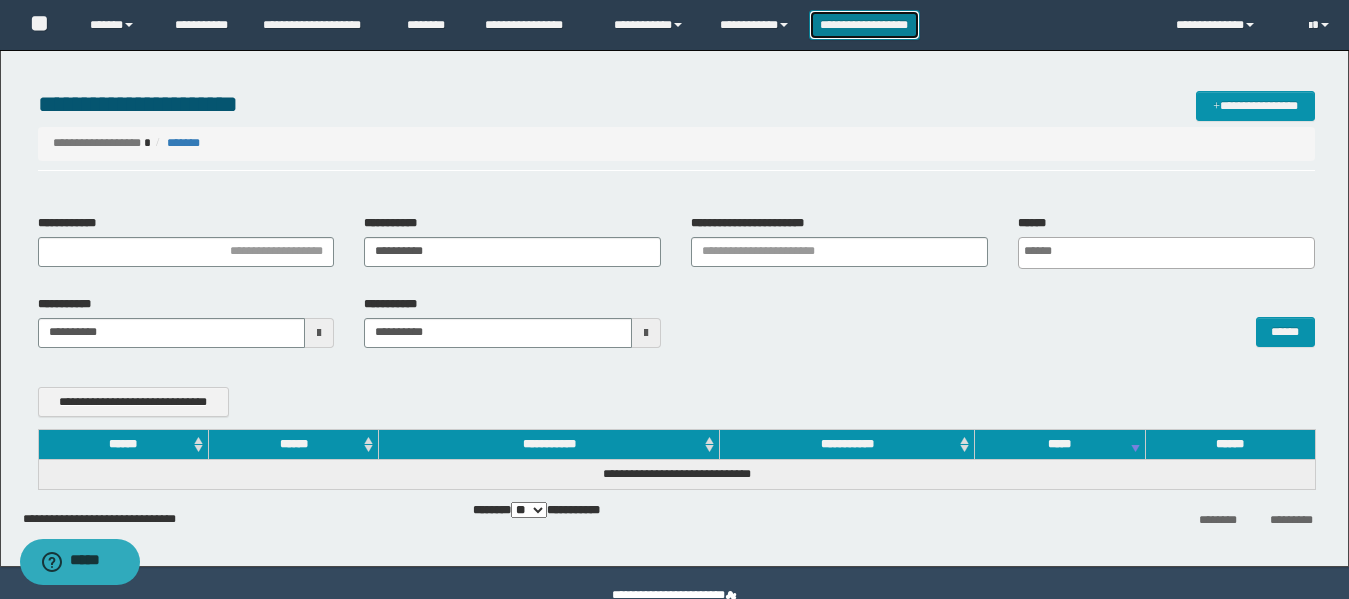 click on "**********" at bounding box center [864, 25] 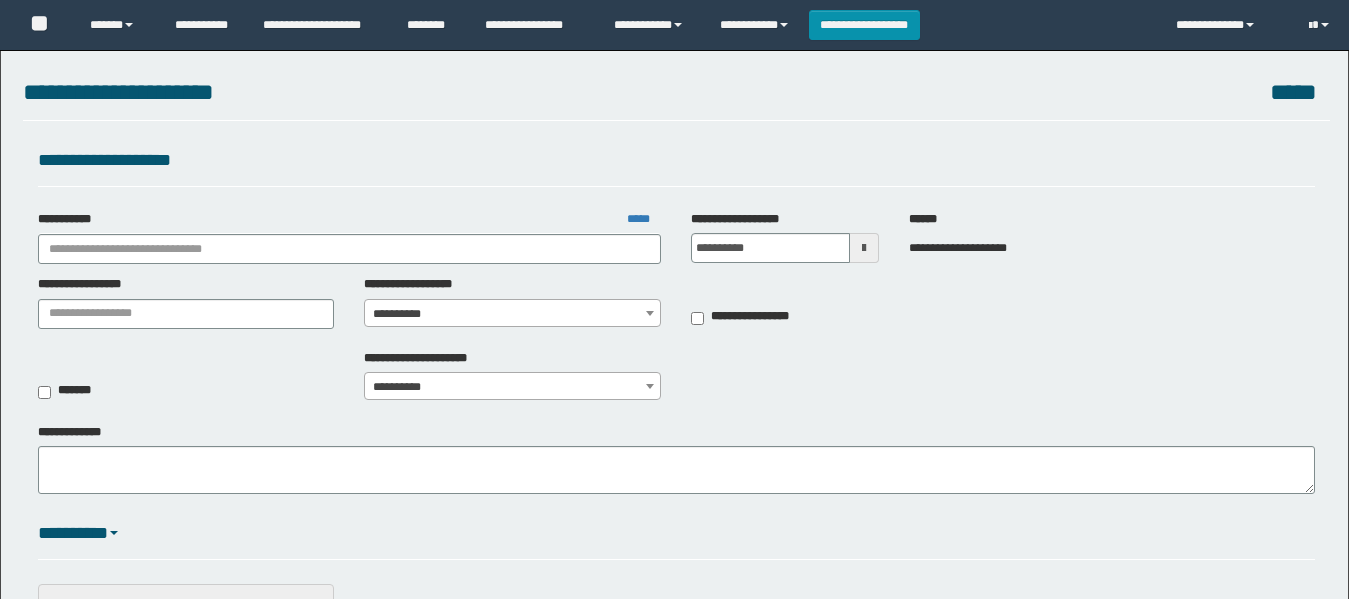 scroll, scrollTop: 200, scrollLeft: 0, axis: vertical 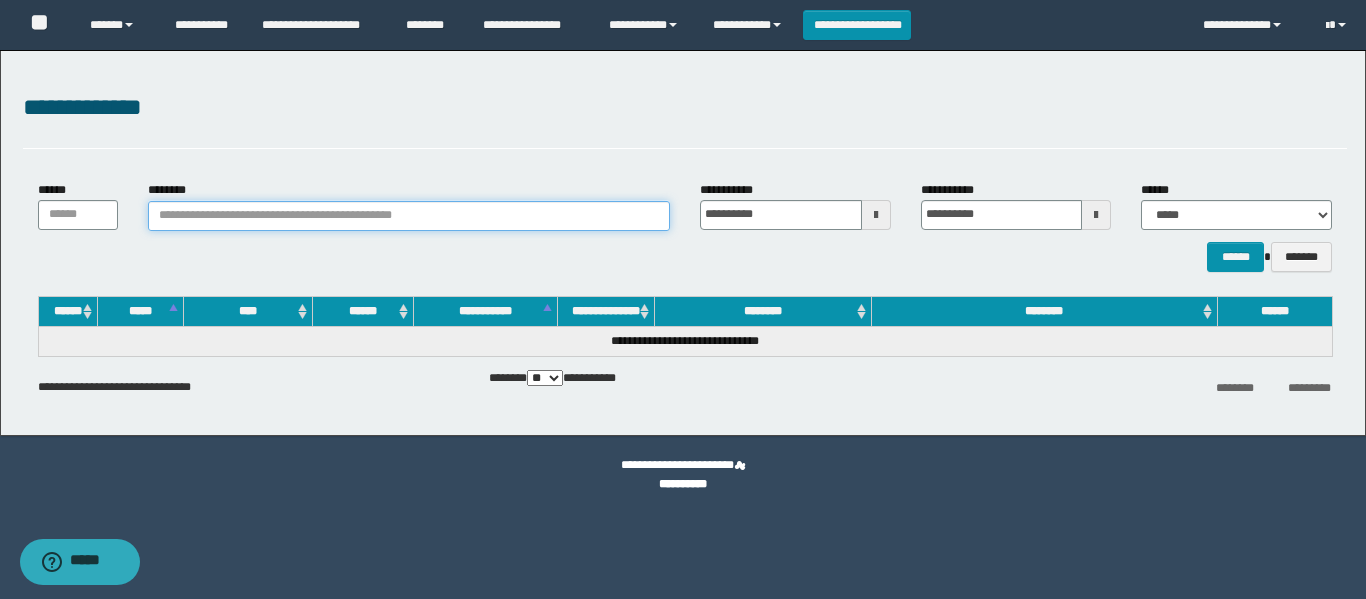 click on "********" at bounding box center (409, 216) 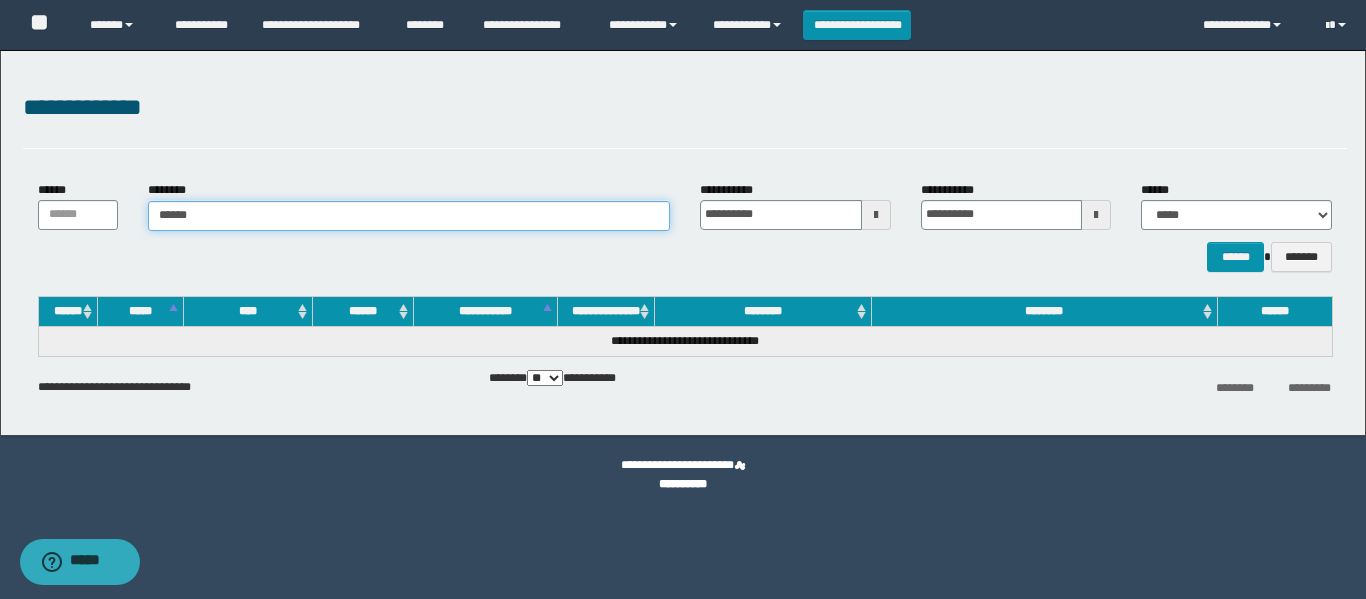 type on "*******" 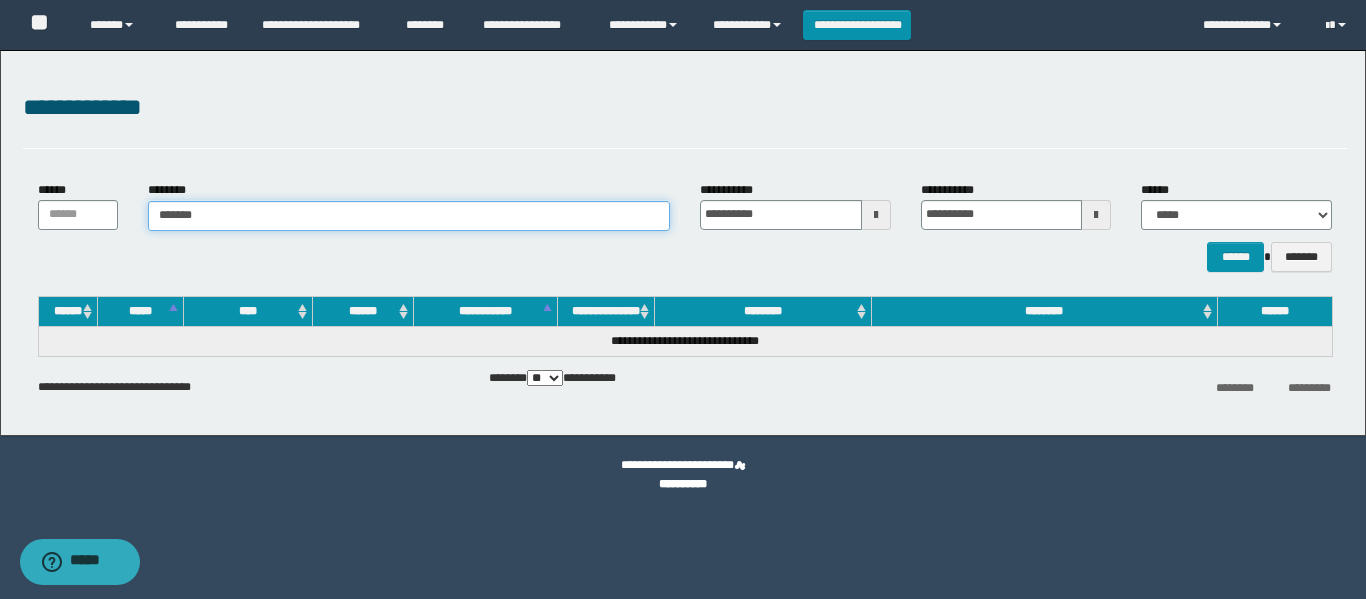 type on "*******" 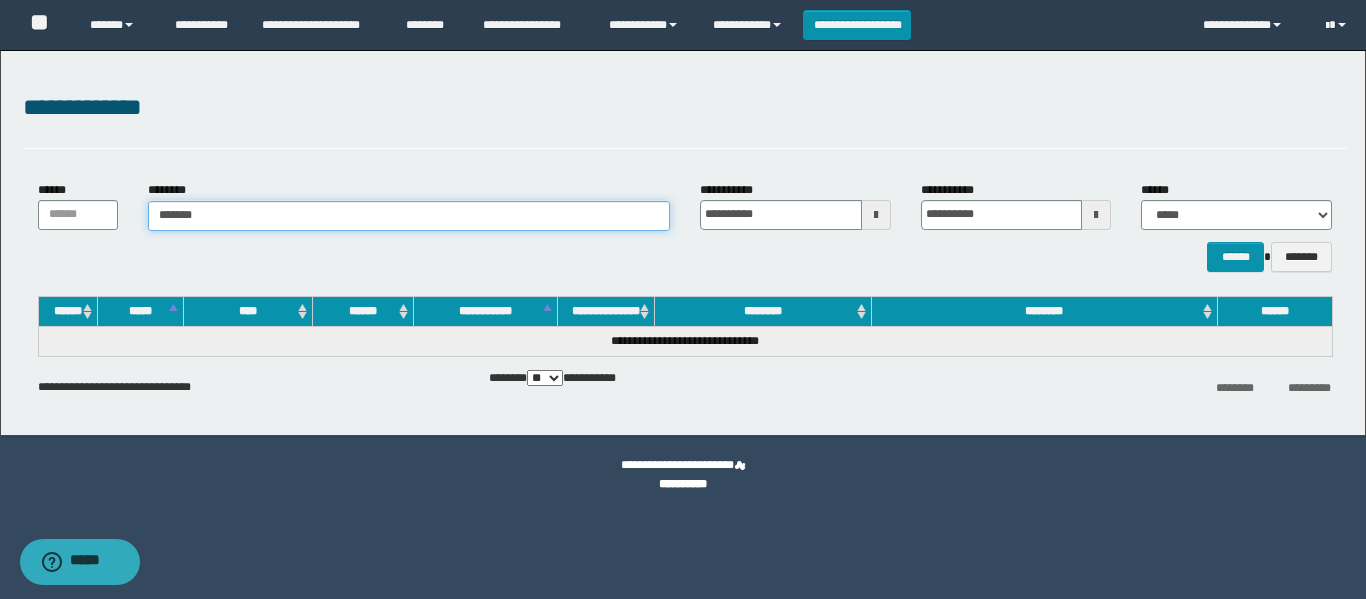 type 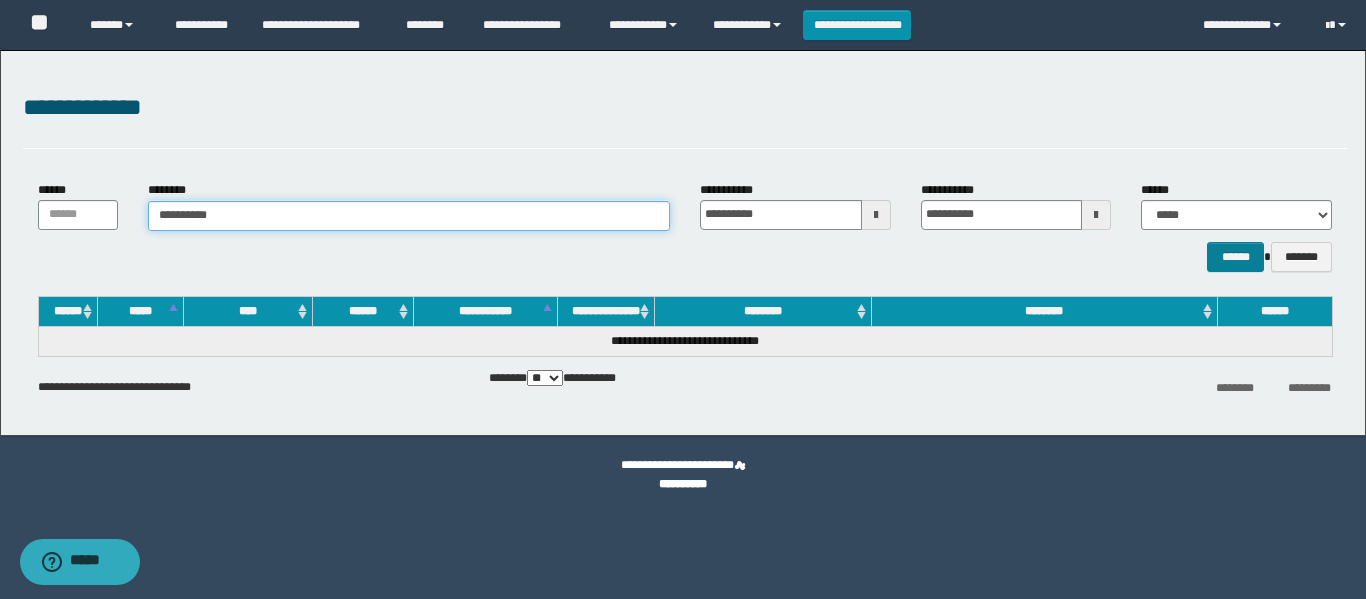 type on "**********" 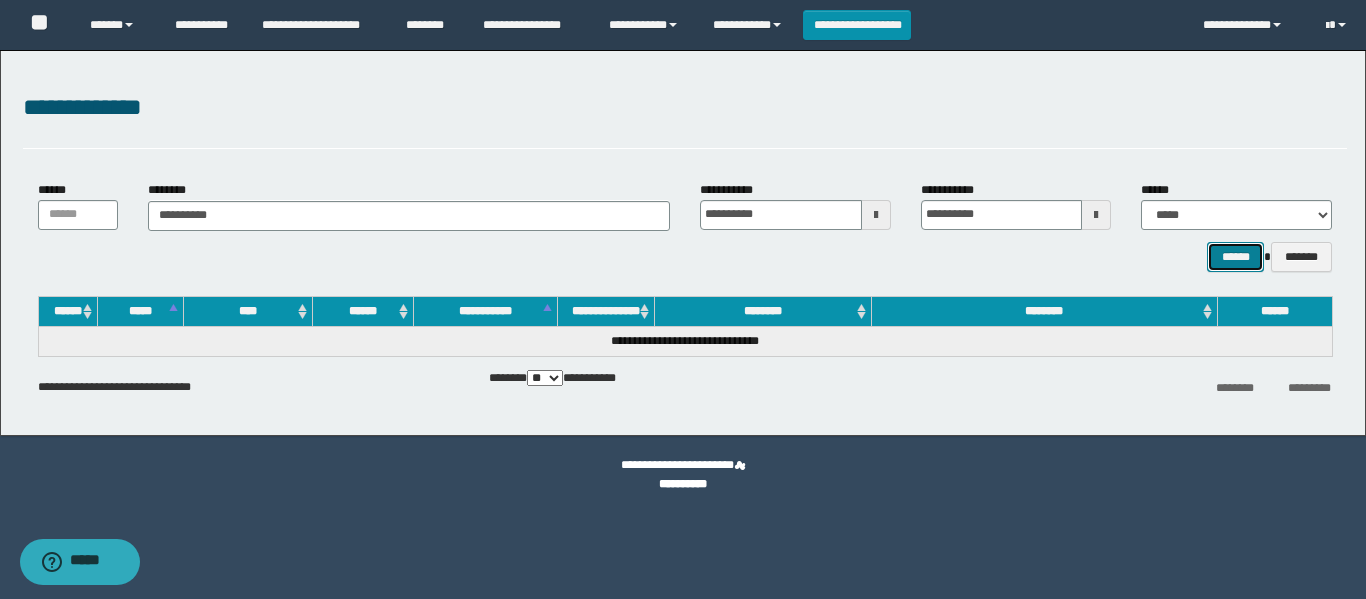 click on "******" at bounding box center [1235, 257] 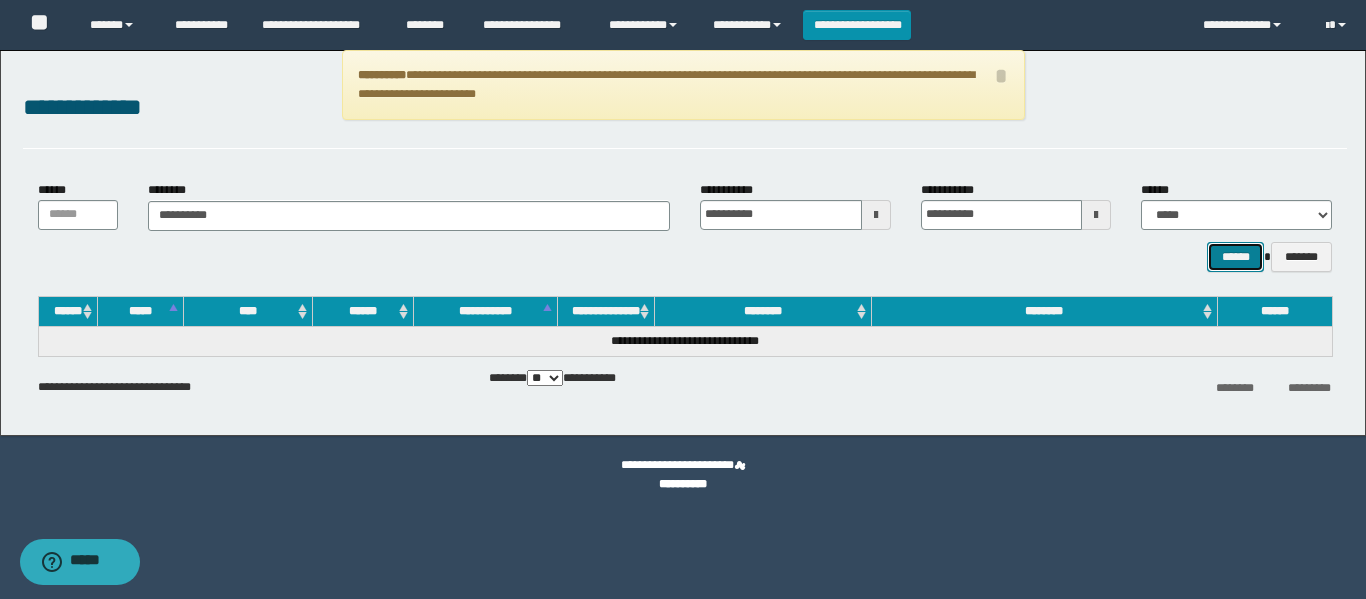 click on "******" at bounding box center (1235, 257) 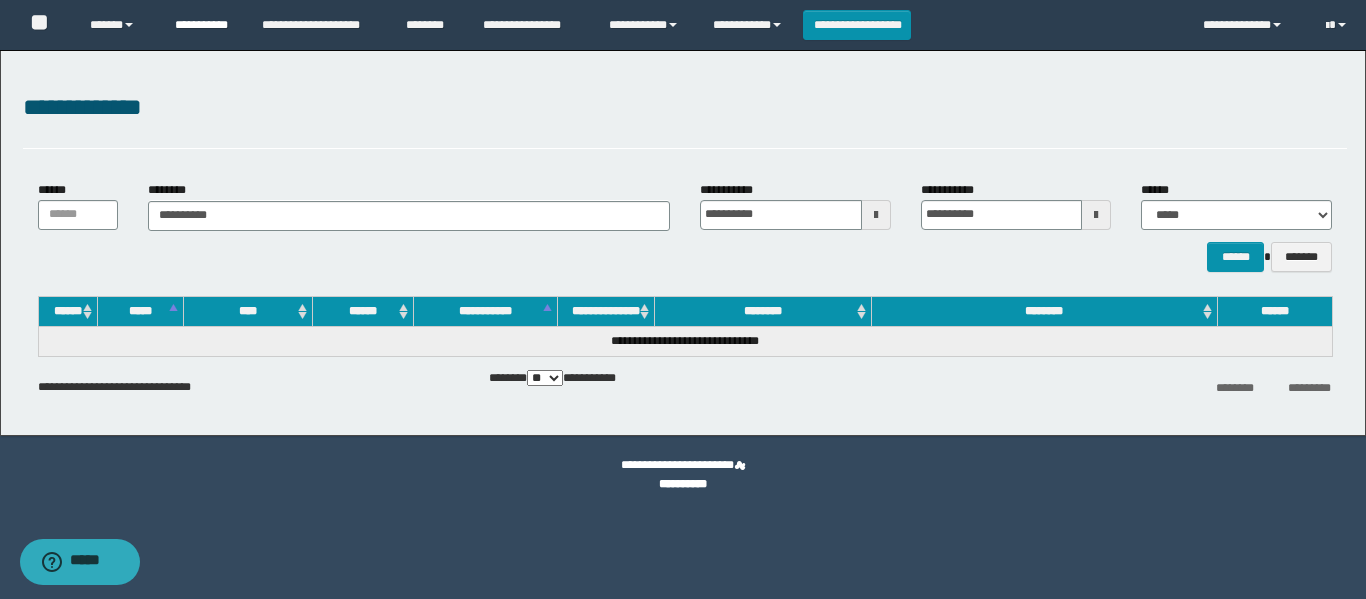click on "**********" at bounding box center [203, 25] 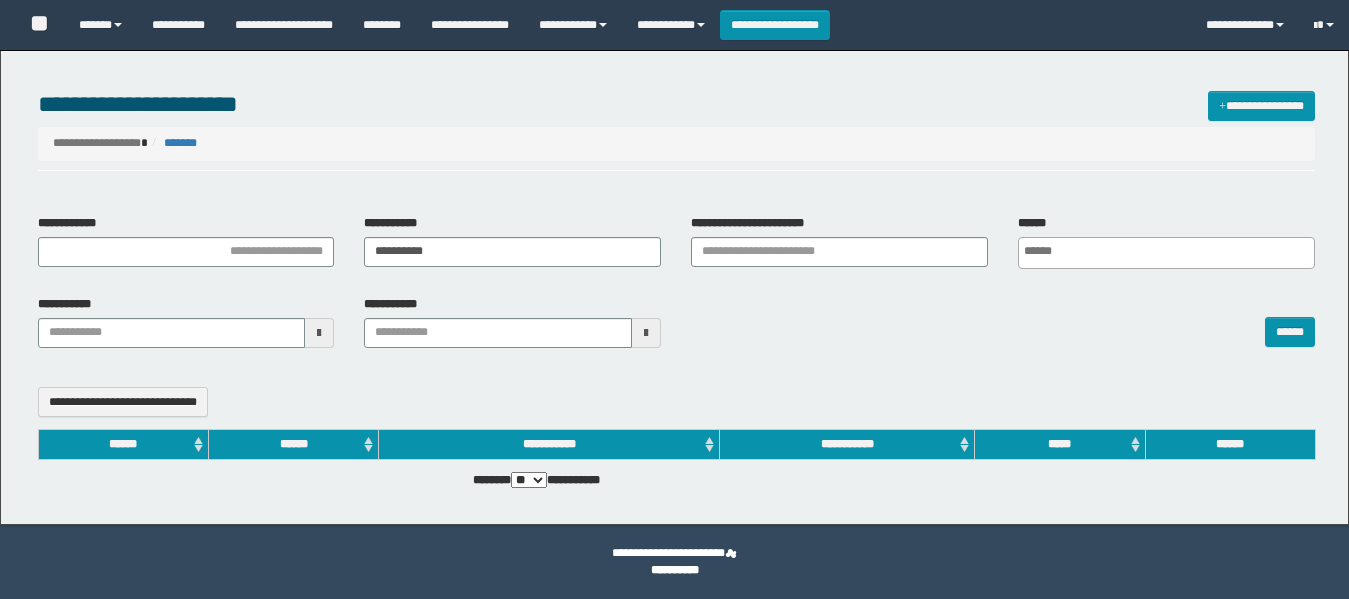 select 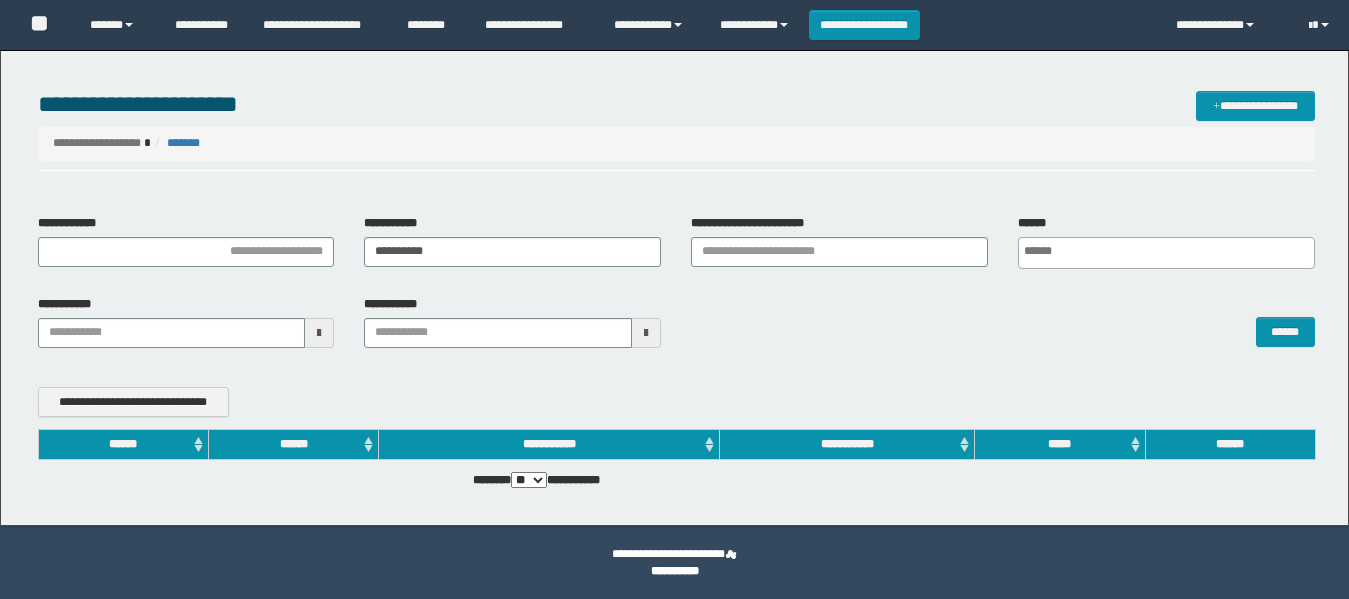 scroll, scrollTop: 0, scrollLeft: 0, axis: both 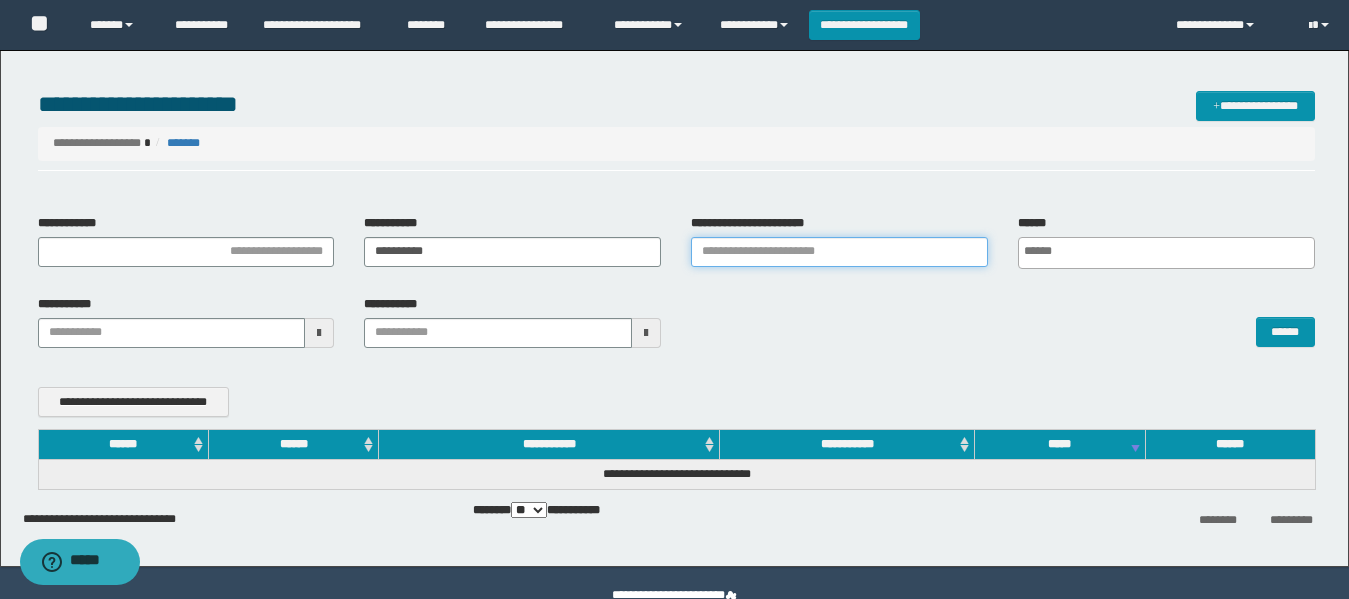 click on "**********" at bounding box center [839, 252] 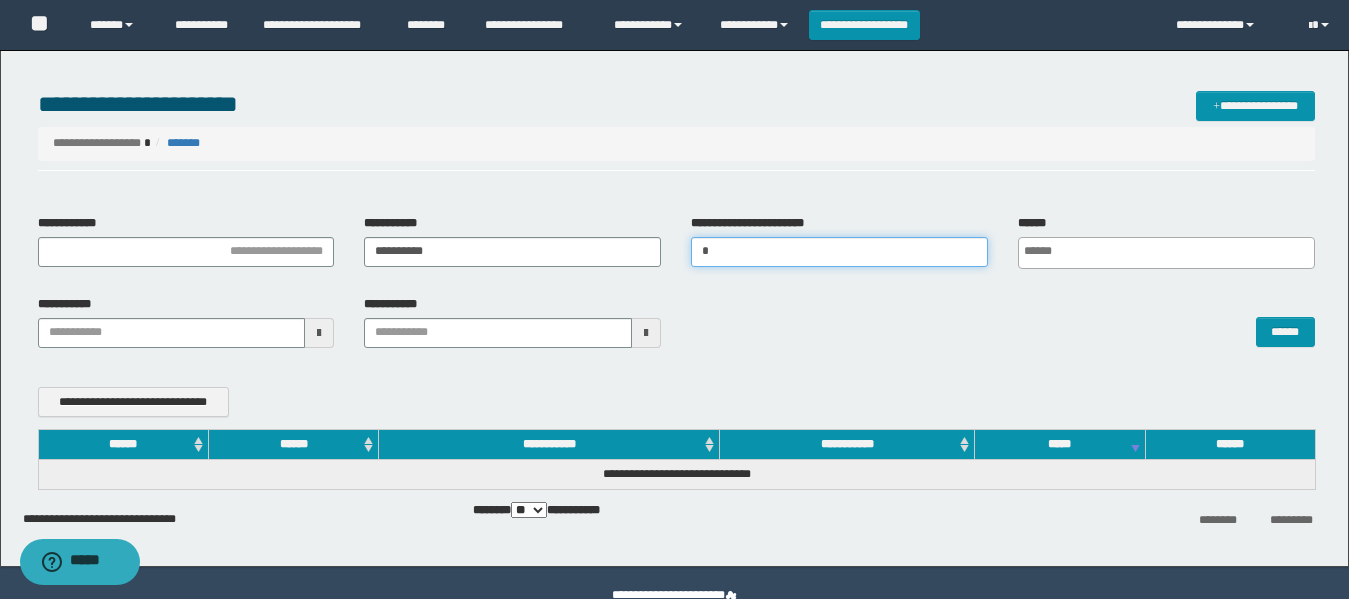 type 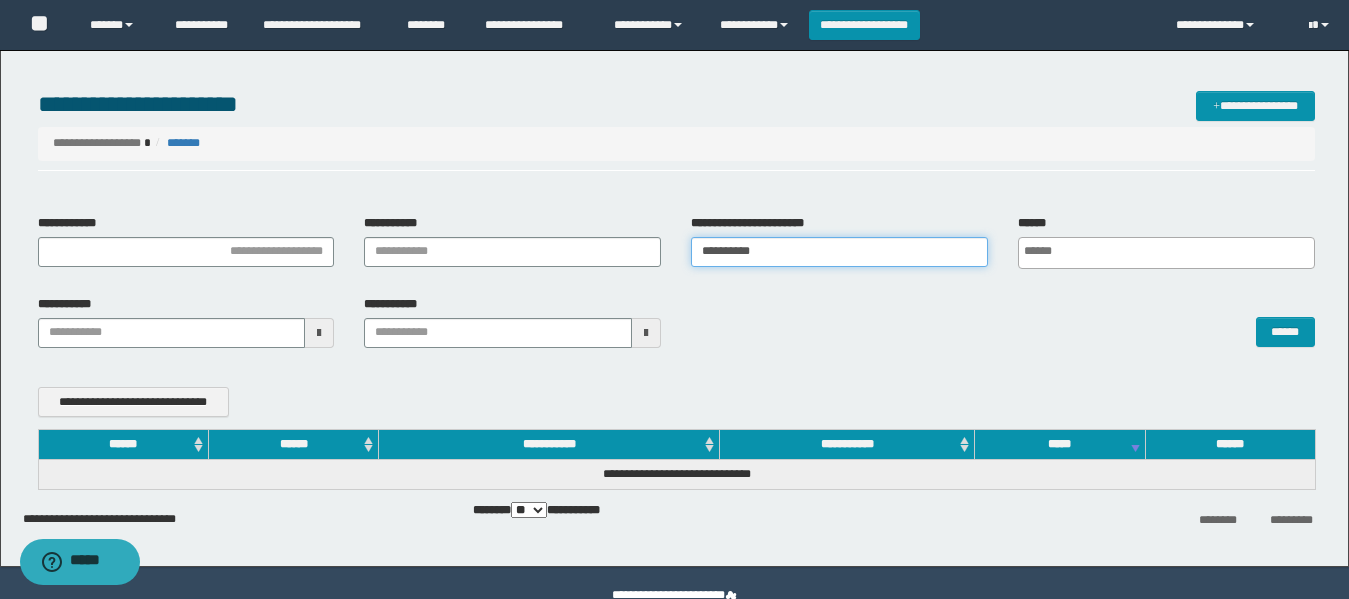 type on "**********" 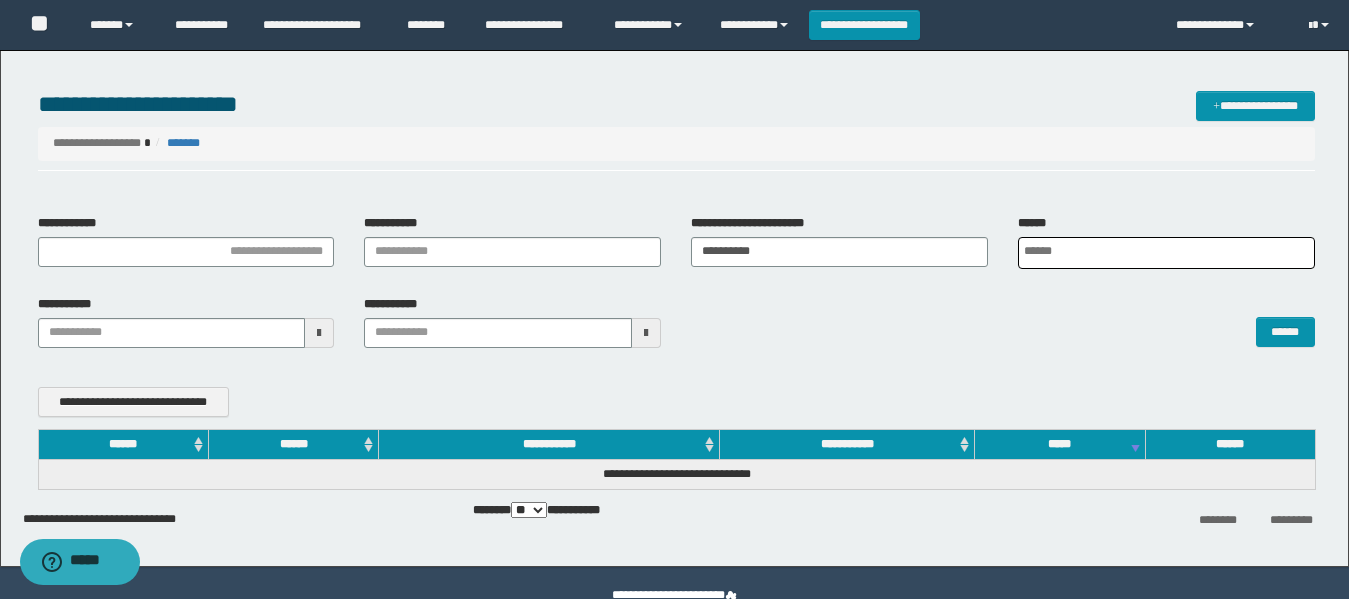 scroll, scrollTop: 0, scrollLeft: 5, axis: horizontal 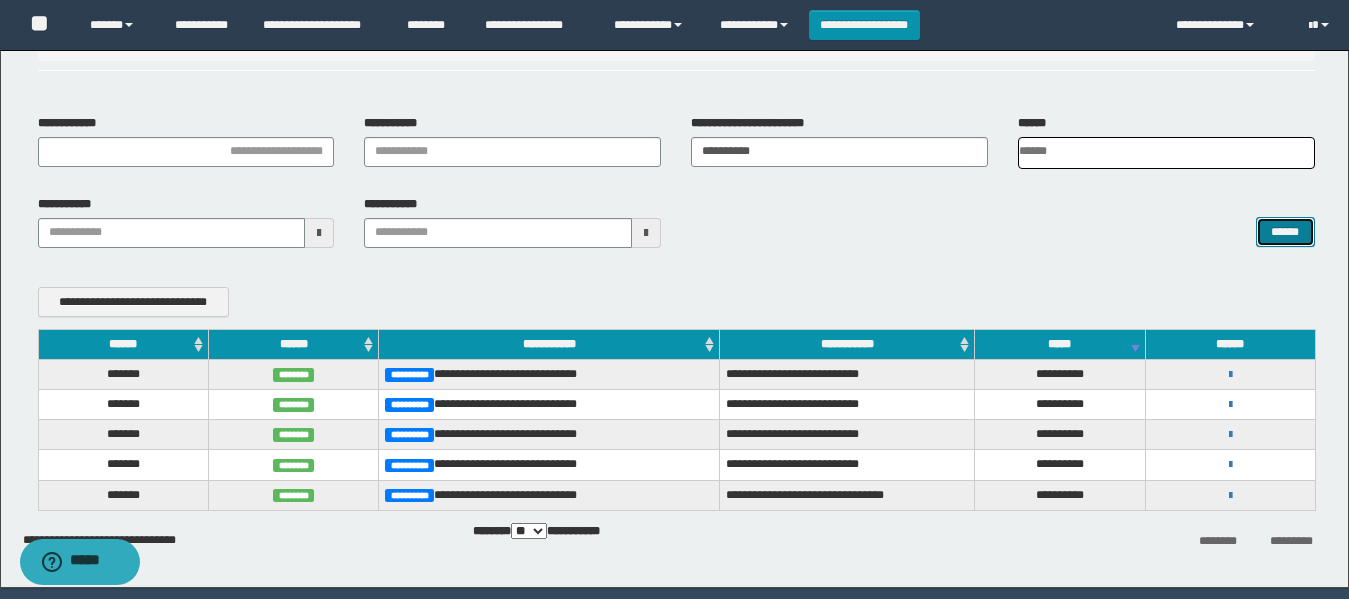 click on "******" at bounding box center (1285, 232) 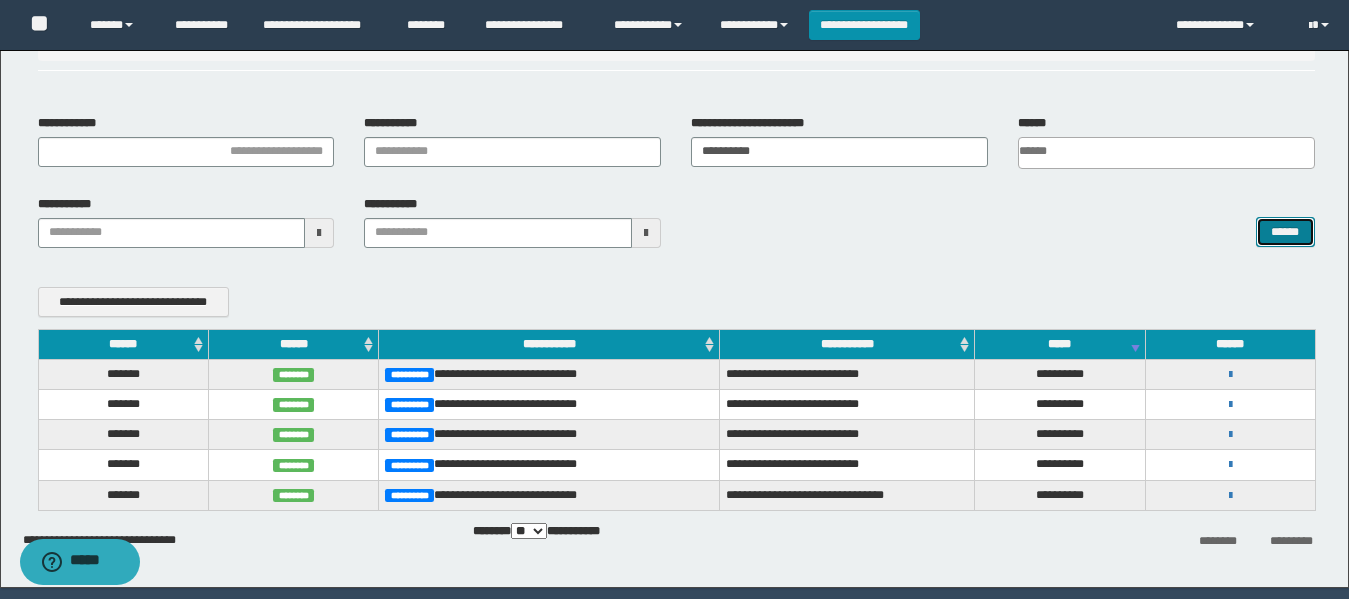 click on "**********" at bounding box center (676, 229) 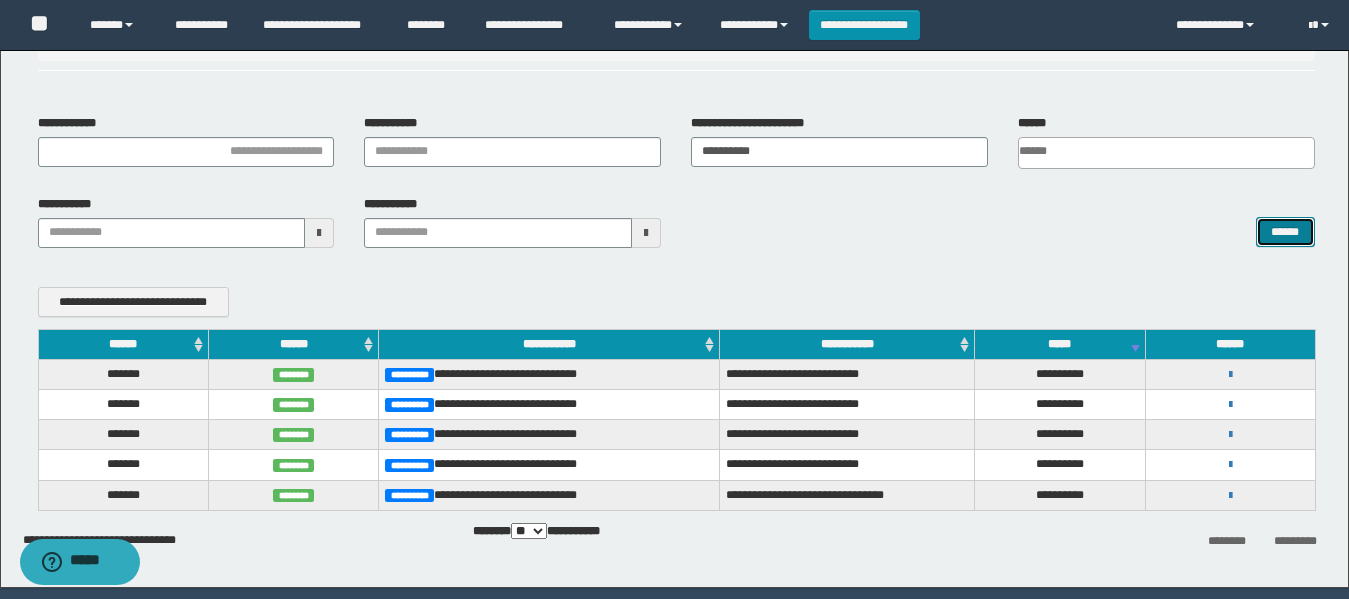 click on "******" at bounding box center (1285, 232) 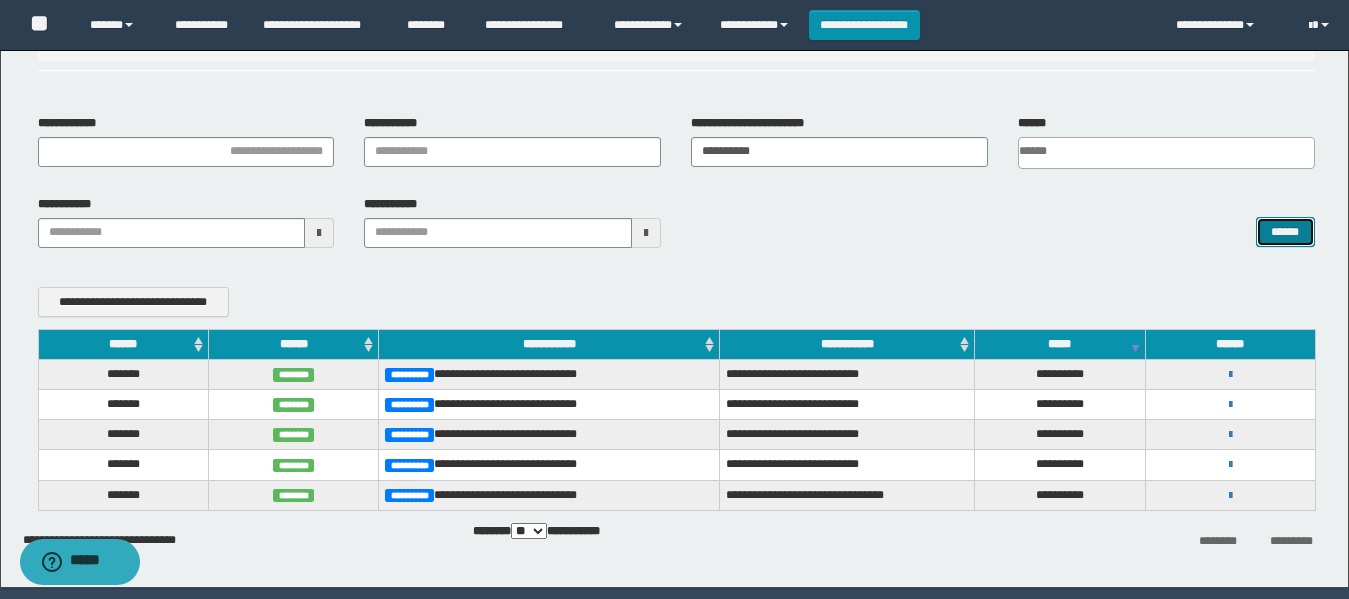 click on "******" at bounding box center [1285, 232] 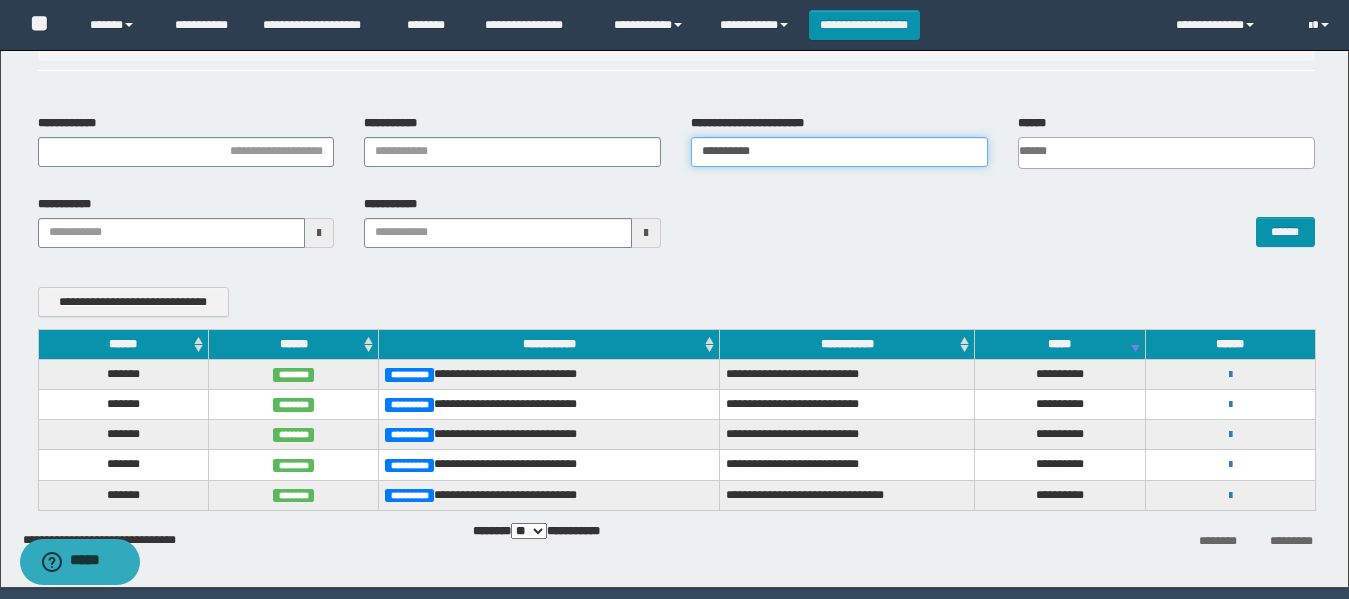 drag, startPoint x: 806, startPoint y: 155, endPoint x: 655, endPoint y: 155, distance: 151 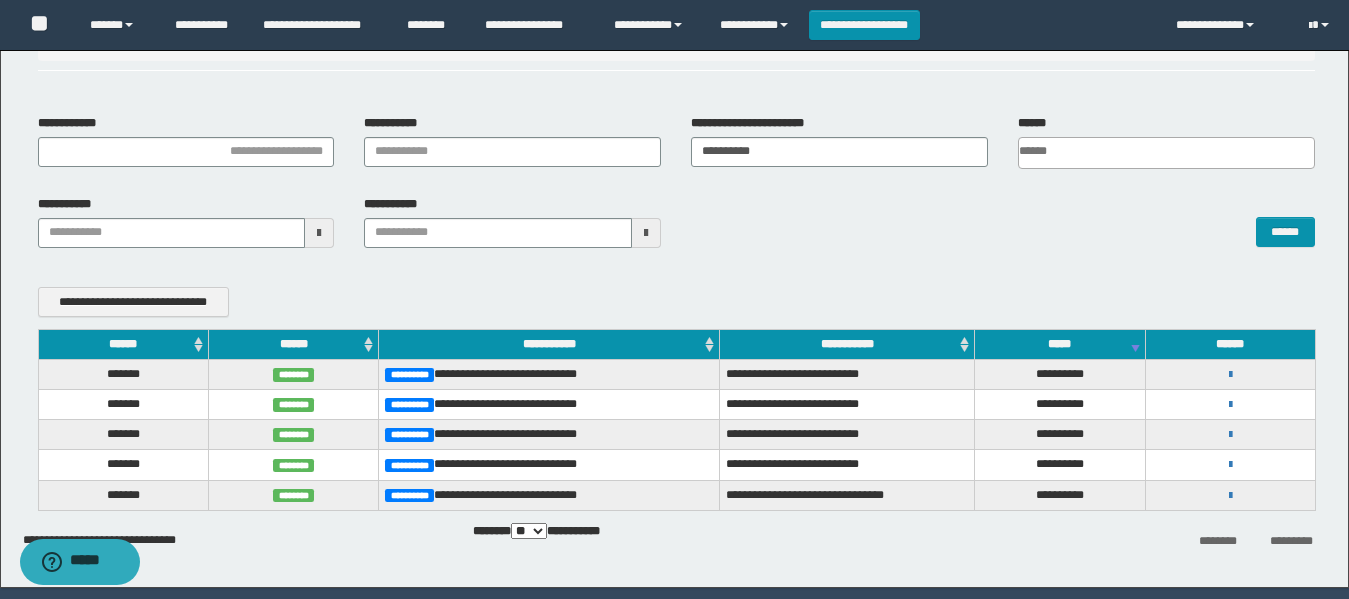 click on "**********" at bounding box center (676, 149) 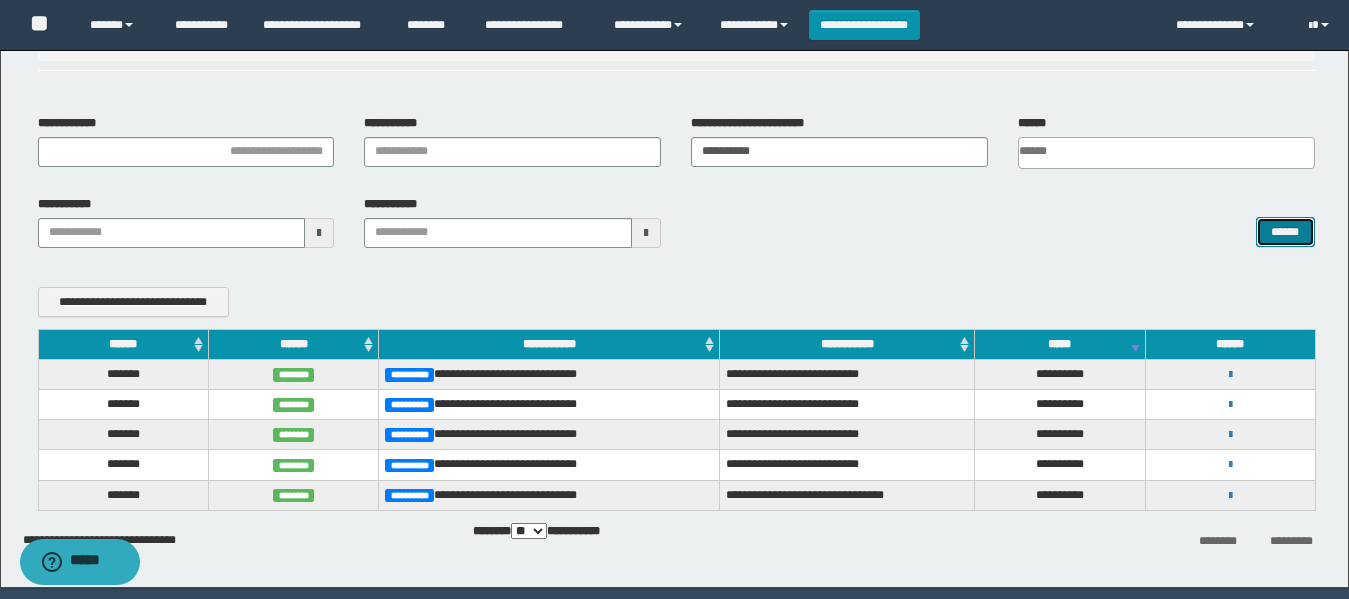 click on "******" at bounding box center [1285, 232] 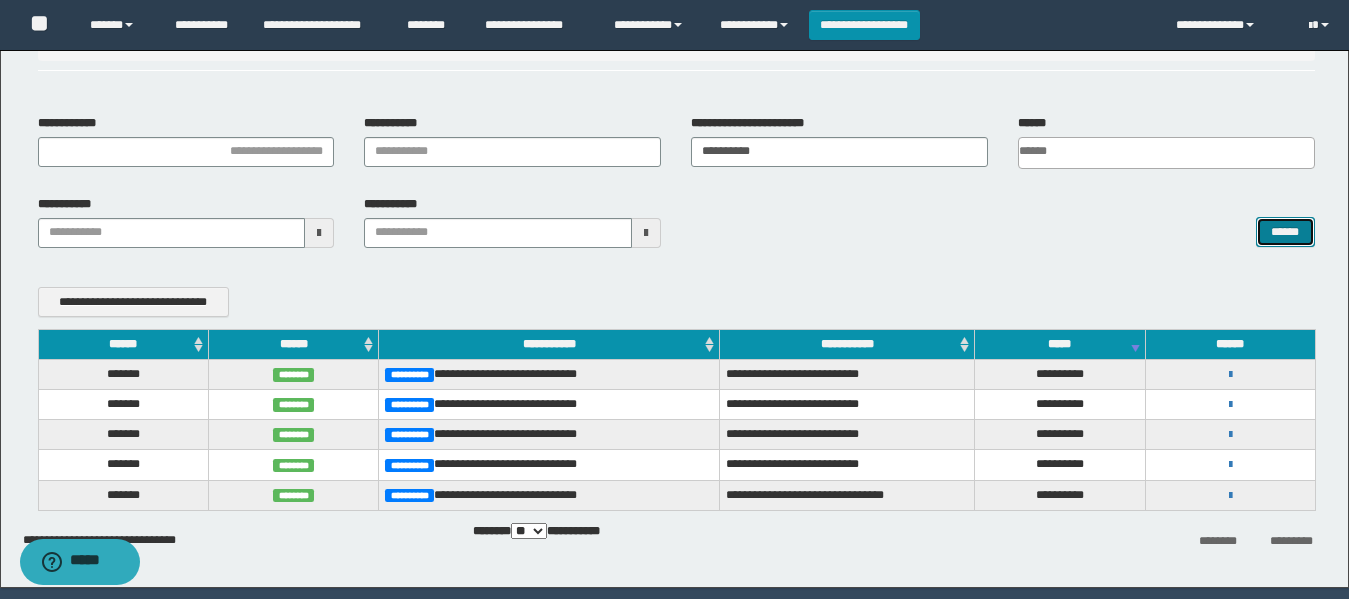 click on "******" at bounding box center (1285, 232) 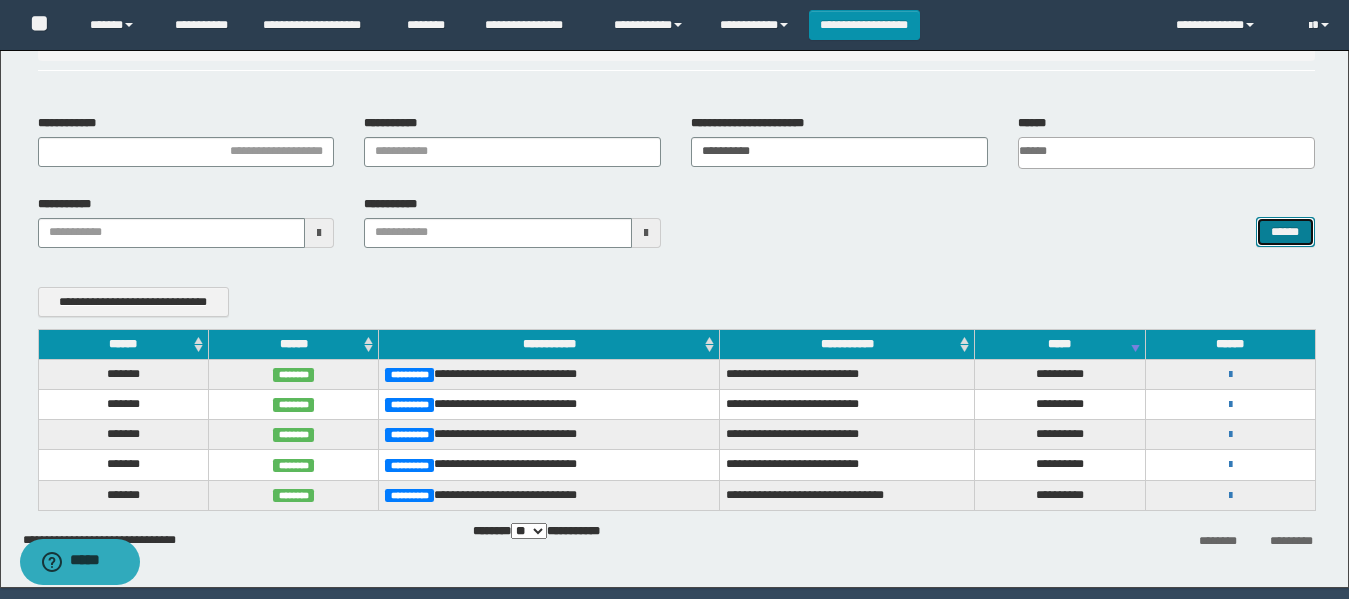 click on "******" at bounding box center (1285, 232) 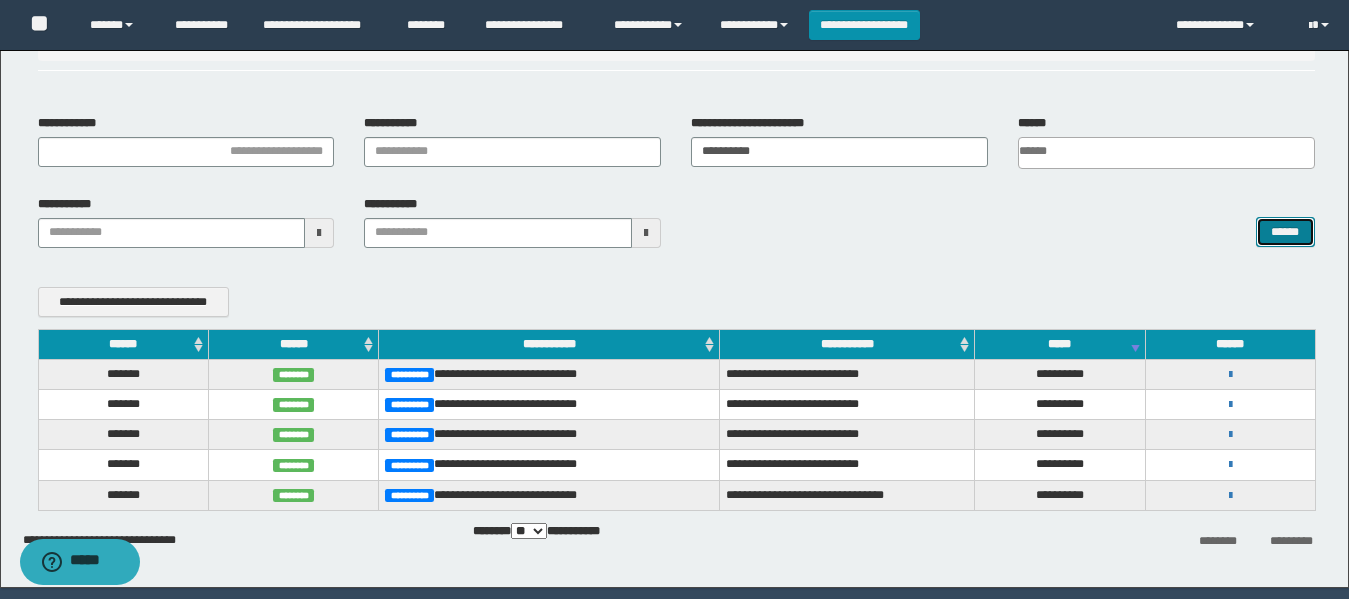 click on "******" at bounding box center [1285, 232] 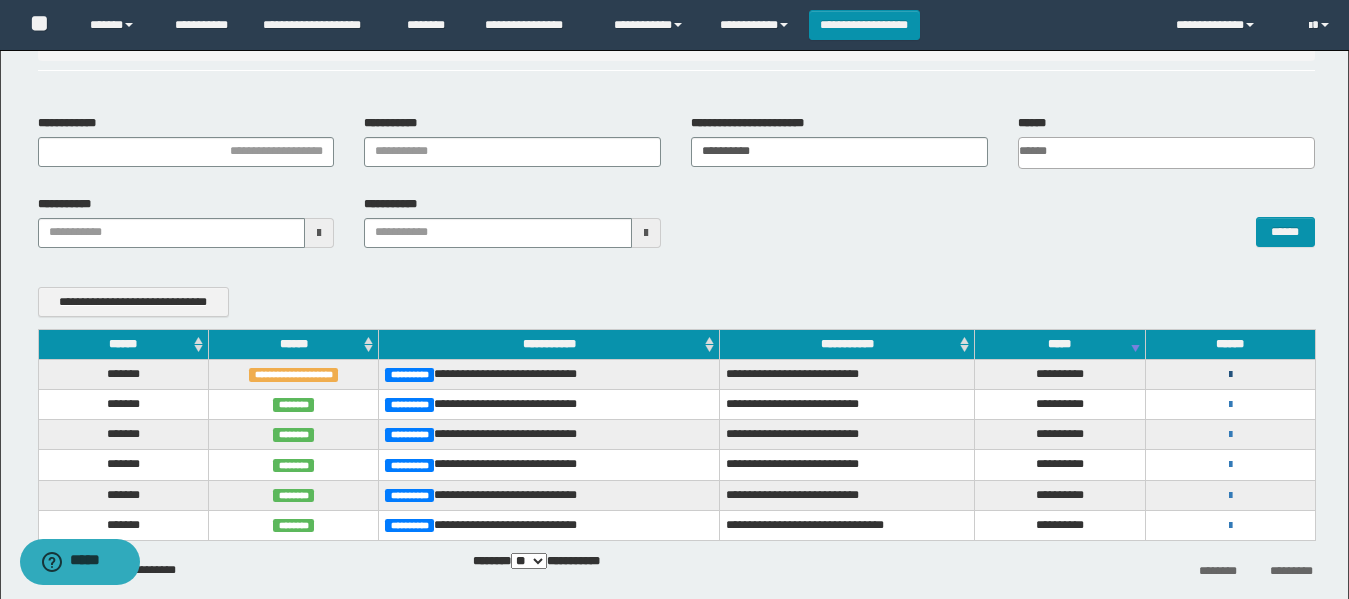 click at bounding box center (1230, 375) 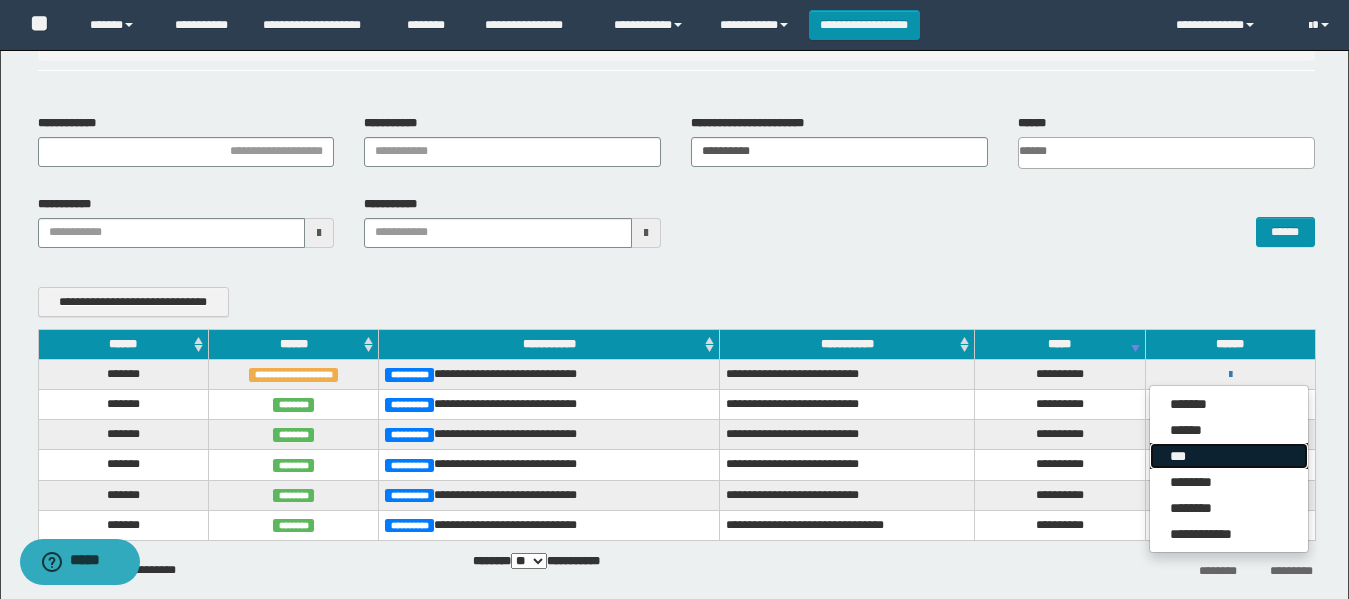 click on "***" at bounding box center (1229, 456) 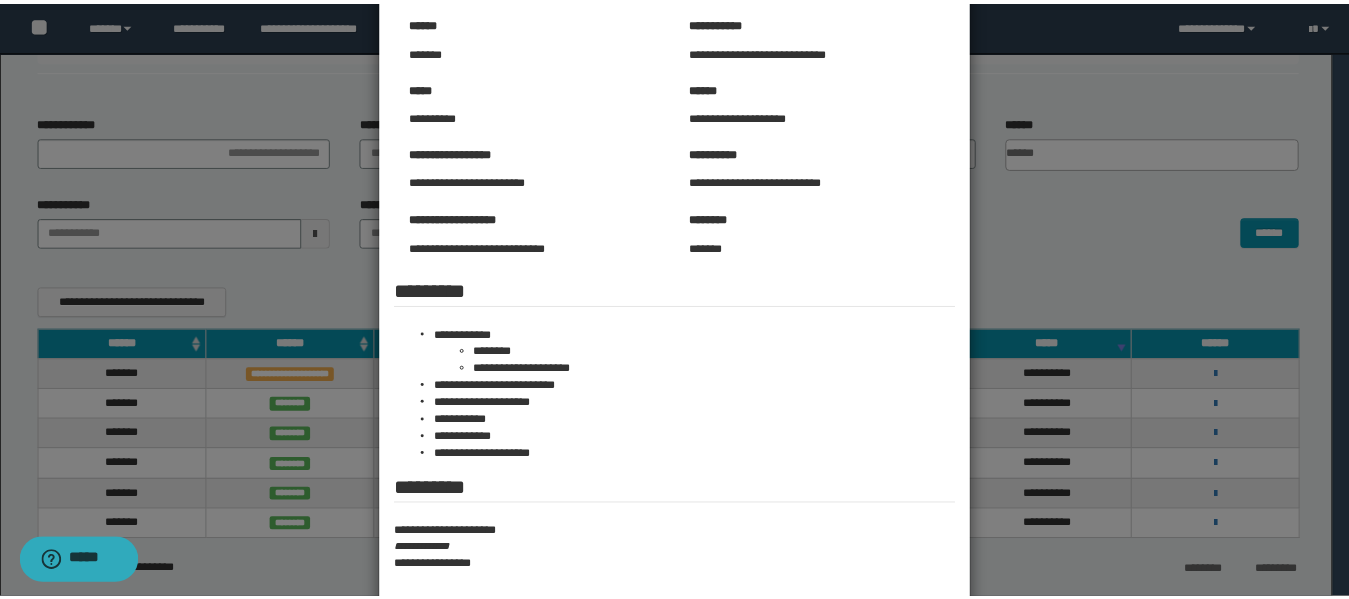 scroll, scrollTop: 200, scrollLeft: 0, axis: vertical 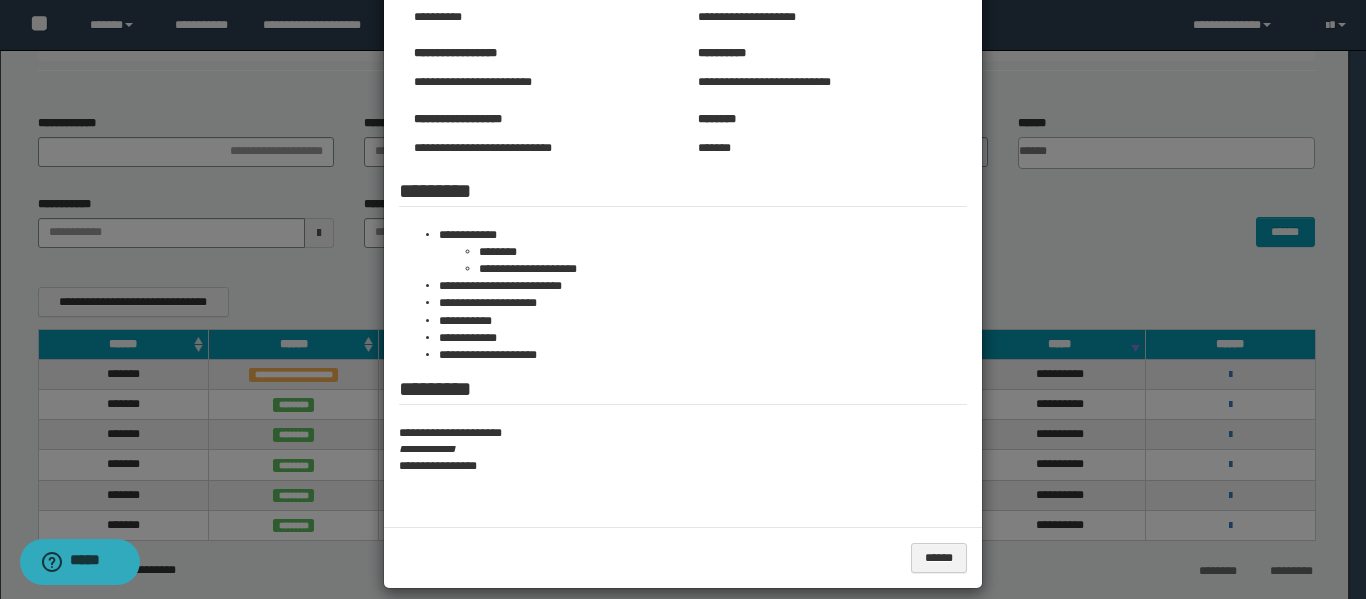 drag, startPoint x: 1064, startPoint y: 209, endPoint x: 957, endPoint y: 209, distance: 107 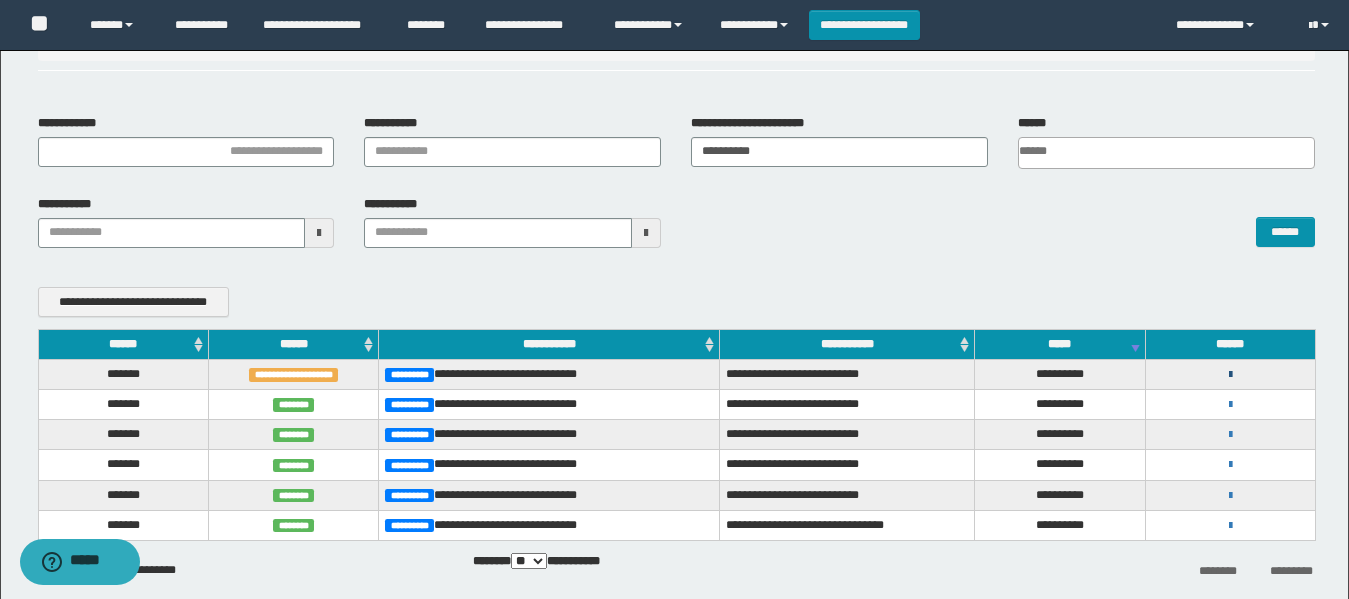 click at bounding box center [1230, 375] 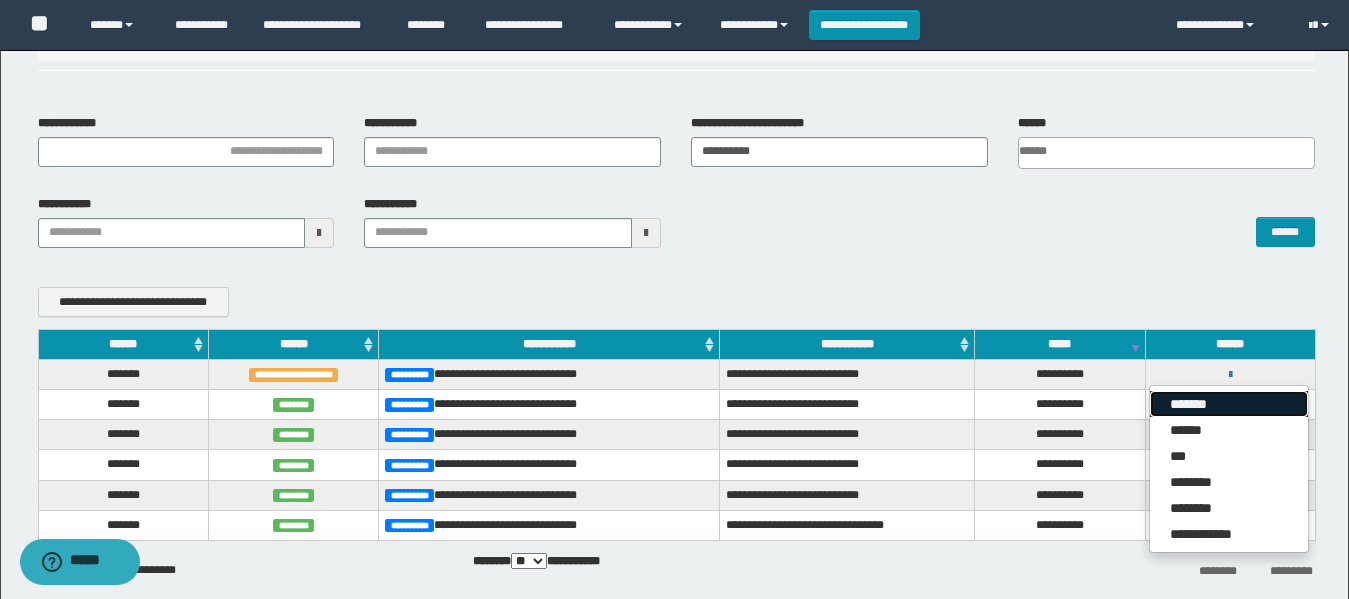 click on "*******" at bounding box center (1229, 404) 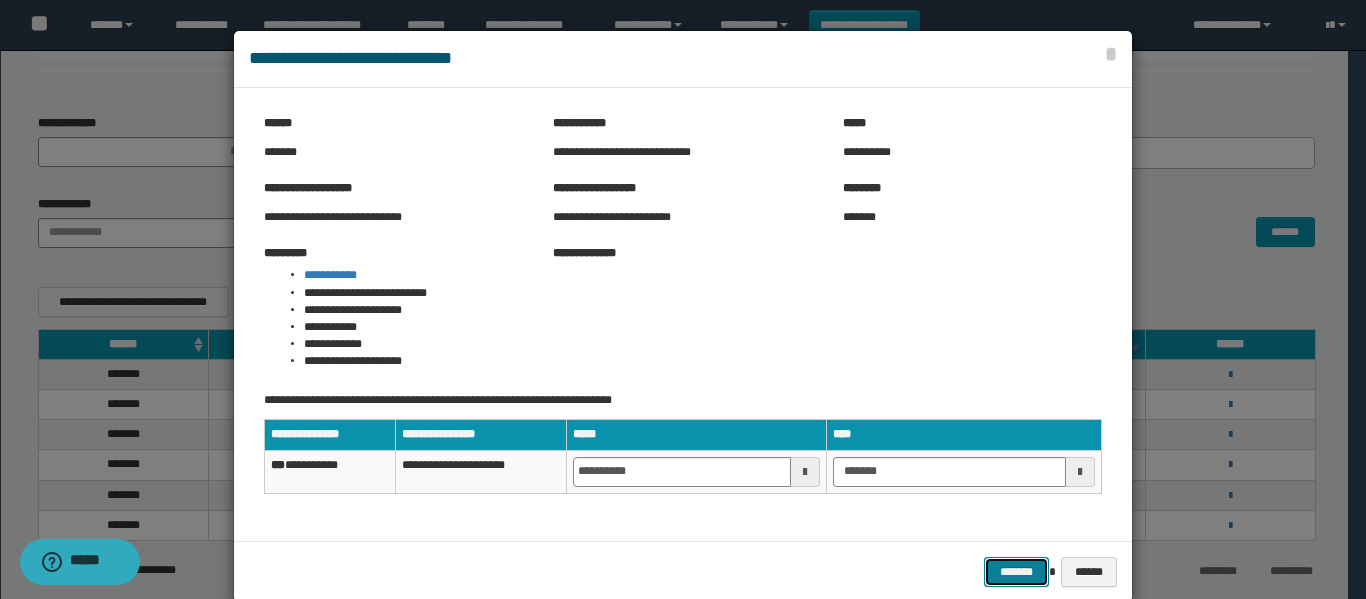 click on "*******" at bounding box center (1016, 572) 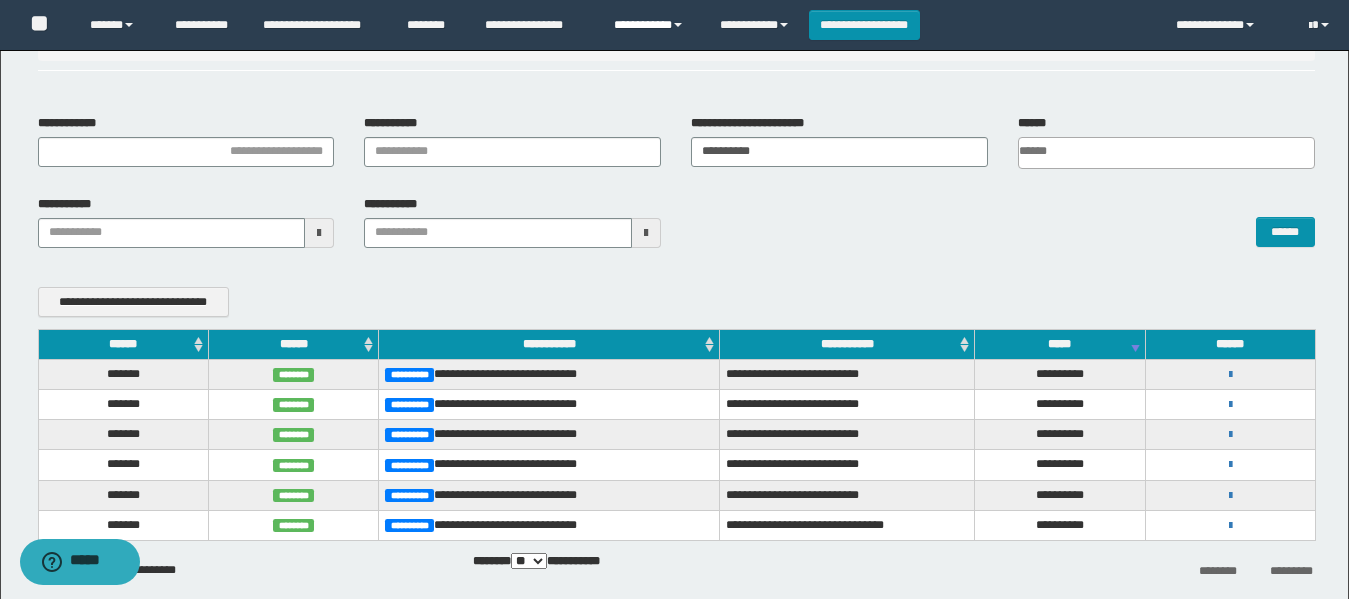 click on "**********" at bounding box center [652, 25] 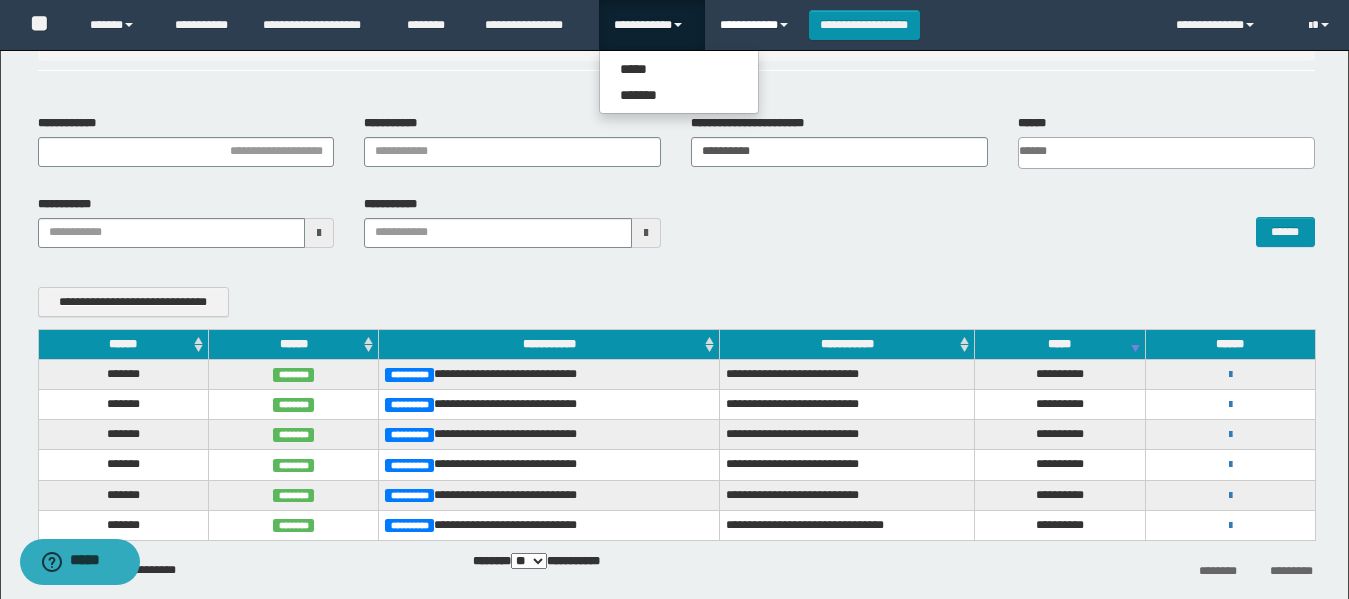 click on "**********" at bounding box center [757, 25] 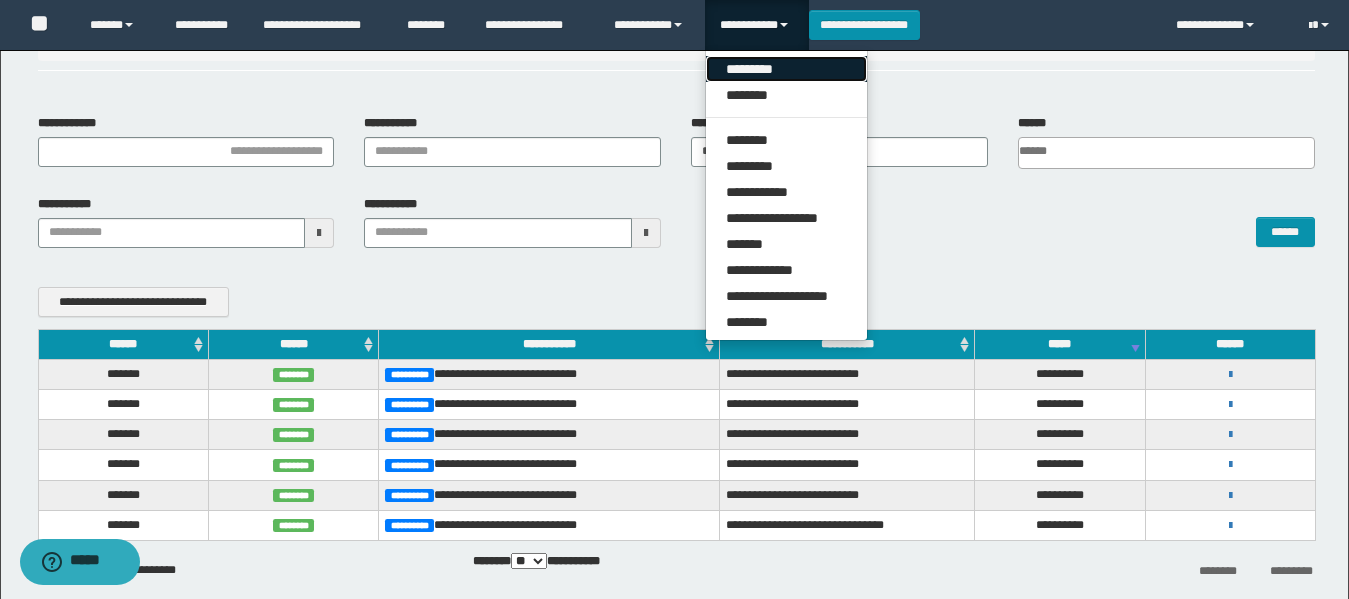 click on "*********" at bounding box center [786, 69] 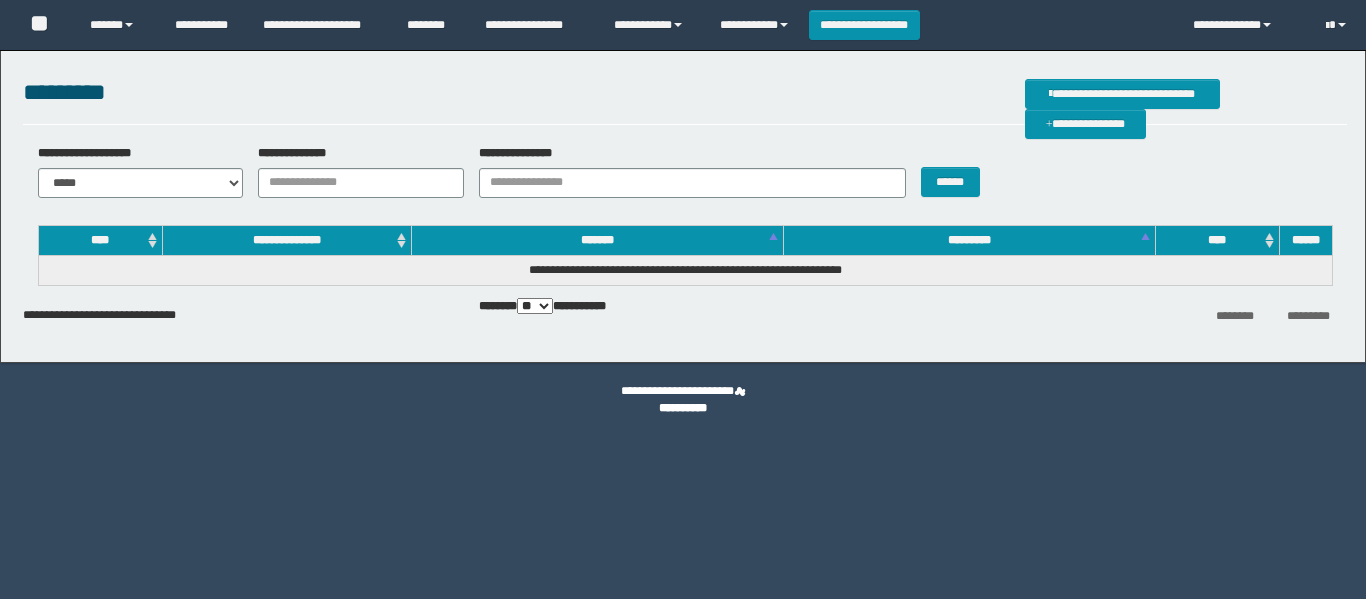 scroll, scrollTop: 0, scrollLeft: 0, axis: both 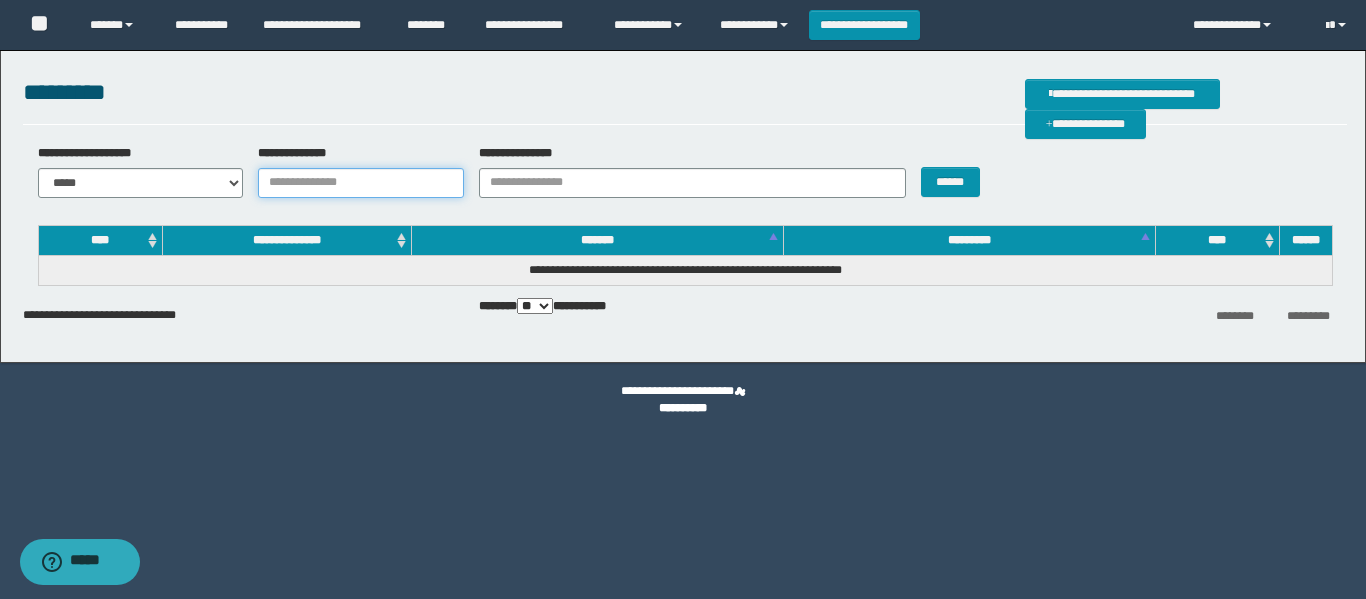 click on "**********" at bounding box center (361, 183) 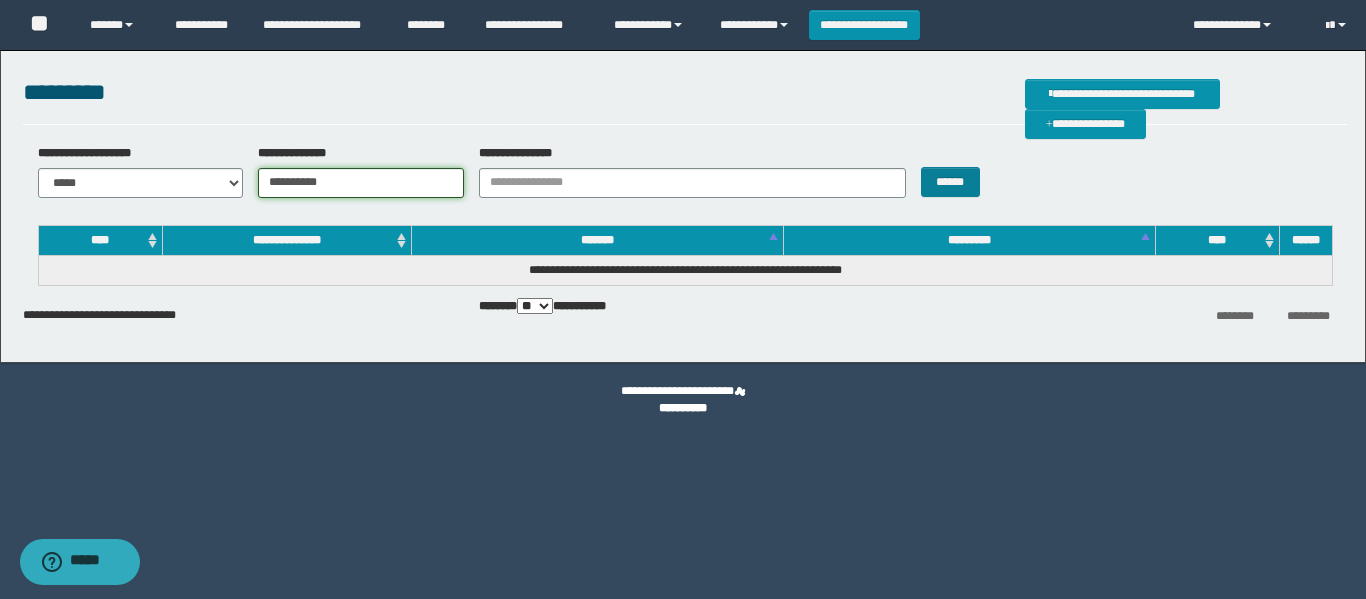 type on "**********" 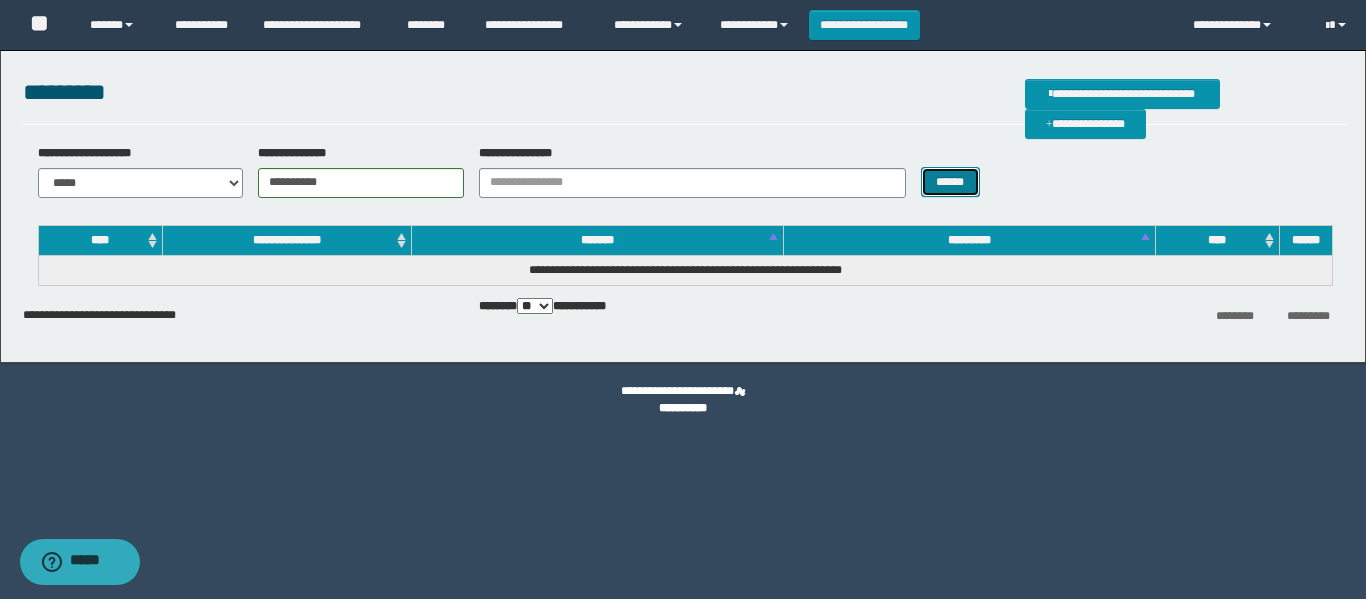 click on "******" at bounding box center [950, 182] 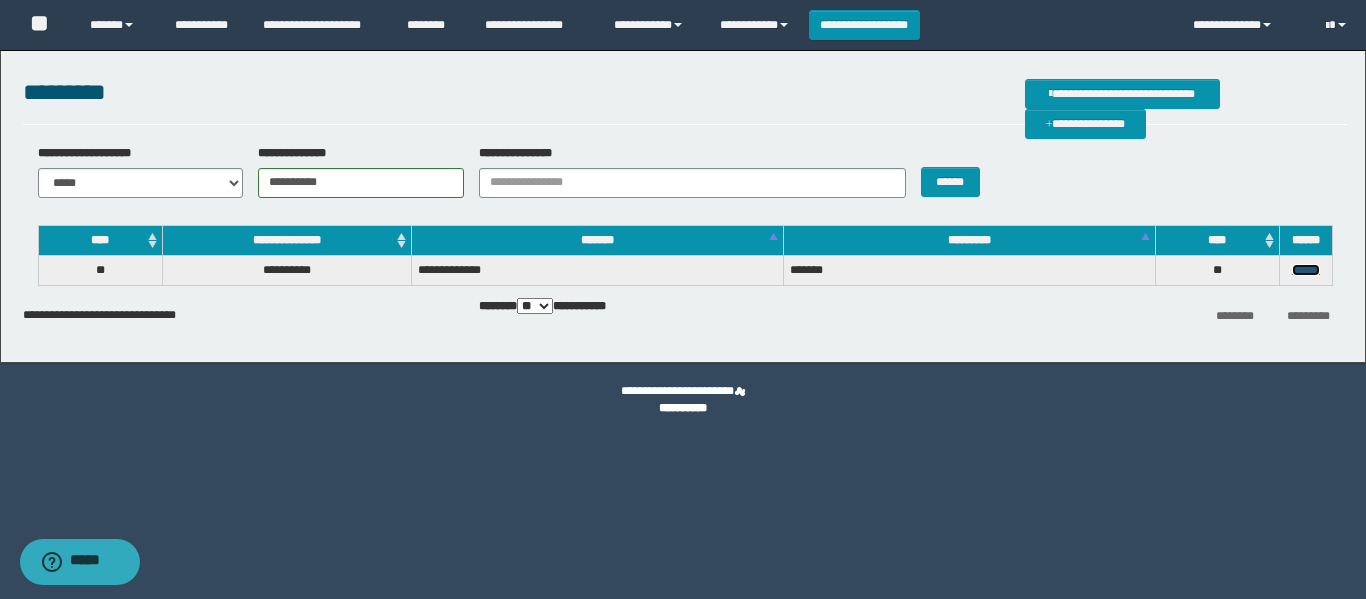 click on "******" at bounding box center (1306, 270) 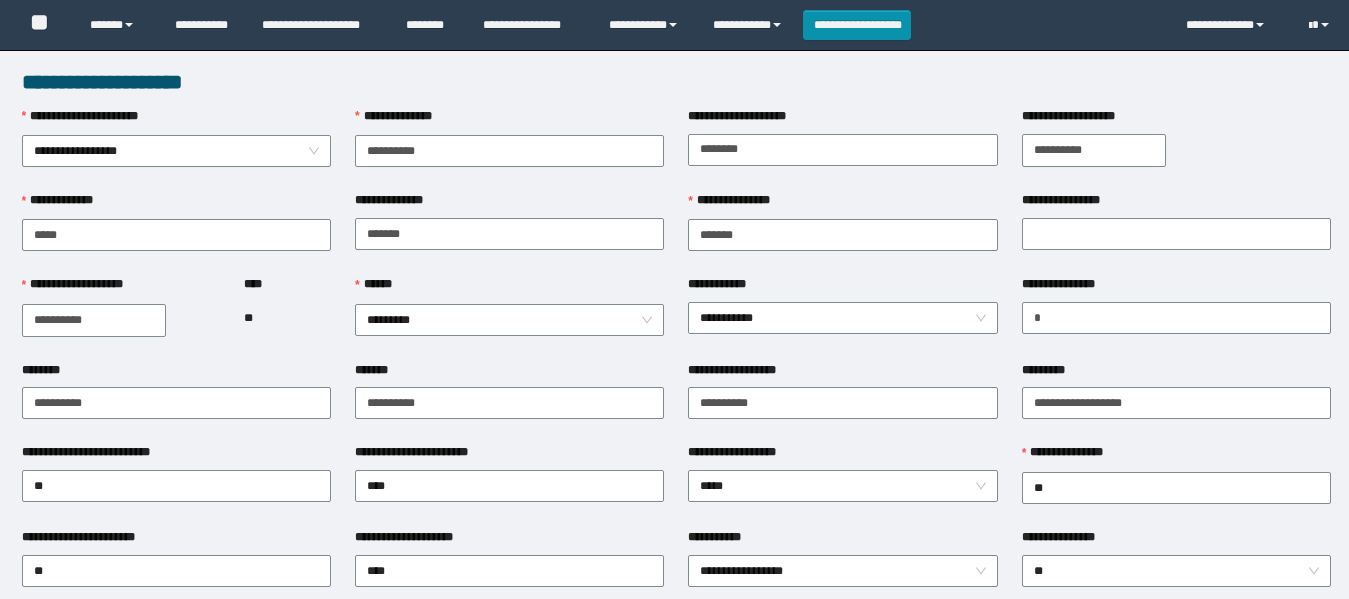 scroll, scrollTop: 0, scrollLeft: 0, axis: both 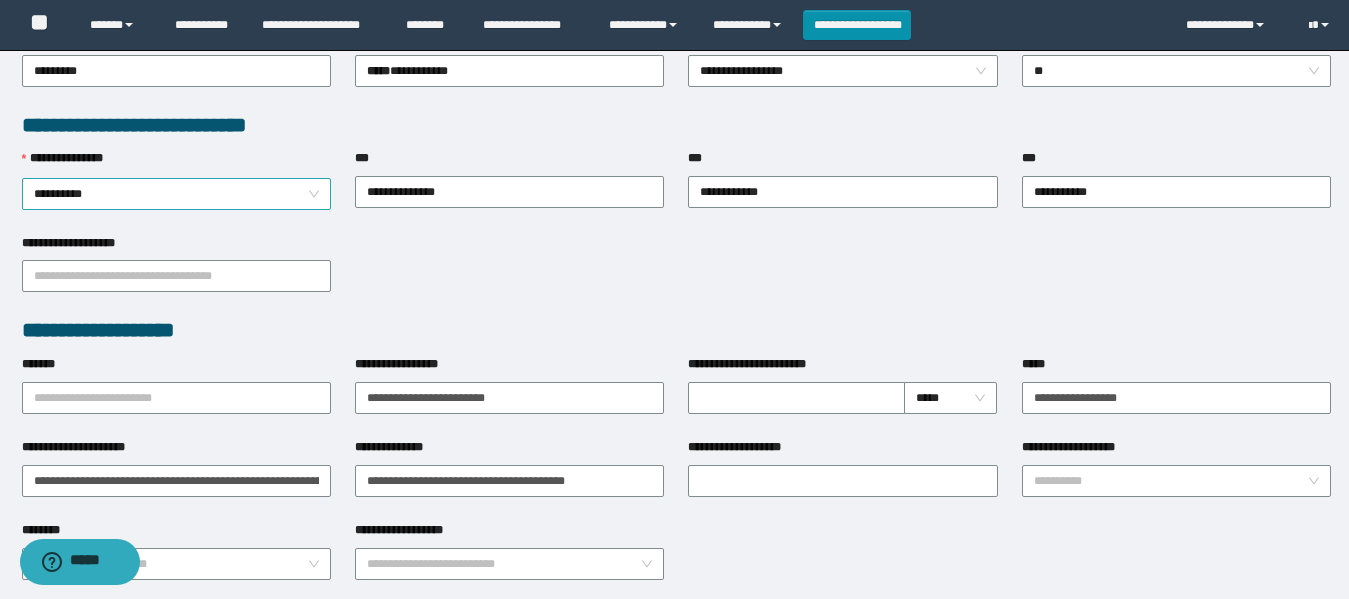 click on "**********" at bounding box center [176, 194] 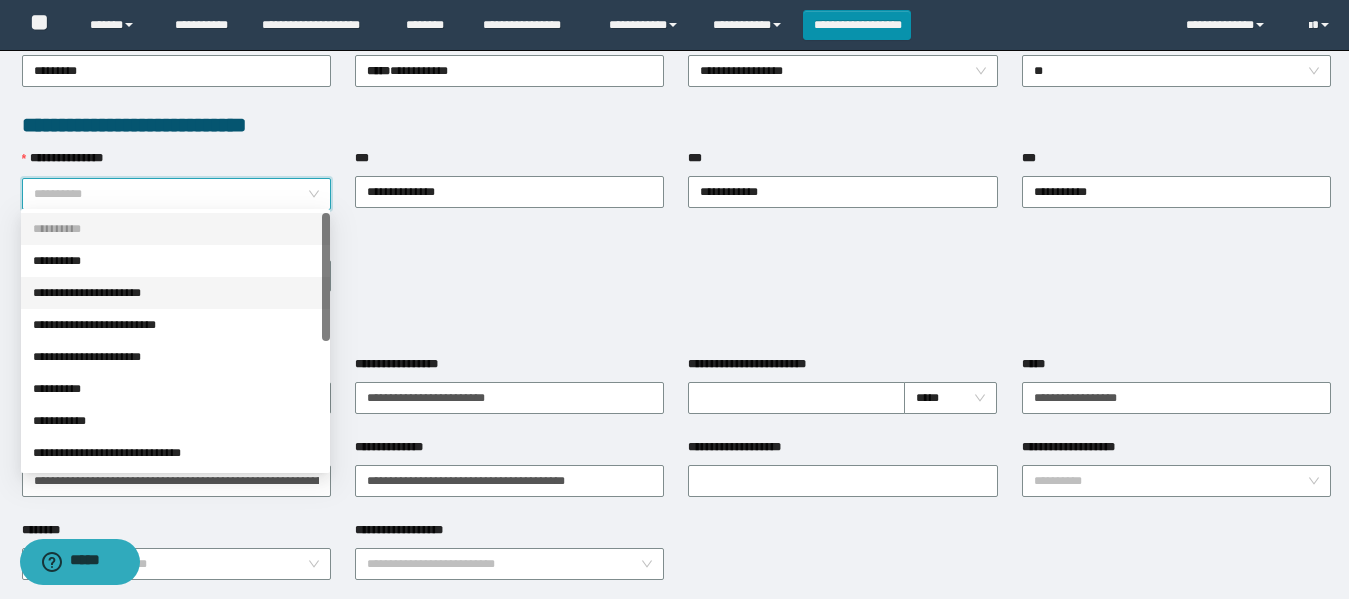 click on "**********" at bounding box center (175, 293) 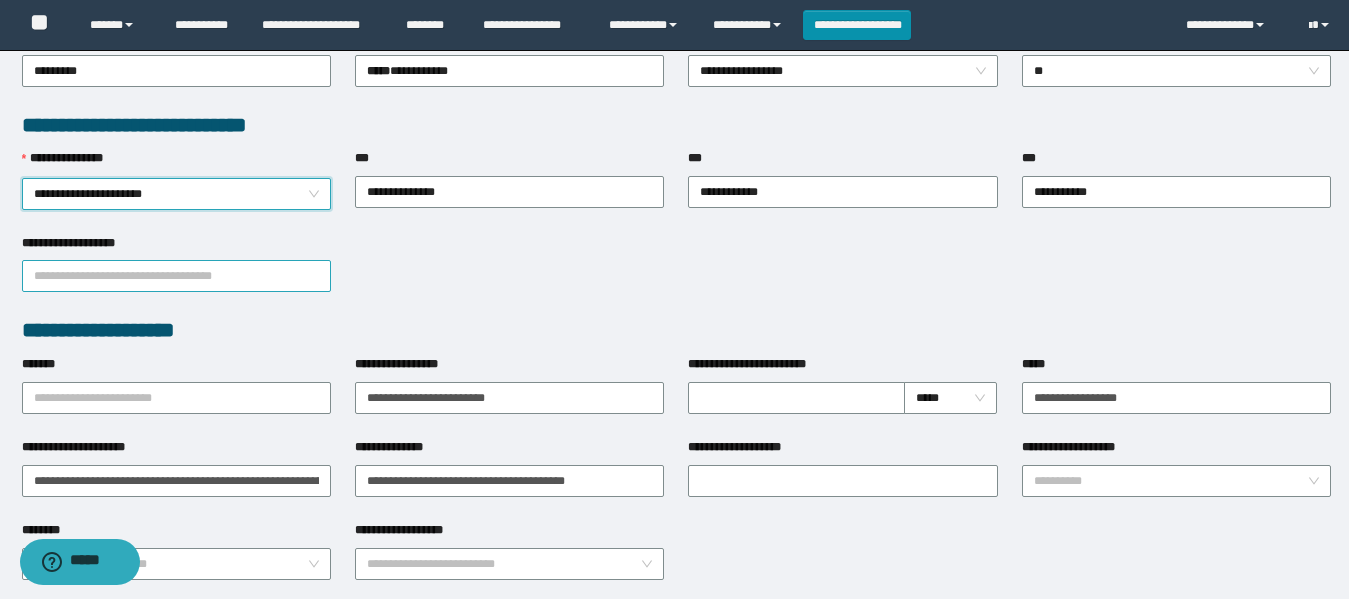 click on "**********" at bounding box center [176, 276] 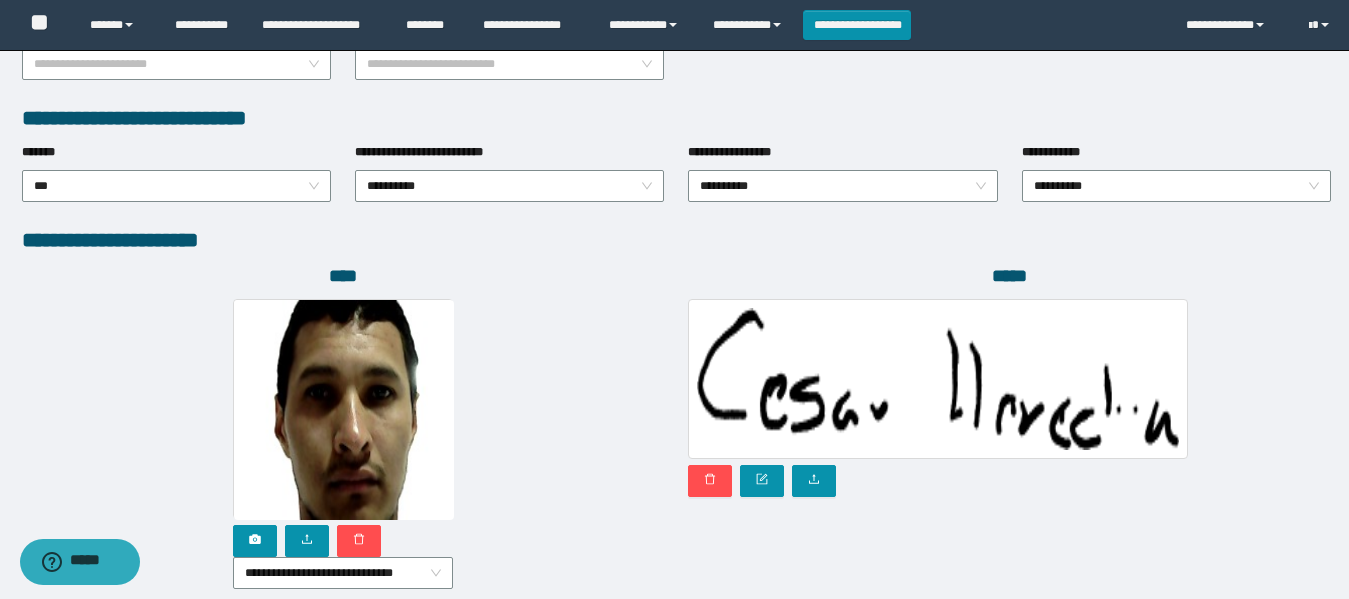 scroll, scrollTop: 1138, scrollLeft: 0, axis: vertical 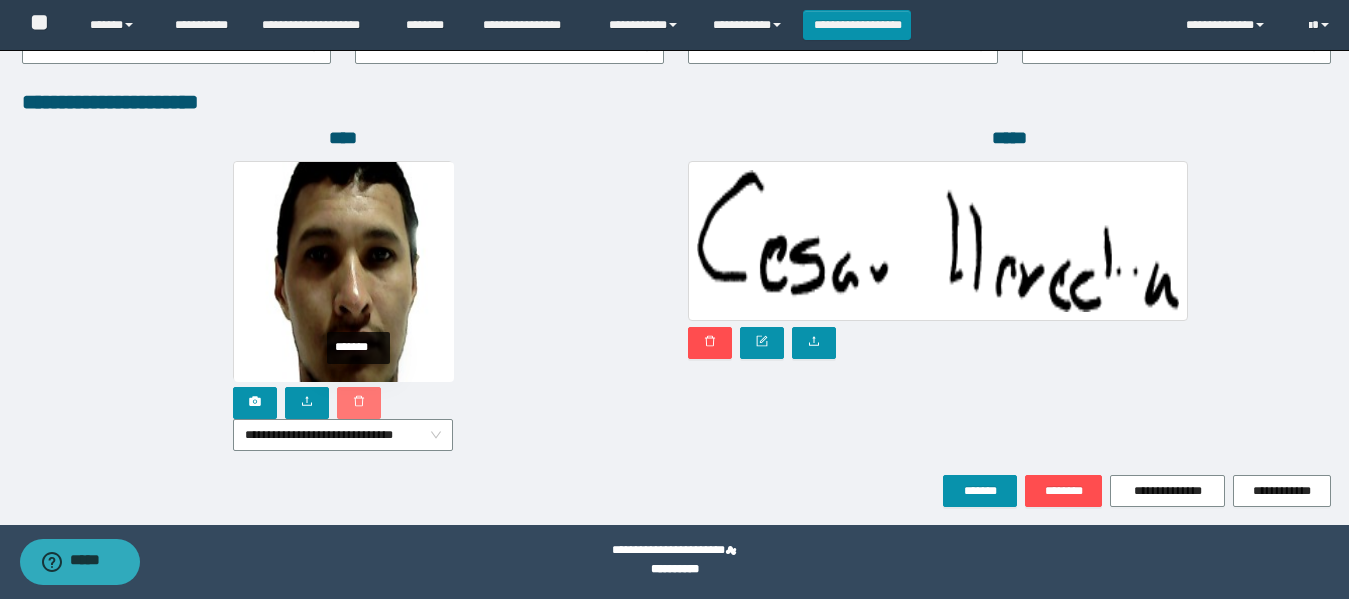type on "**********" 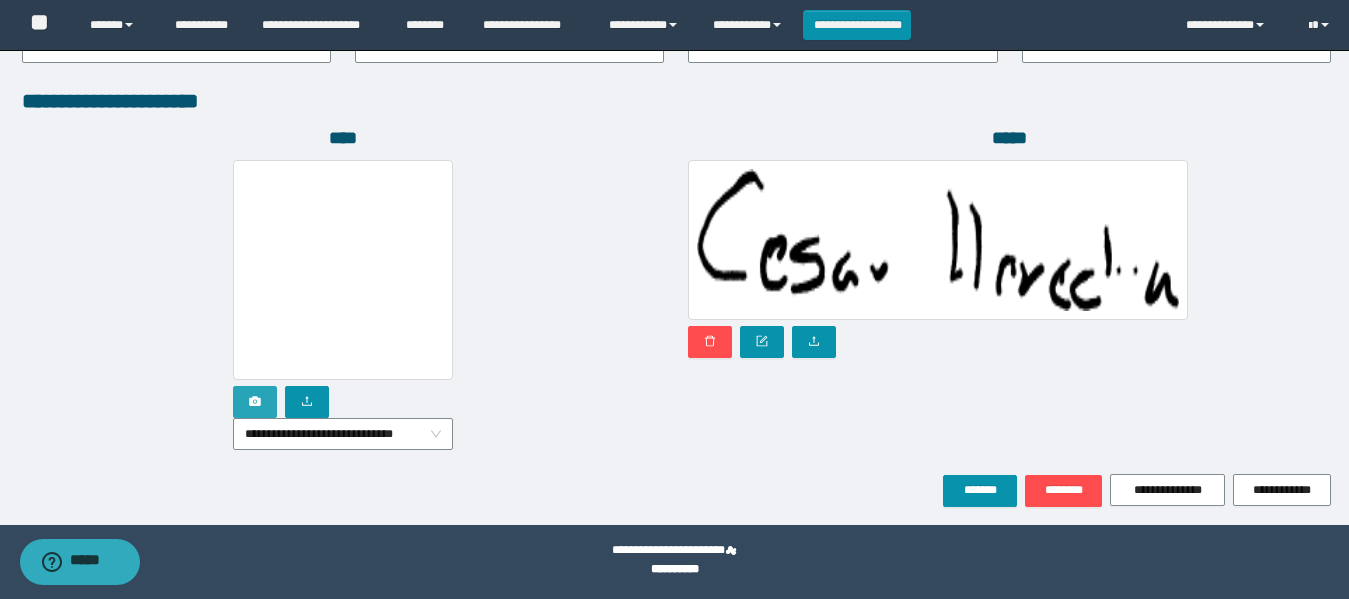 click at bounding box center (255, 402) 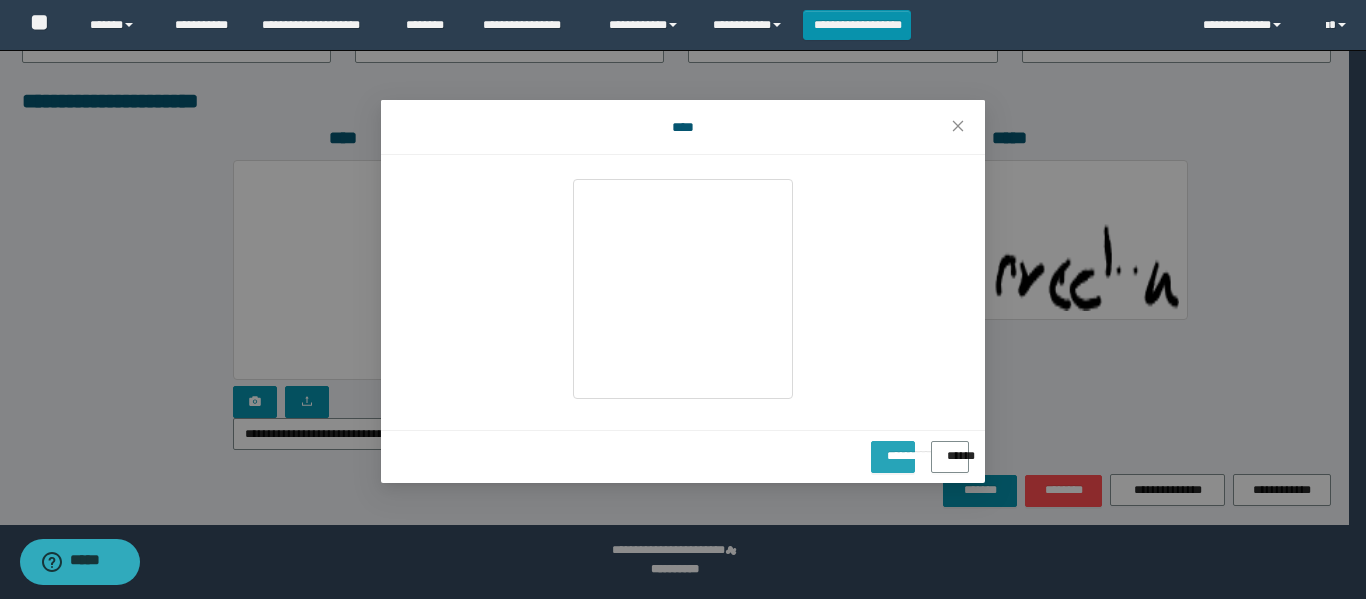 click on "**********" at bounding box center [893, 449] 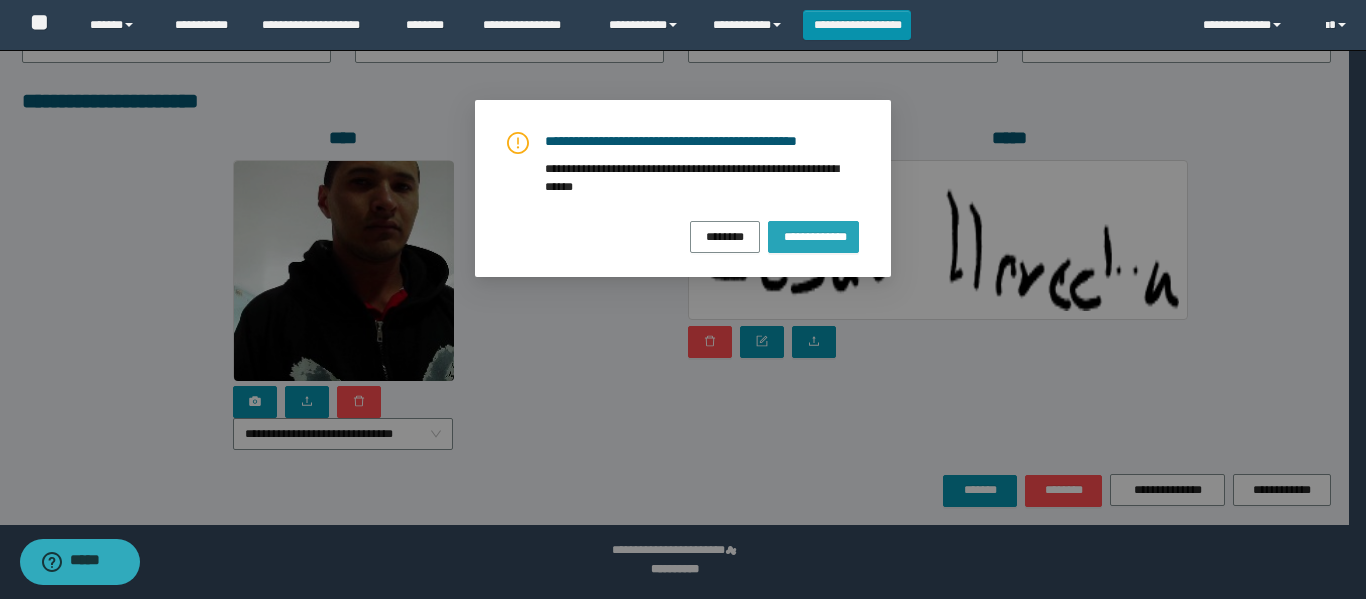 click on "**********" at bounding box center [813, 236] 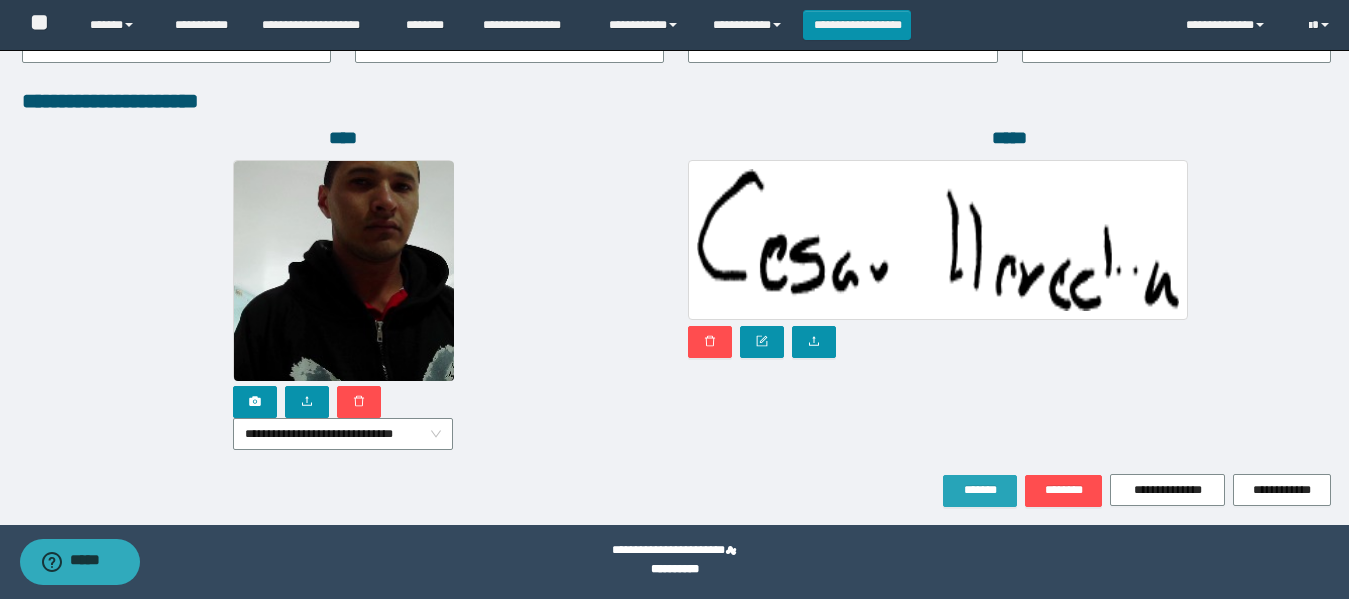 click on "*******" at bounding box center (980, 490) 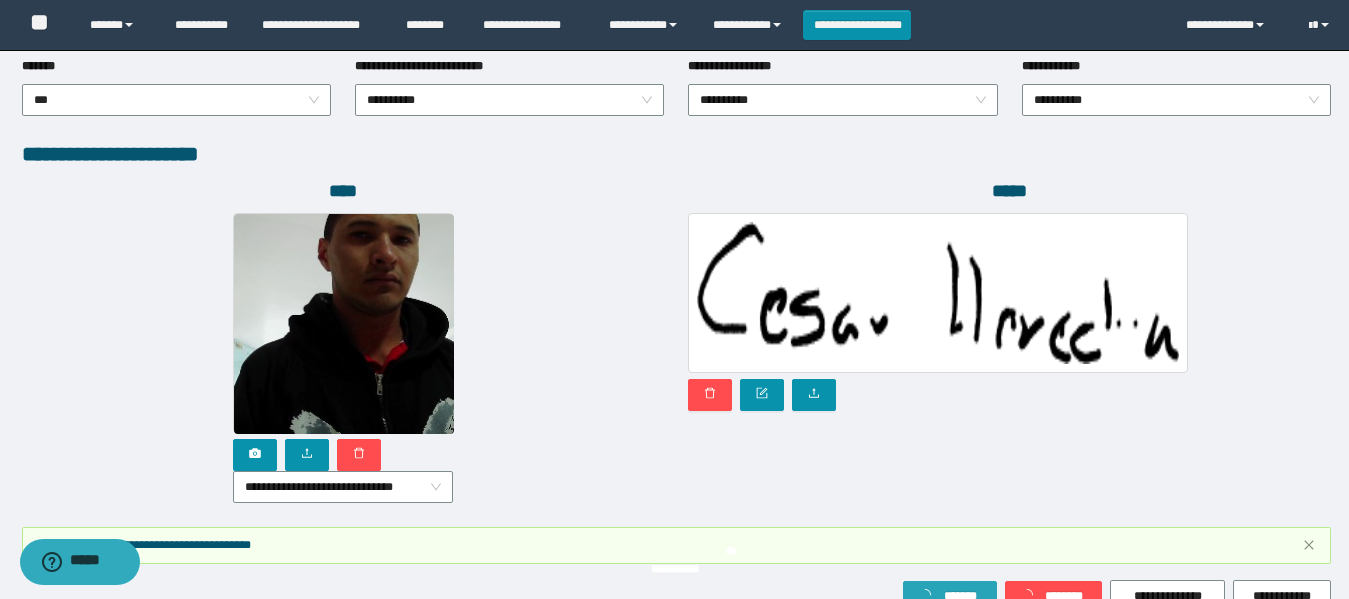 scroll, scrollTop: 1209, scrollLeft: 0, axis: vertical 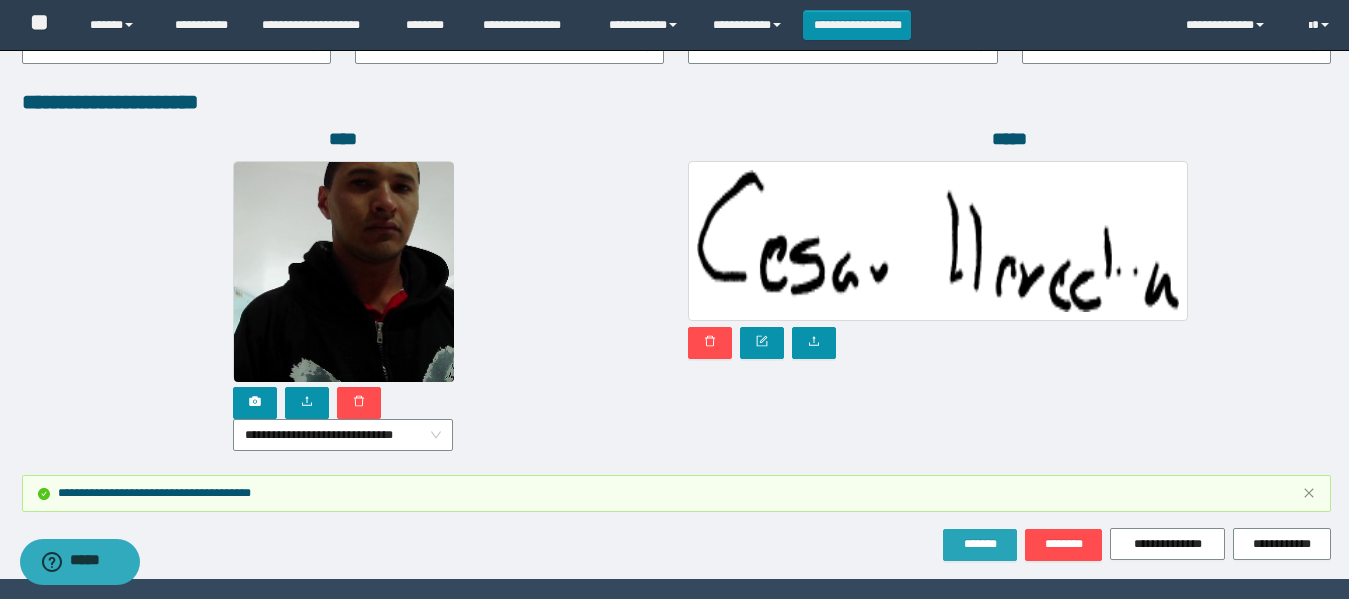 click on "*******" at bounding box center [980, 544] 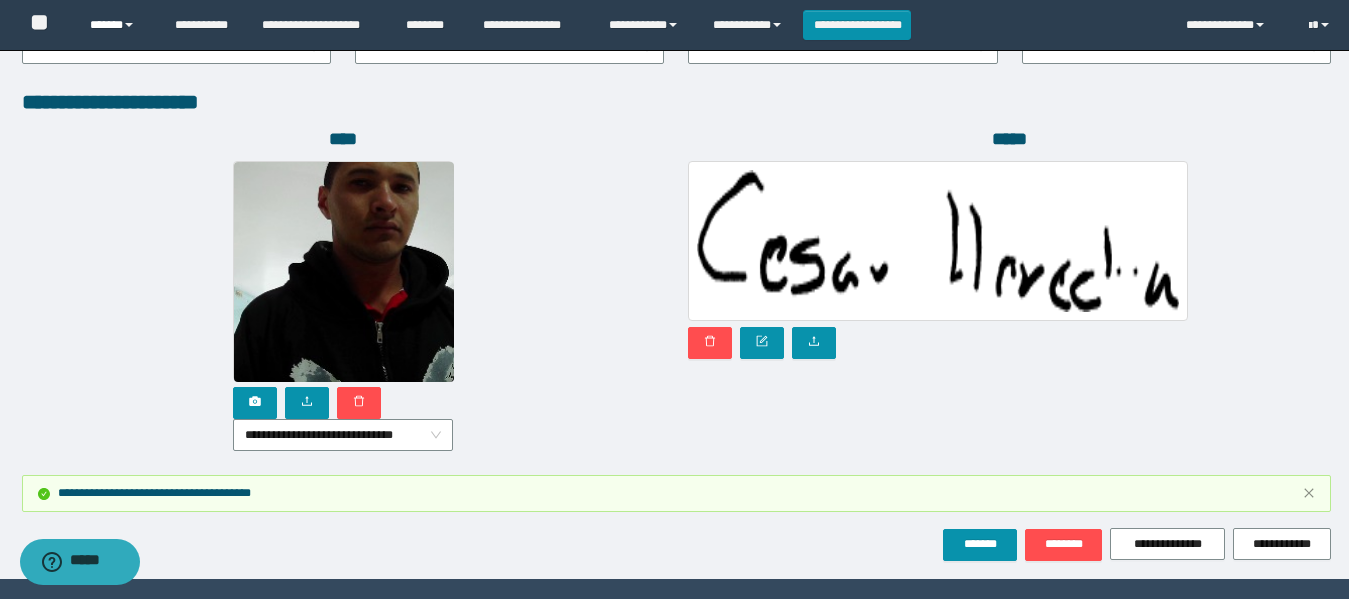 click on "******" at bounding box center [117, 25] 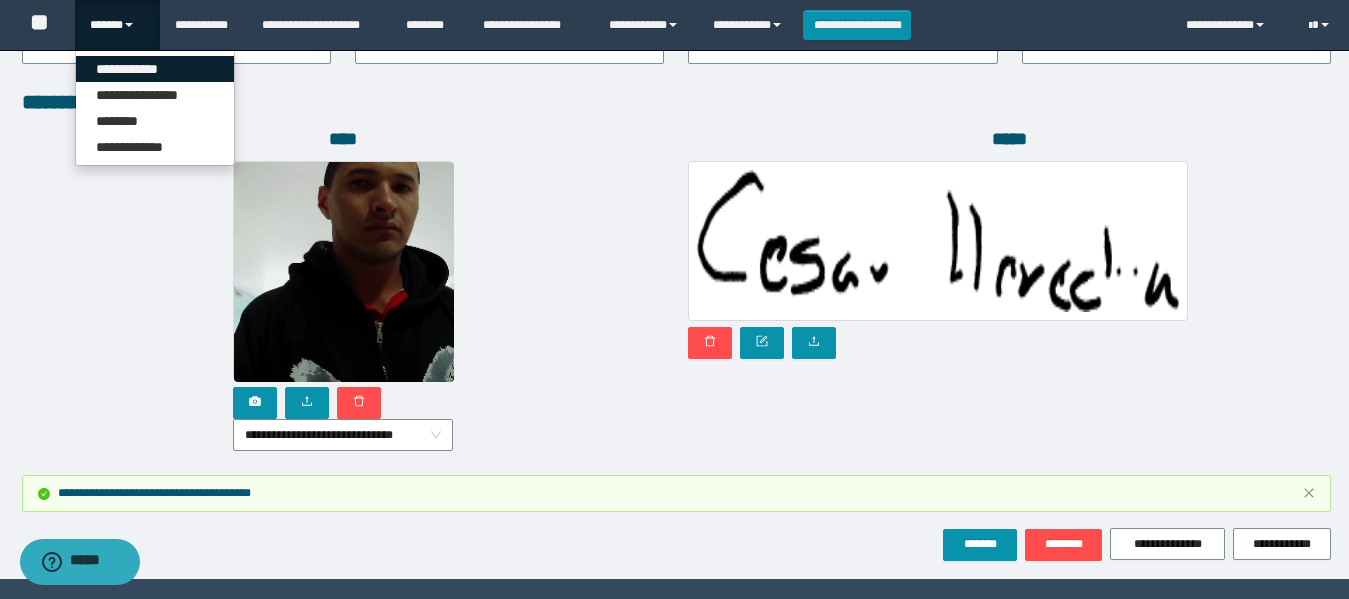 click on "**********" at bounding box center (155, 69) 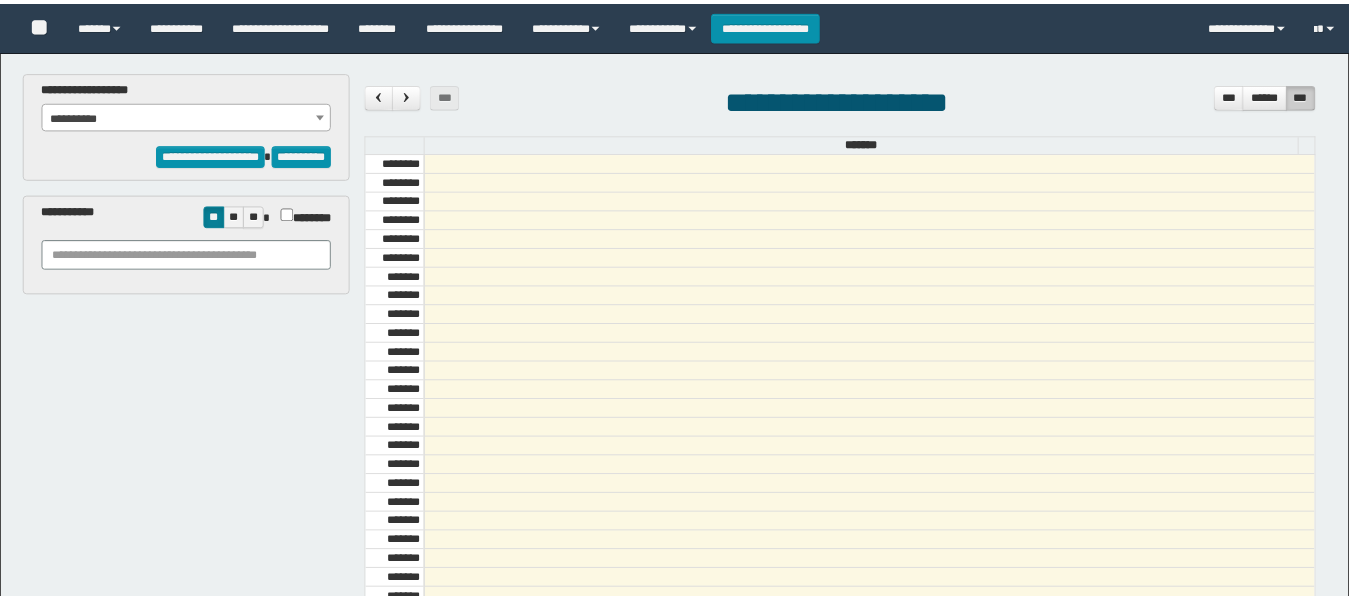 scroll, scrollTop: 0, scrollLeft: 0, axis: both 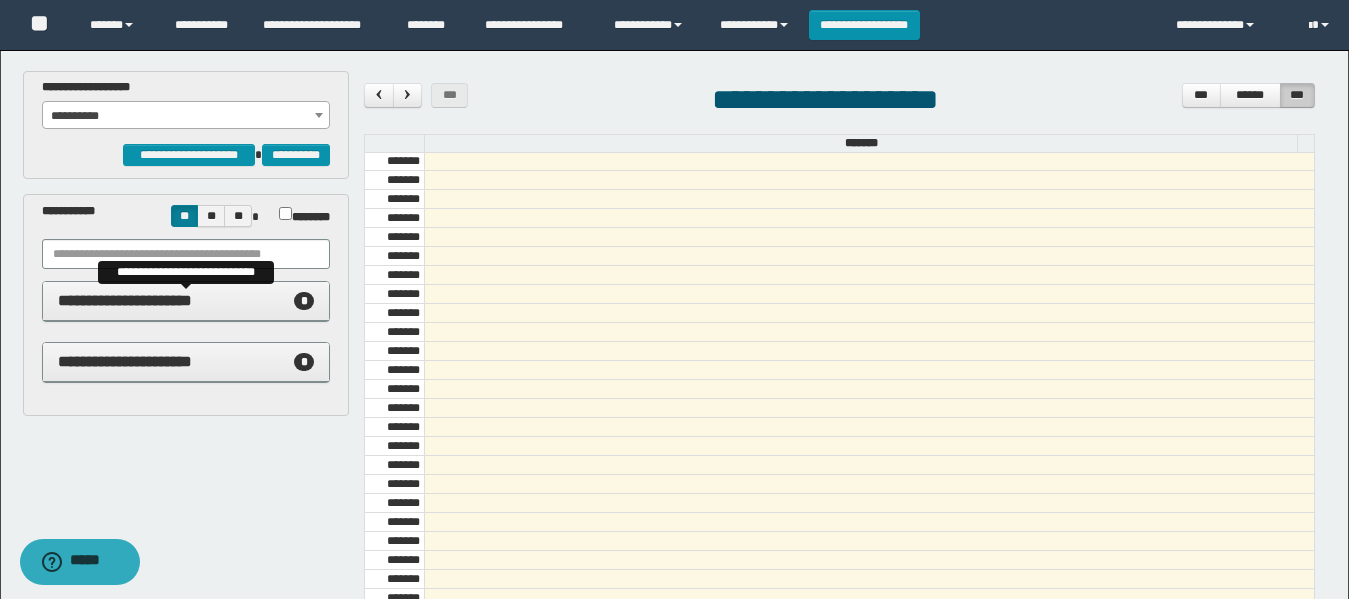 click on "**********" at bounding box center [125, 300] 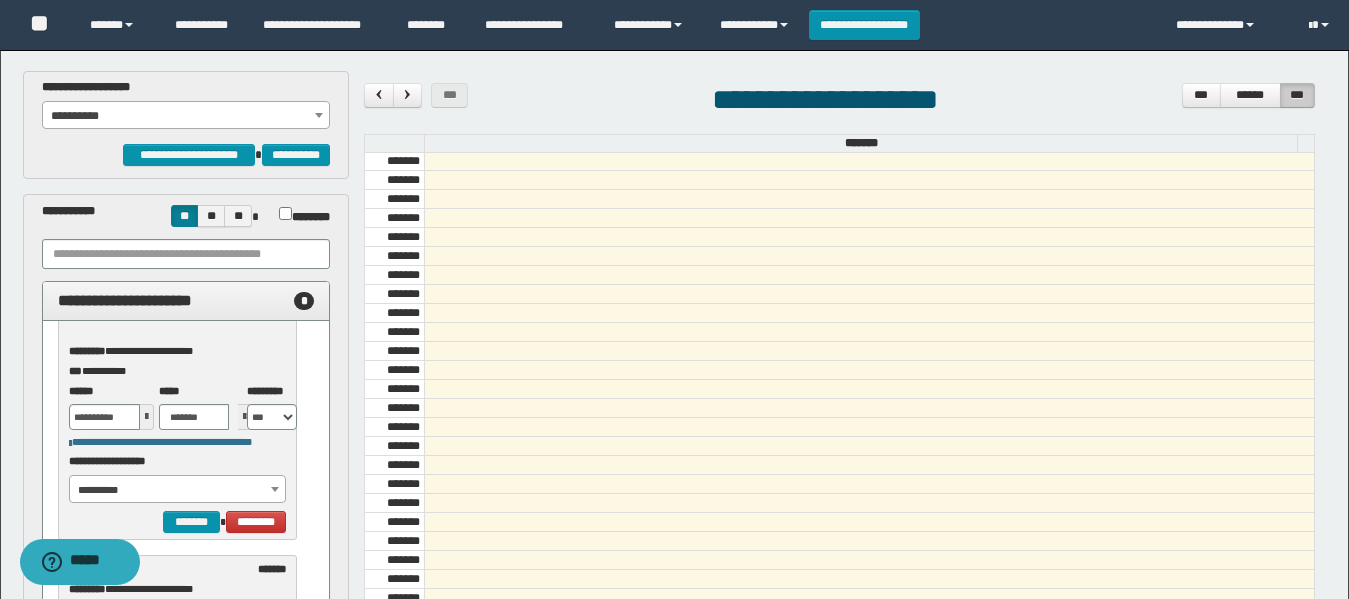 scroll, scrollTop: 0, scrollLeft: 0, axis: both 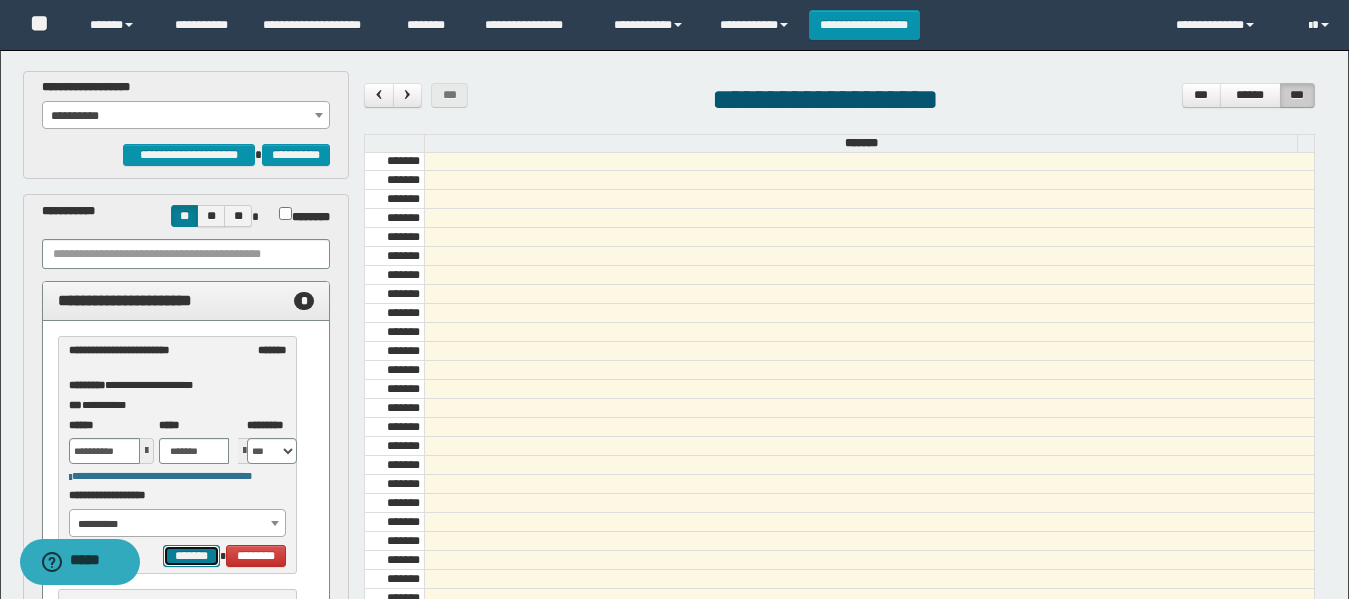 click on "*******" at bounding box center [191, 556] 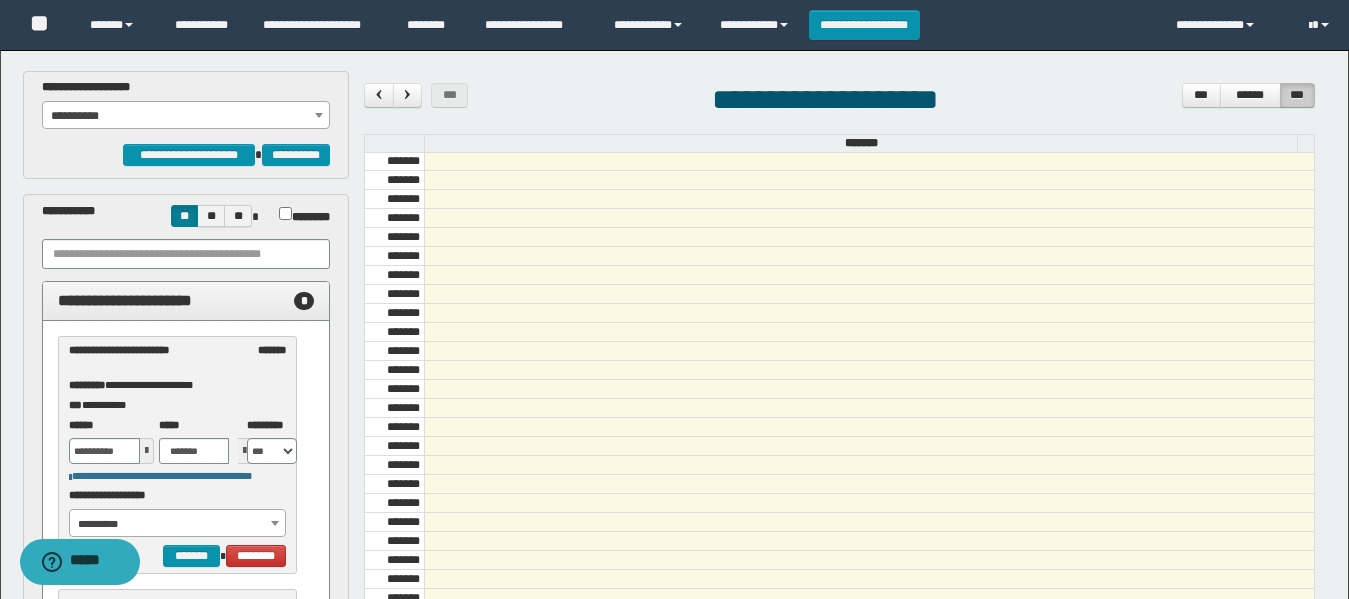 click at bounding box center [275, 523] 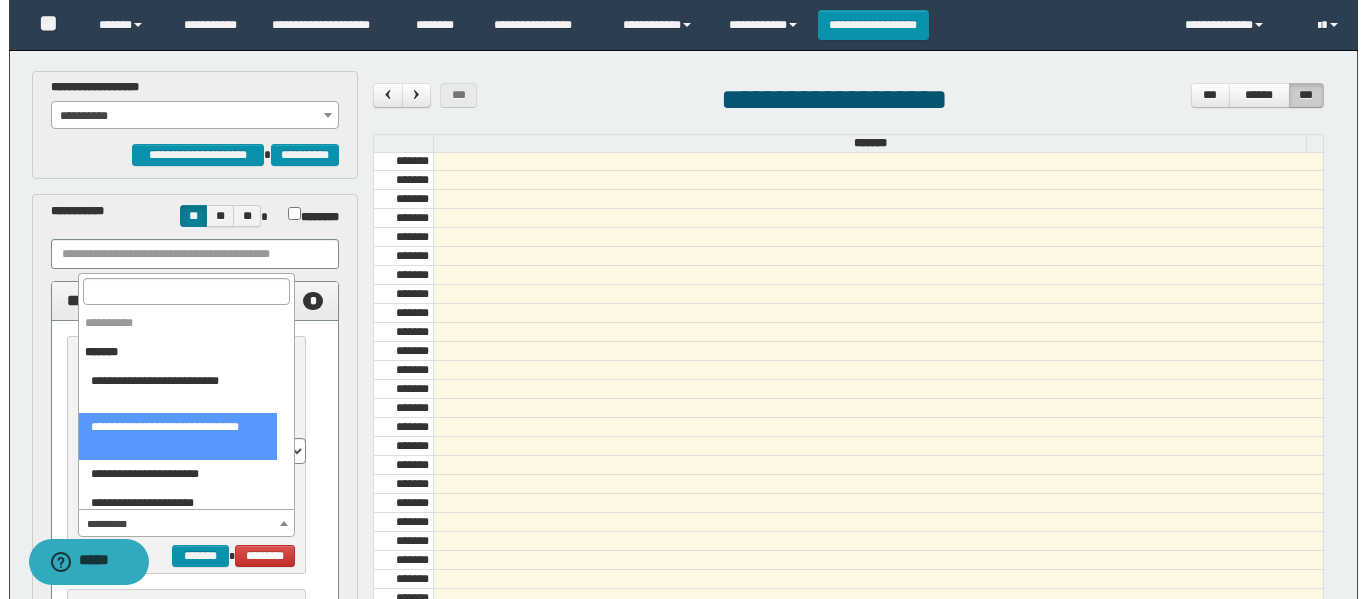 scroll, scrollTop: 100, scrollLeft: 0, axis: vertical 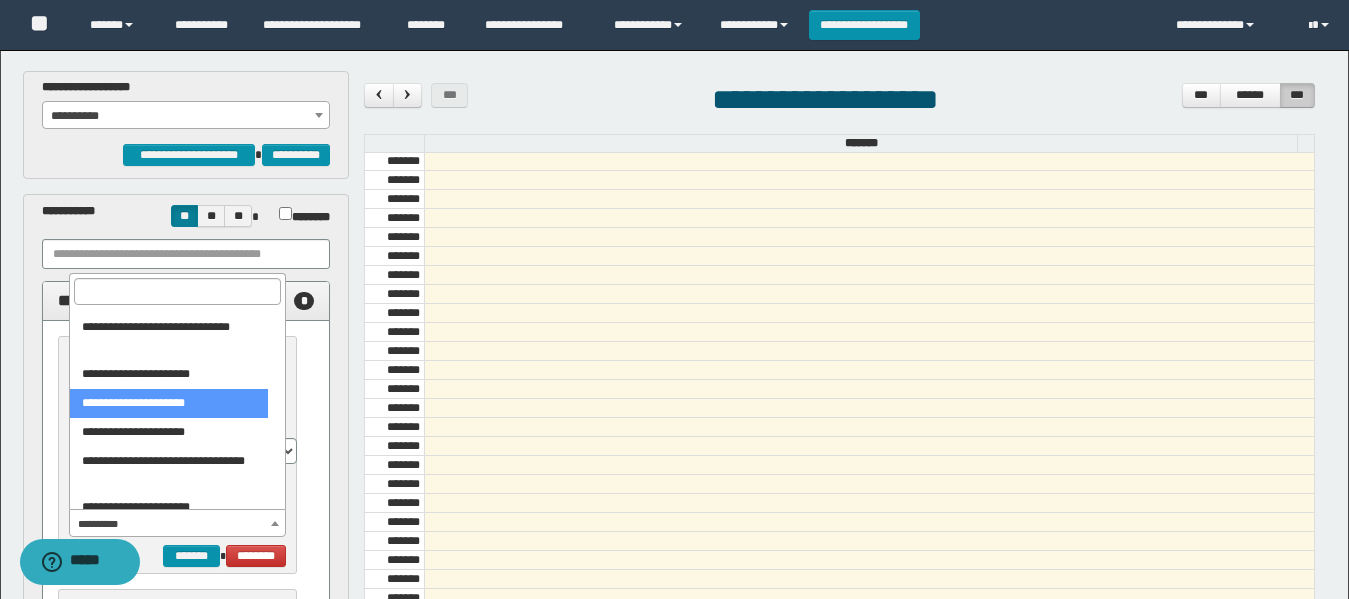 select on "******" 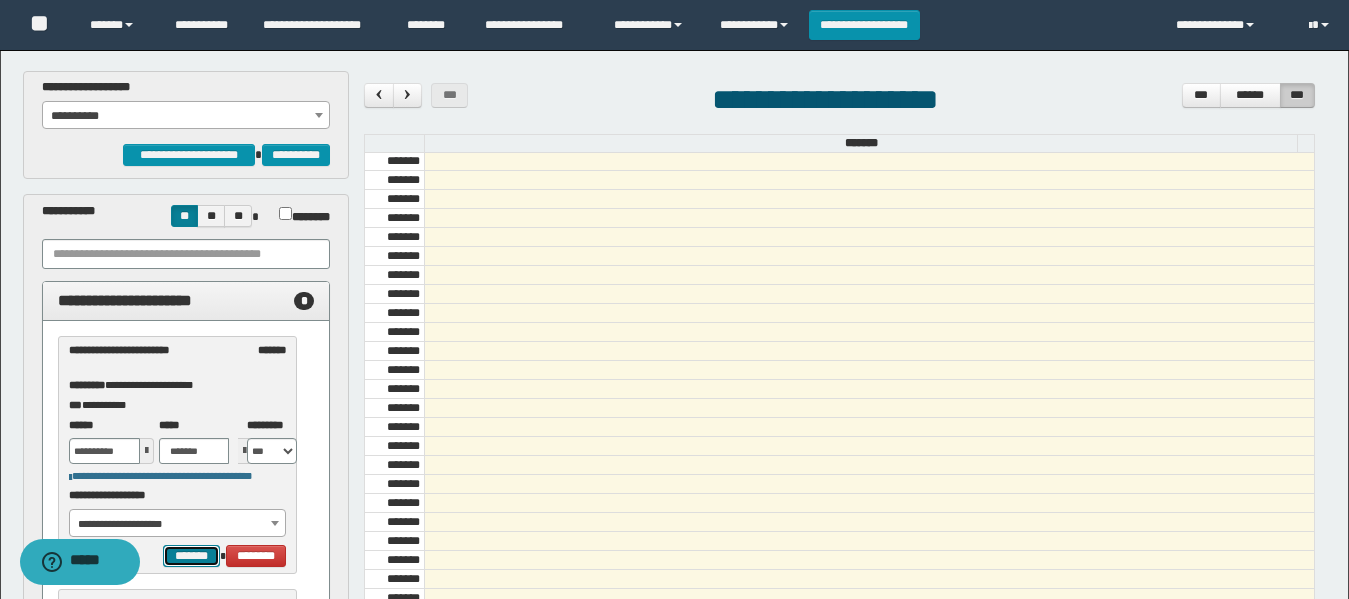 click on "*******" at bounding box center [191, 556] 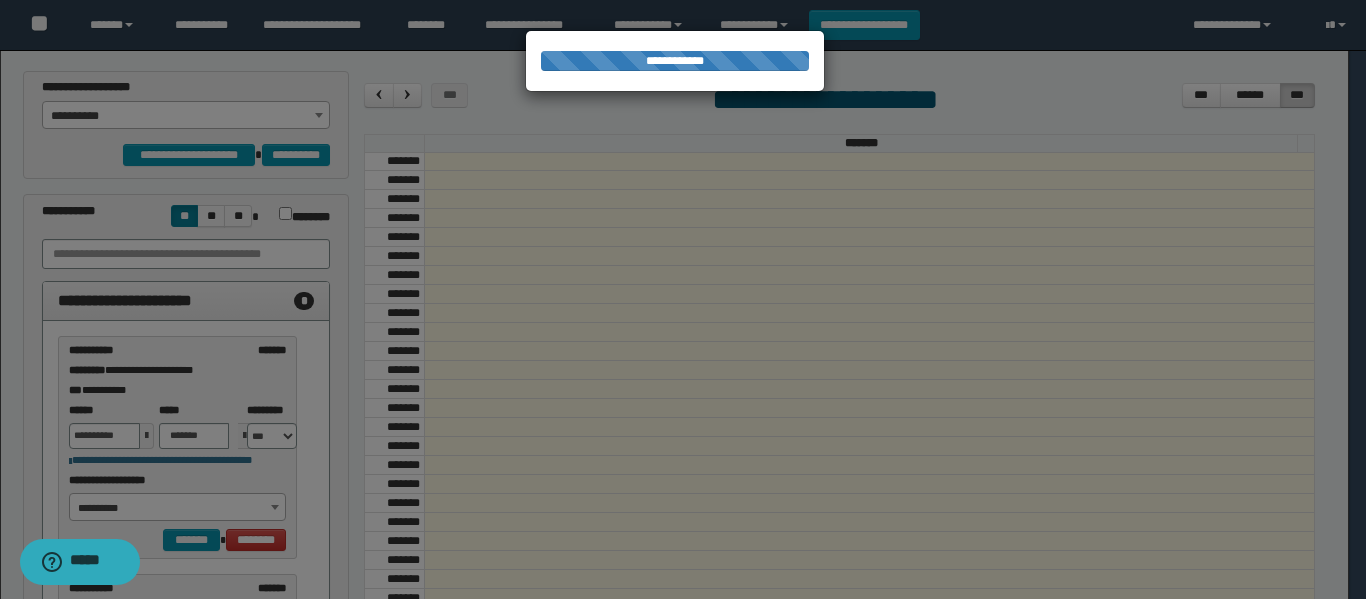 select on "******" 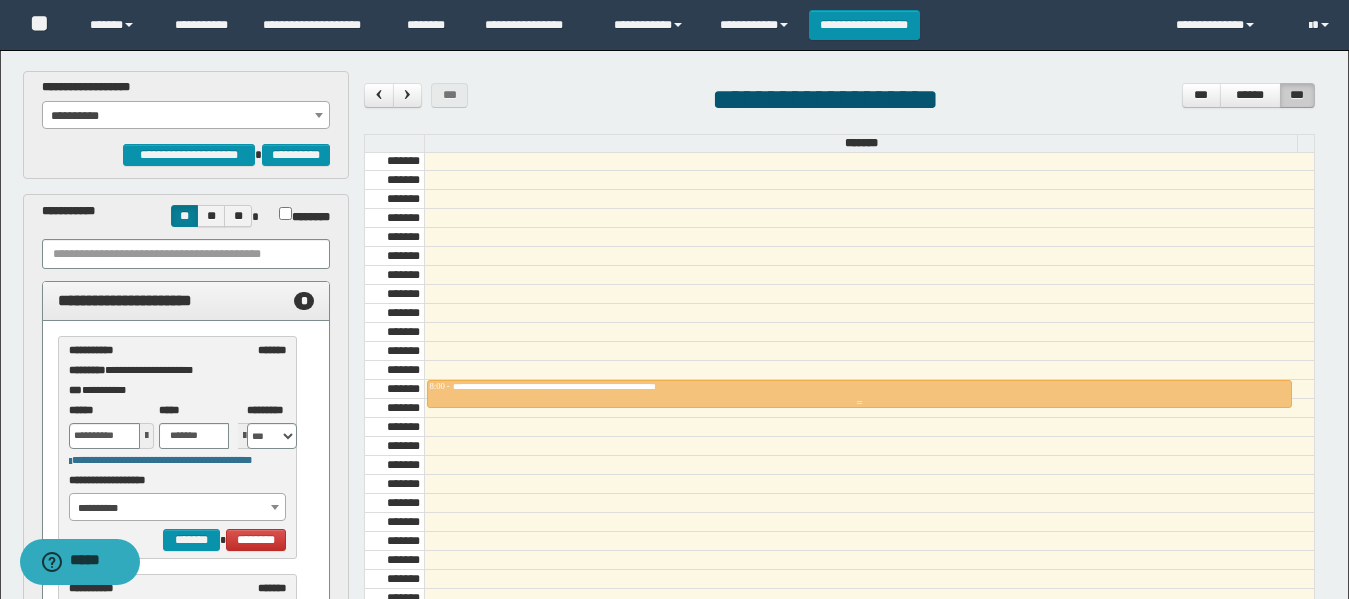 click at bounding box center [859, 403] 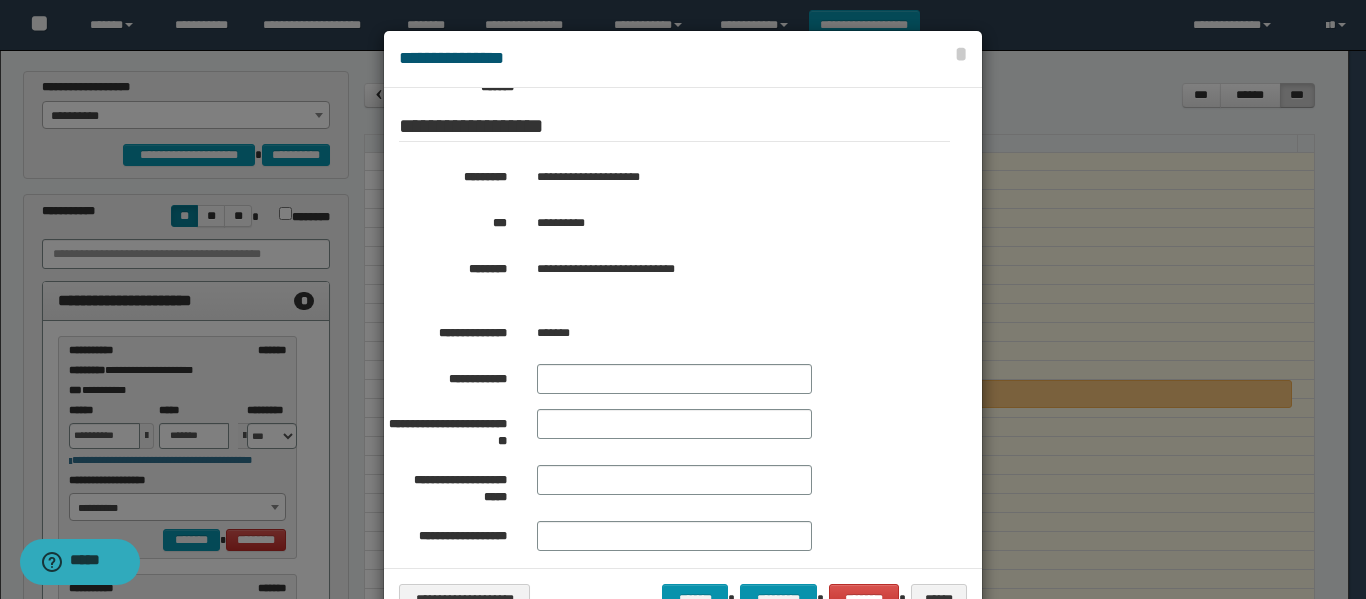 scroll, scrollTop: 392, scrollLeft: 0, axis: vertical 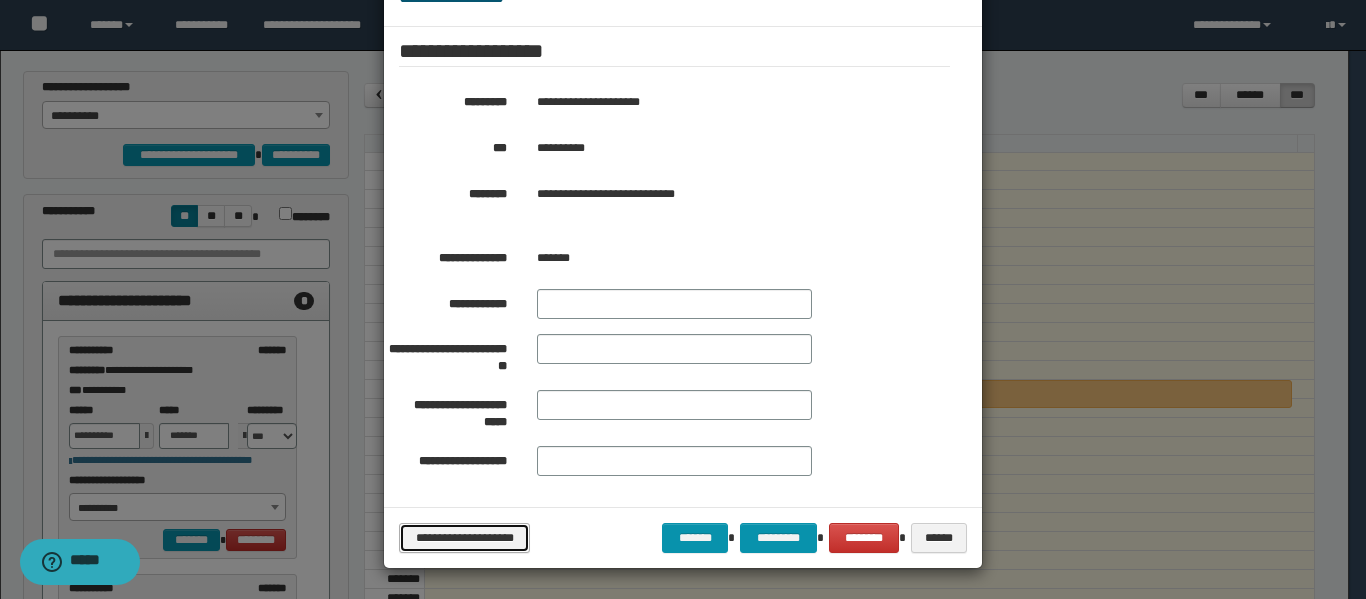 click on "**********" at bounding box center (464, 538) 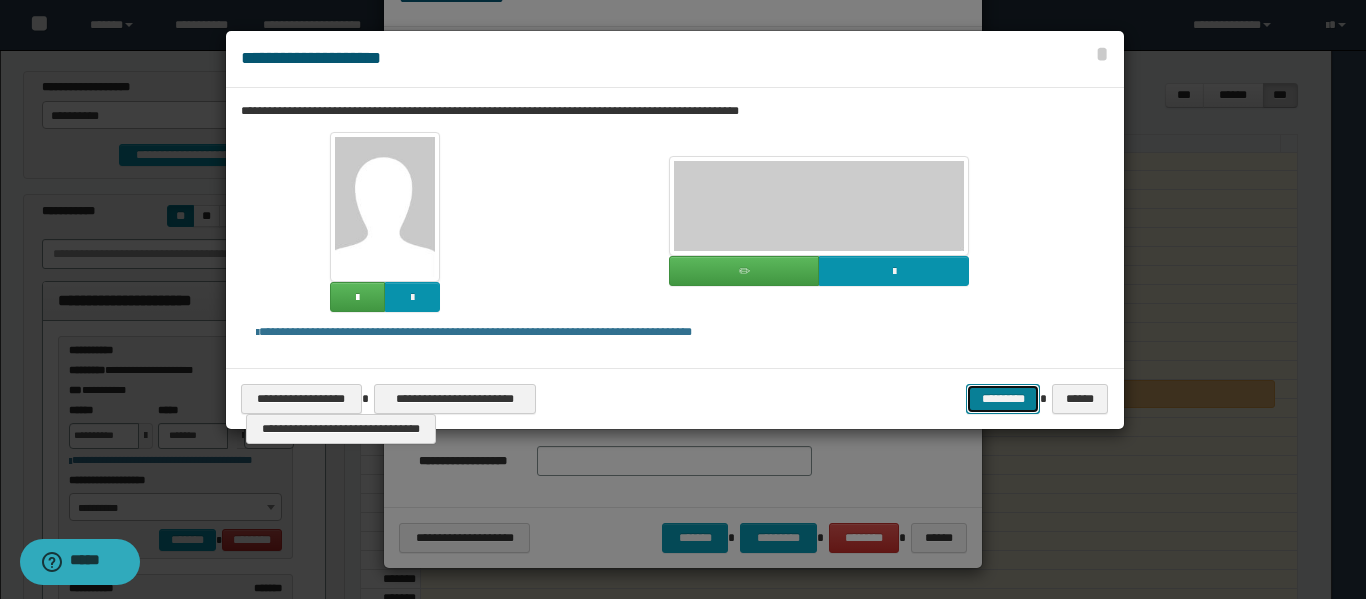 click on "*********" at bounding box center [1003, 399] 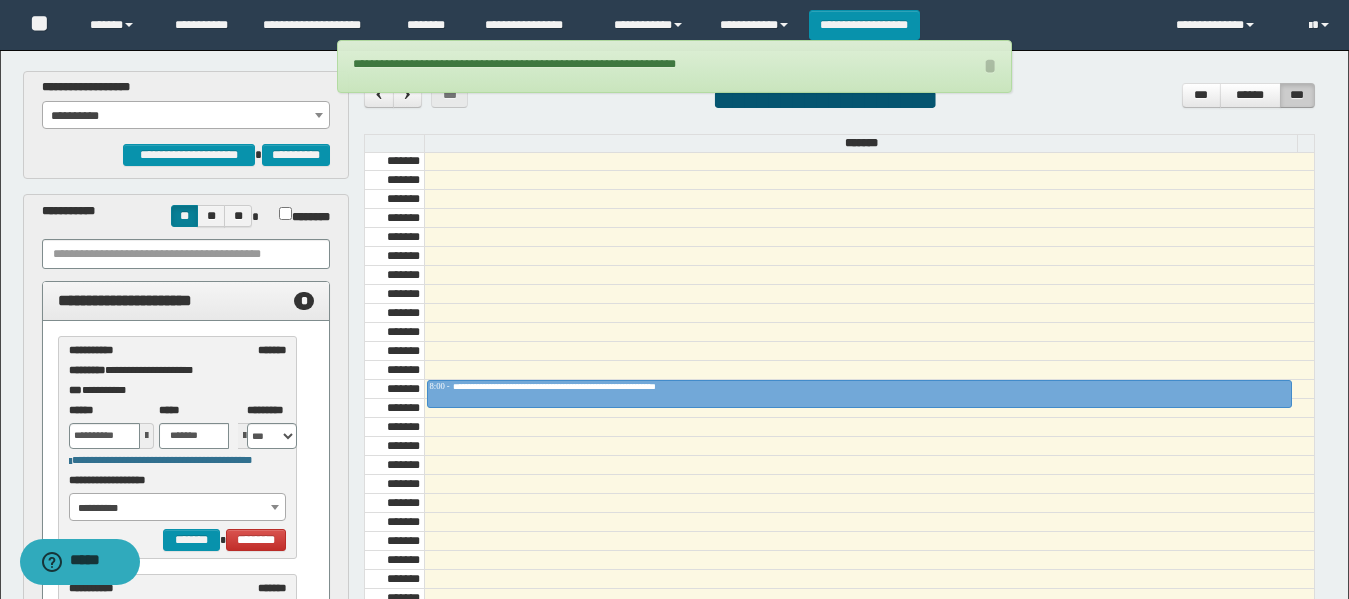 click on "**********" at bounding box center [178, 508] 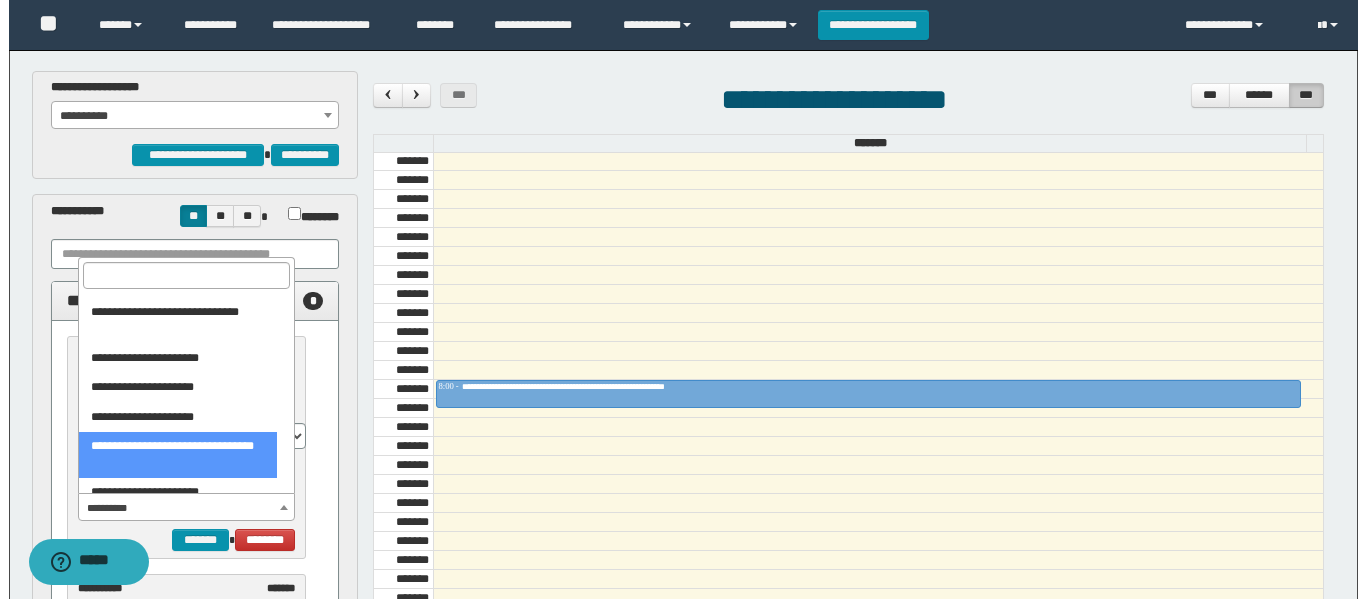 scroll, scrollTop: 200, scrollLeft: 0, axis: vertical 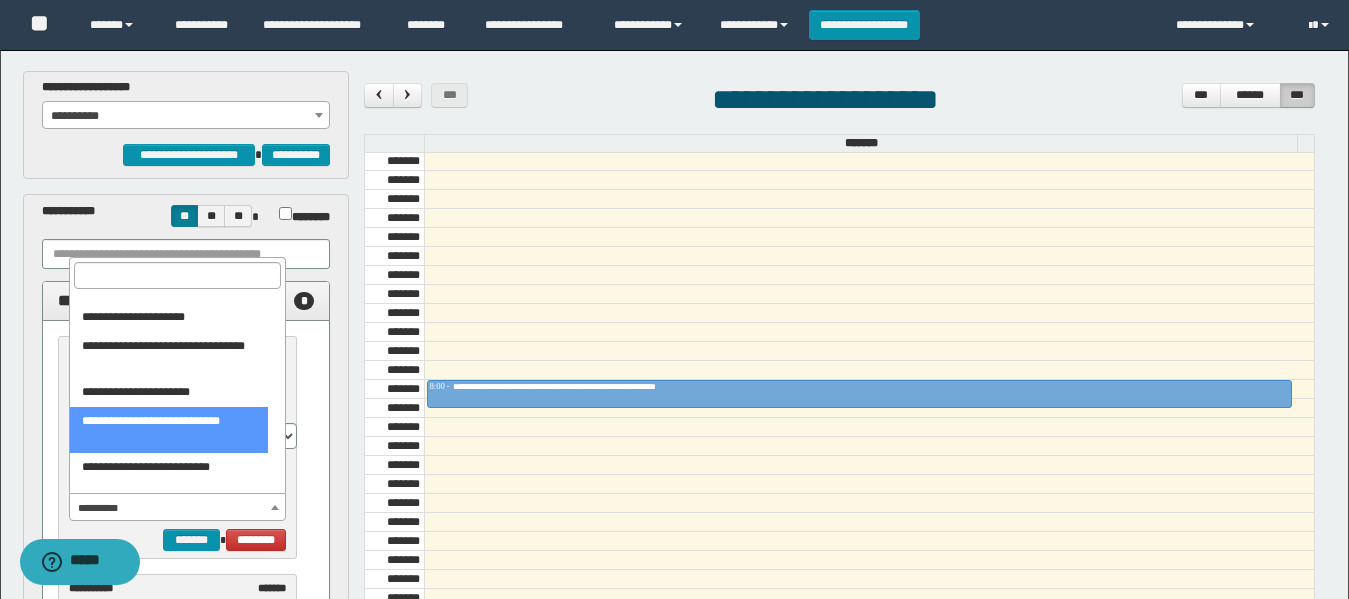 select on "******" 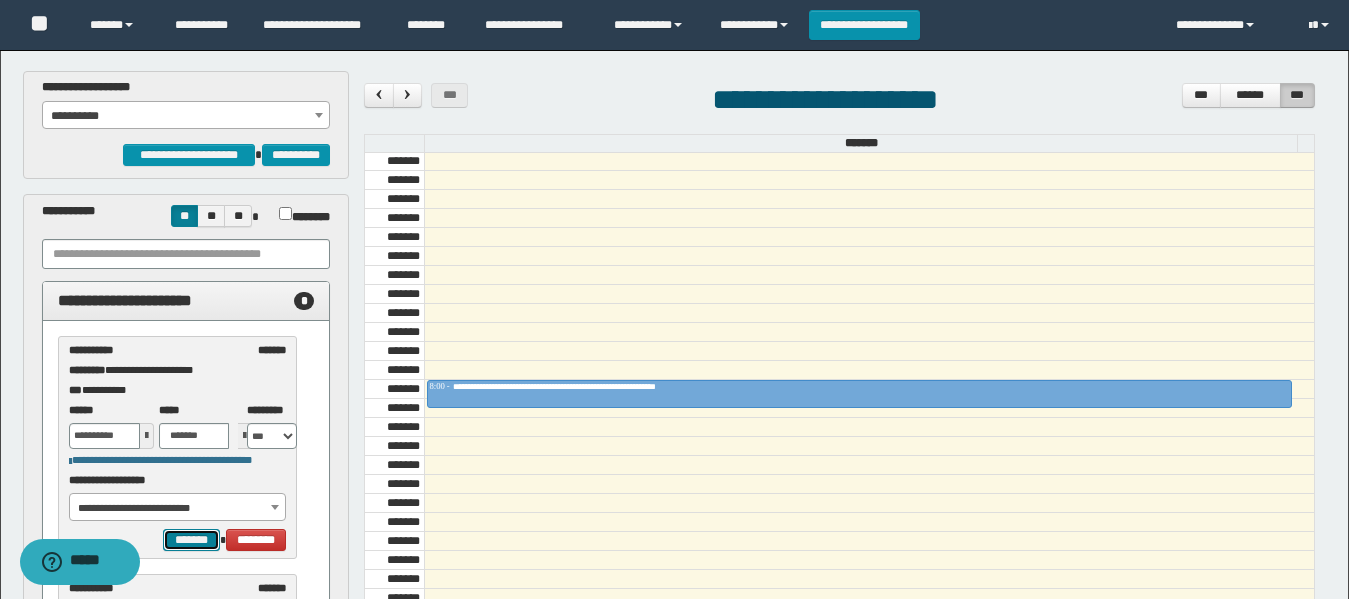 click on "*******" at bounding box center [191, 540] 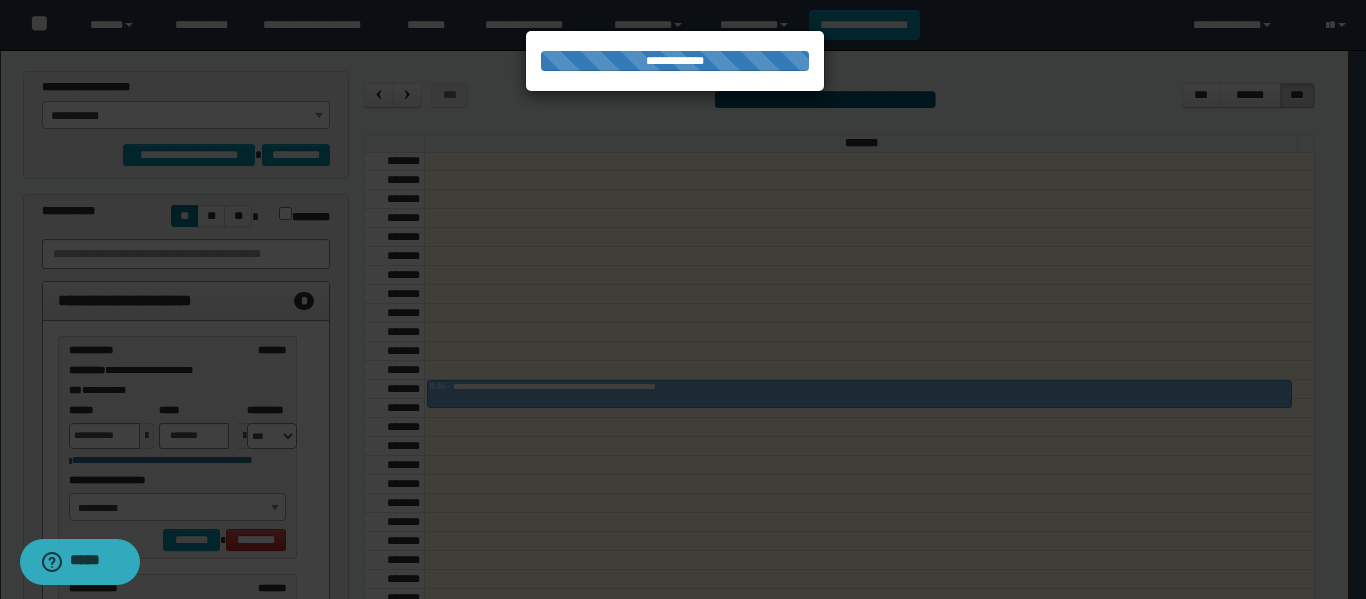 select on "******" 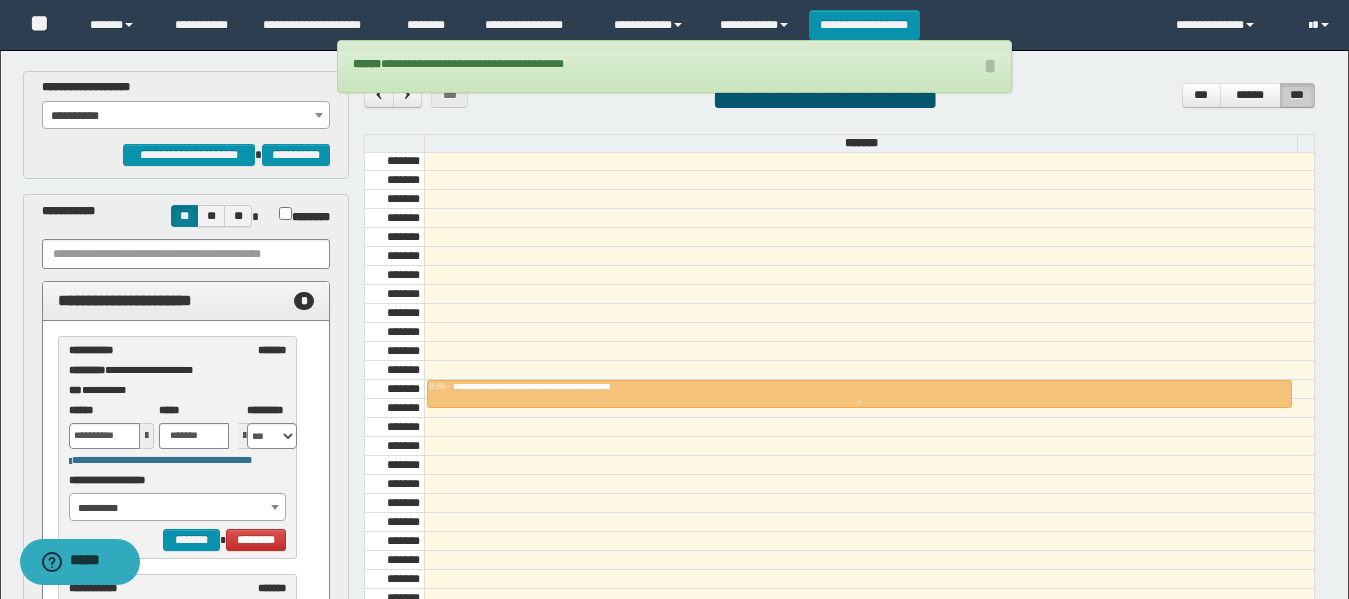 click on "**********" at bounding box center (561, 386) 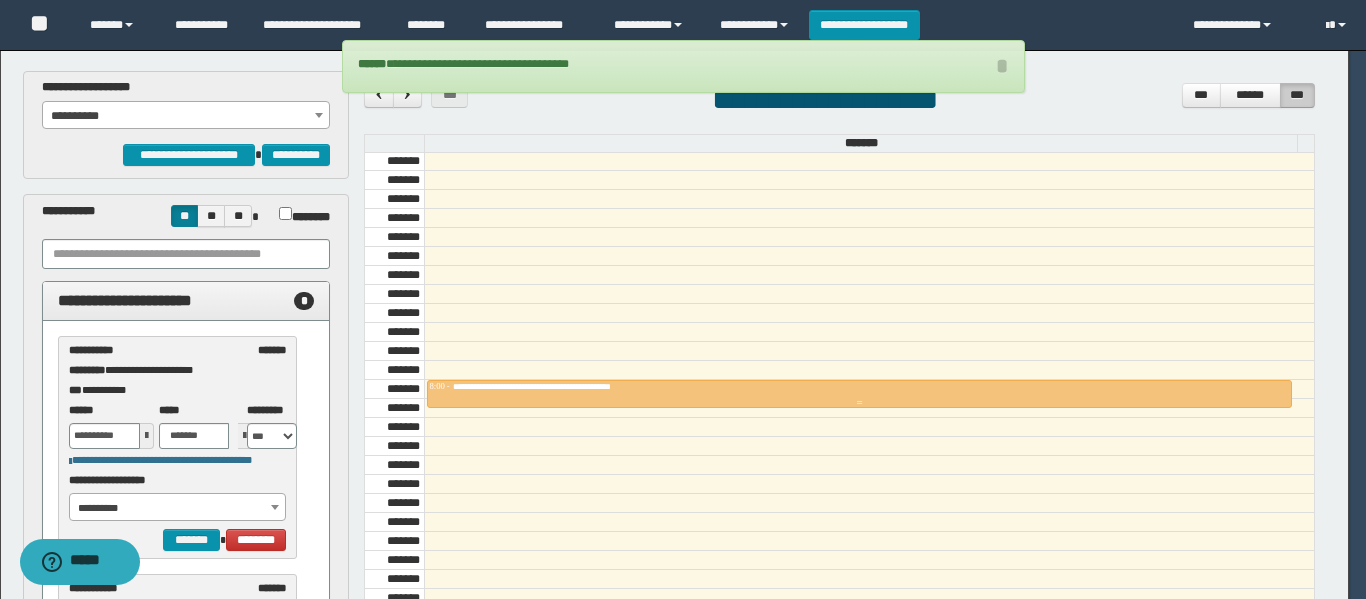 scroll, scrollTop: 0, scrollLeft: 0, axis: both 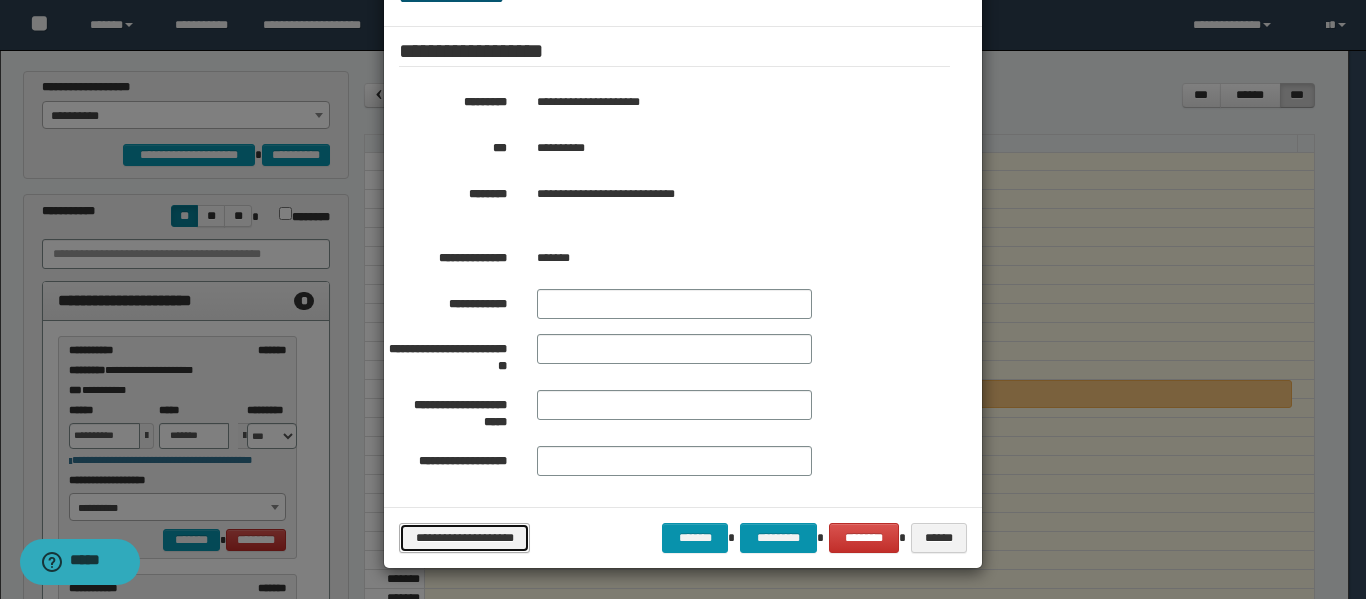 click on "**********" at bounding box center [464, 538] 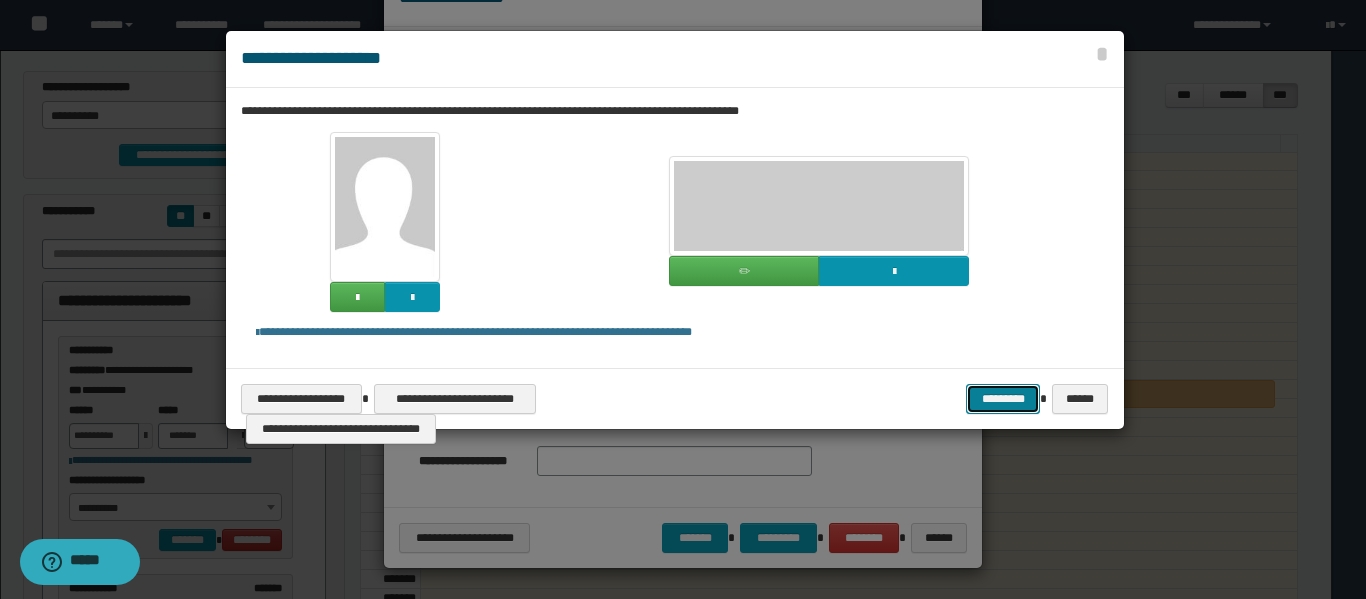 click on "*********" at bounding box center (1003, 399) 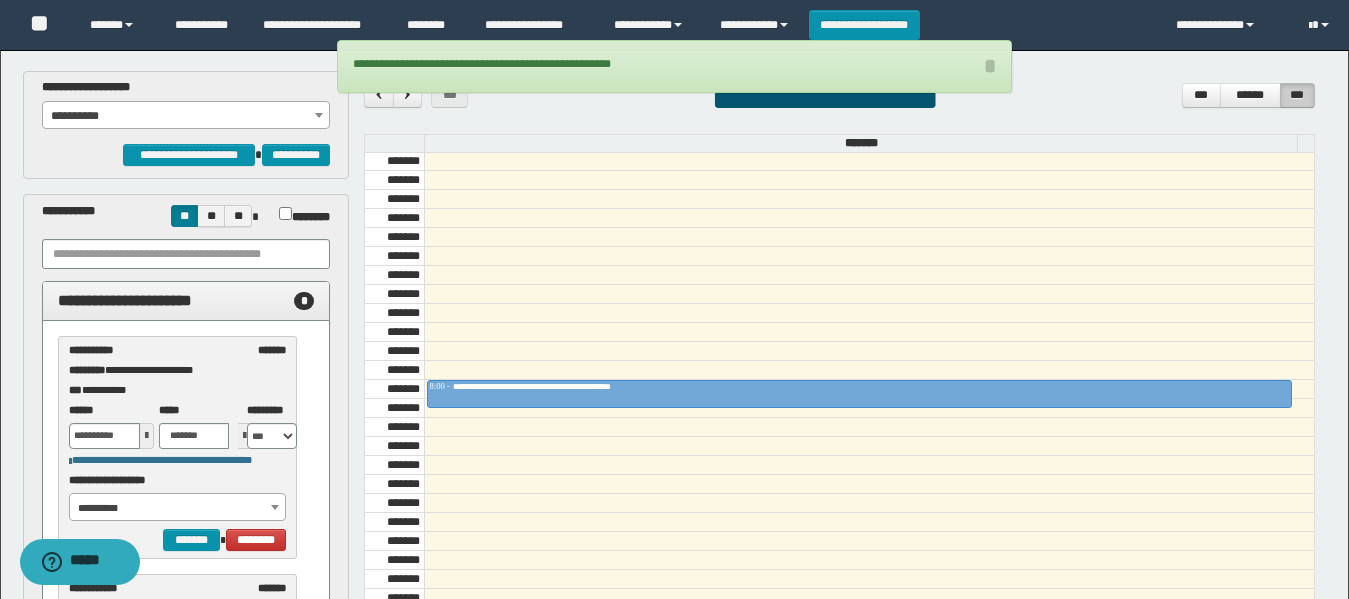 click on "**********" at bounding box center (178, 508) 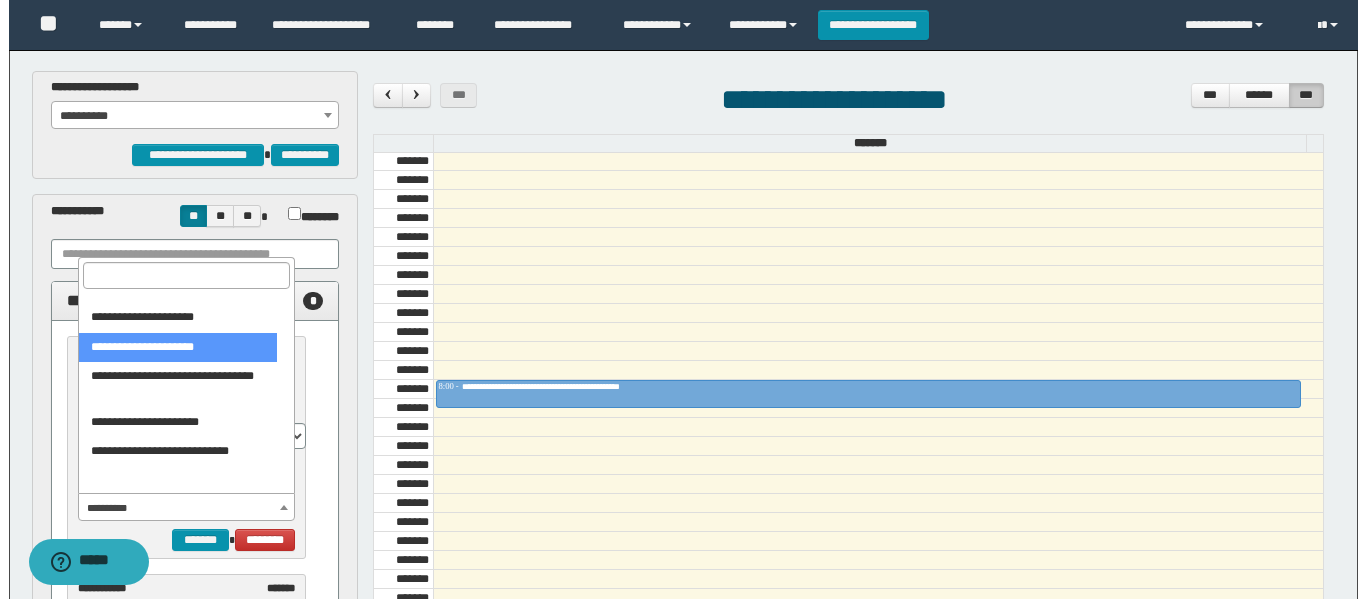 scroll, scrollTop: 200, scrollLeft: 0, axis: vertical 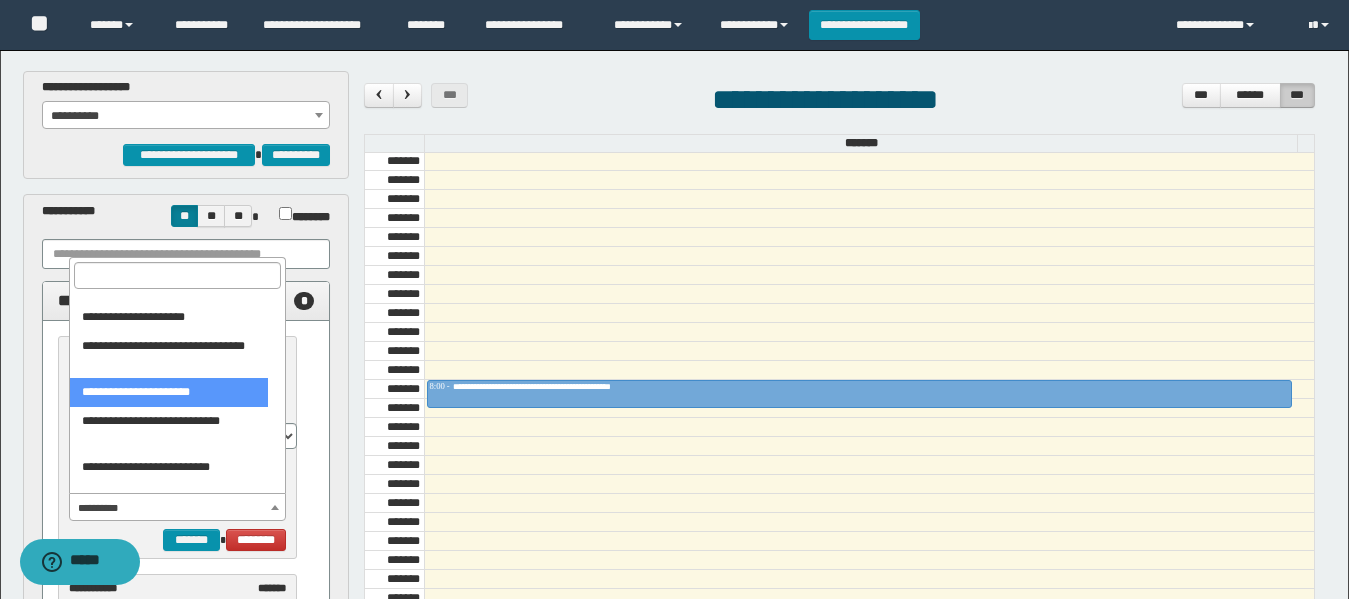 select on "*****" 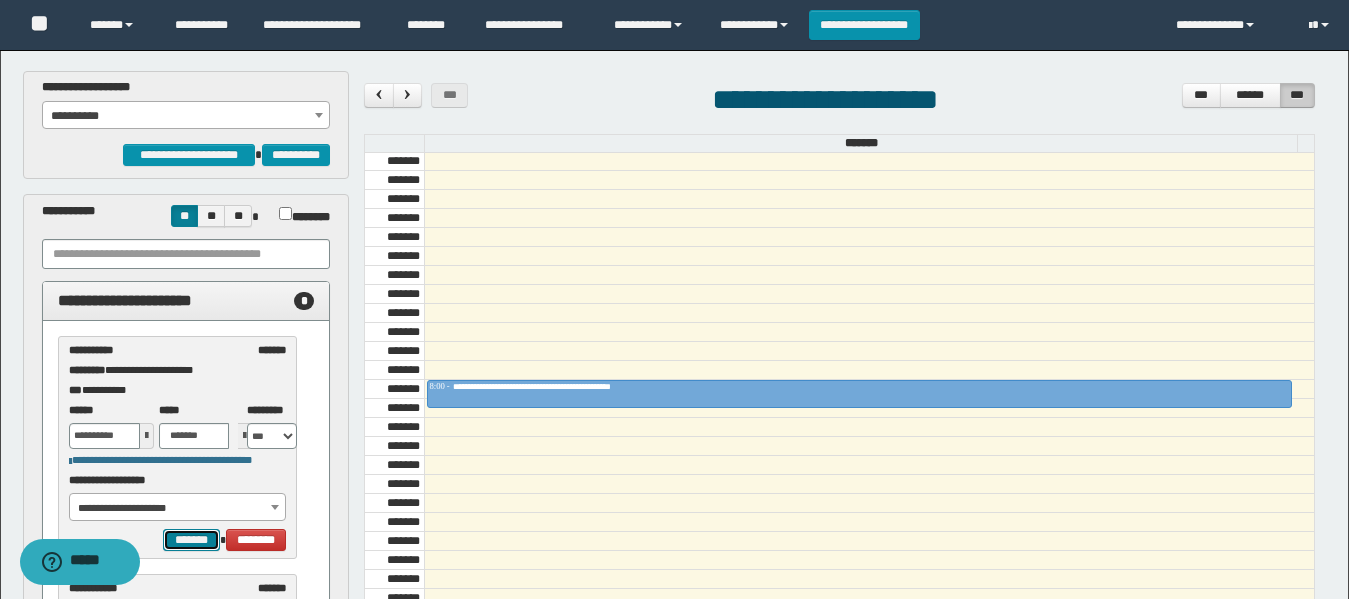 click on "*******" at bounding box center (191, 540) 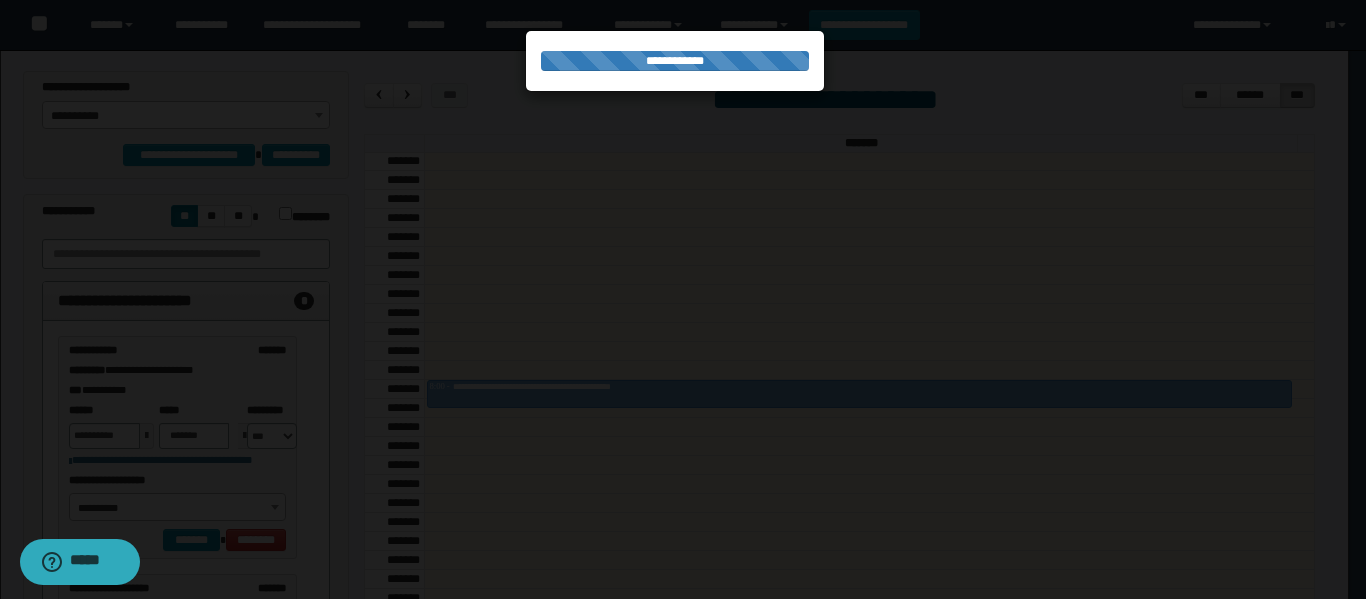 select on "*****" 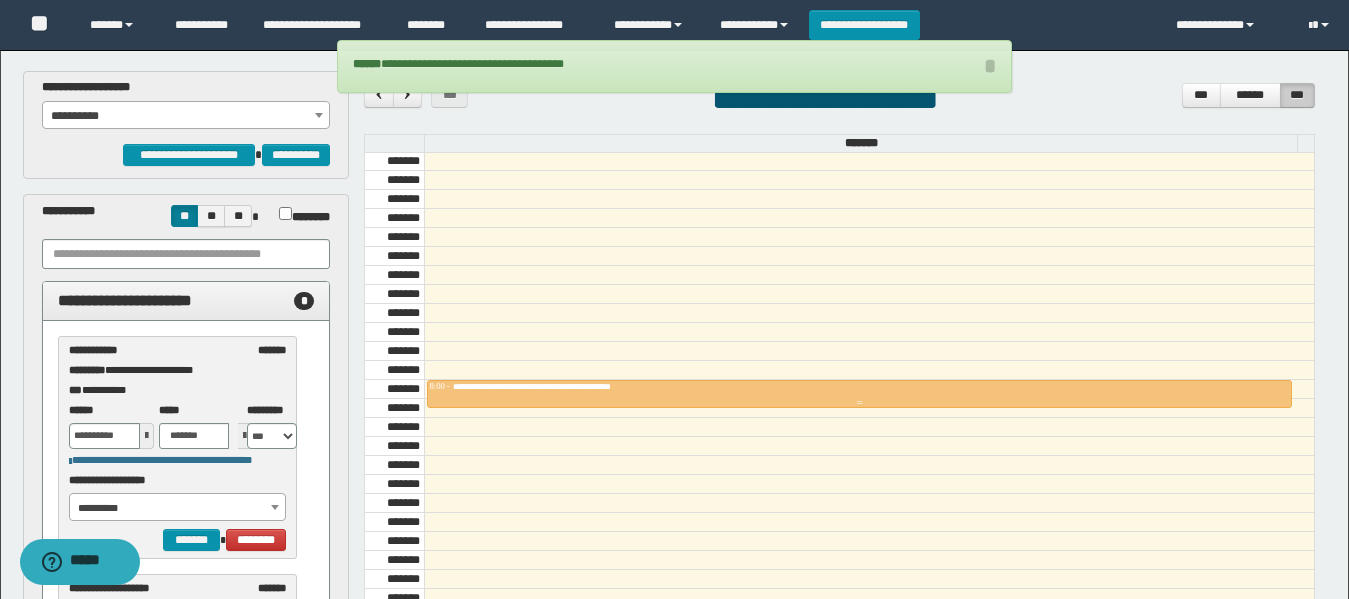 click on "**********" at bounding box center (859, 387) 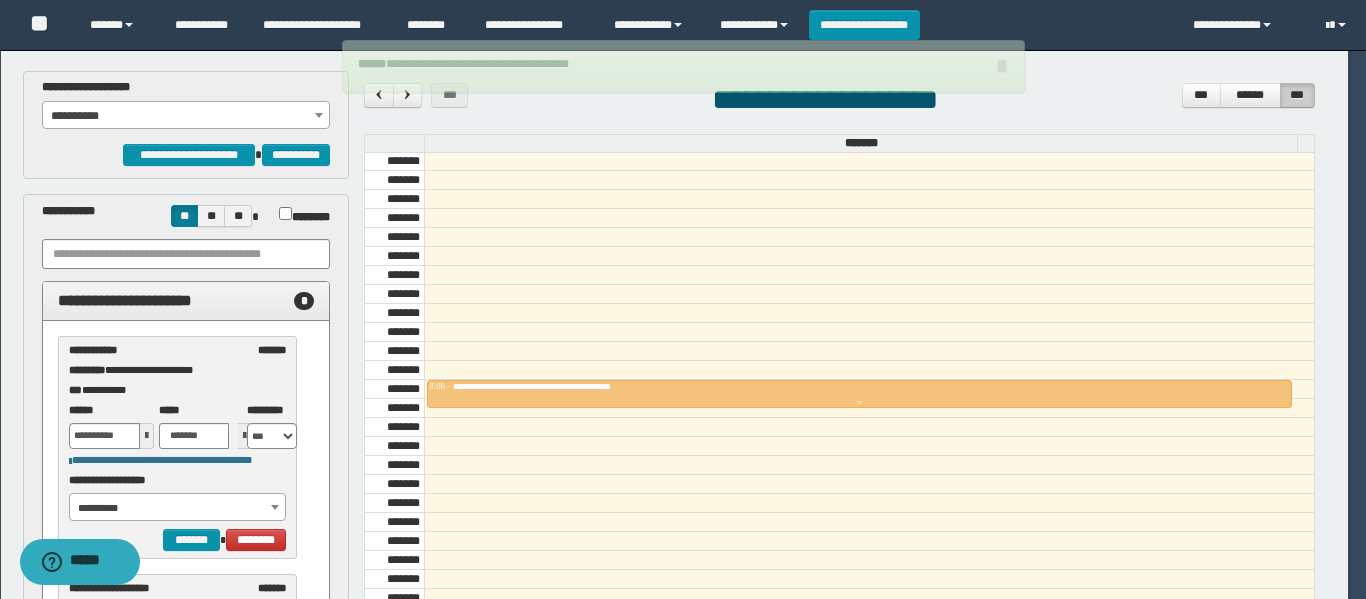 scroll, scrollTop: 0, scrollLeft: 0, axis: both 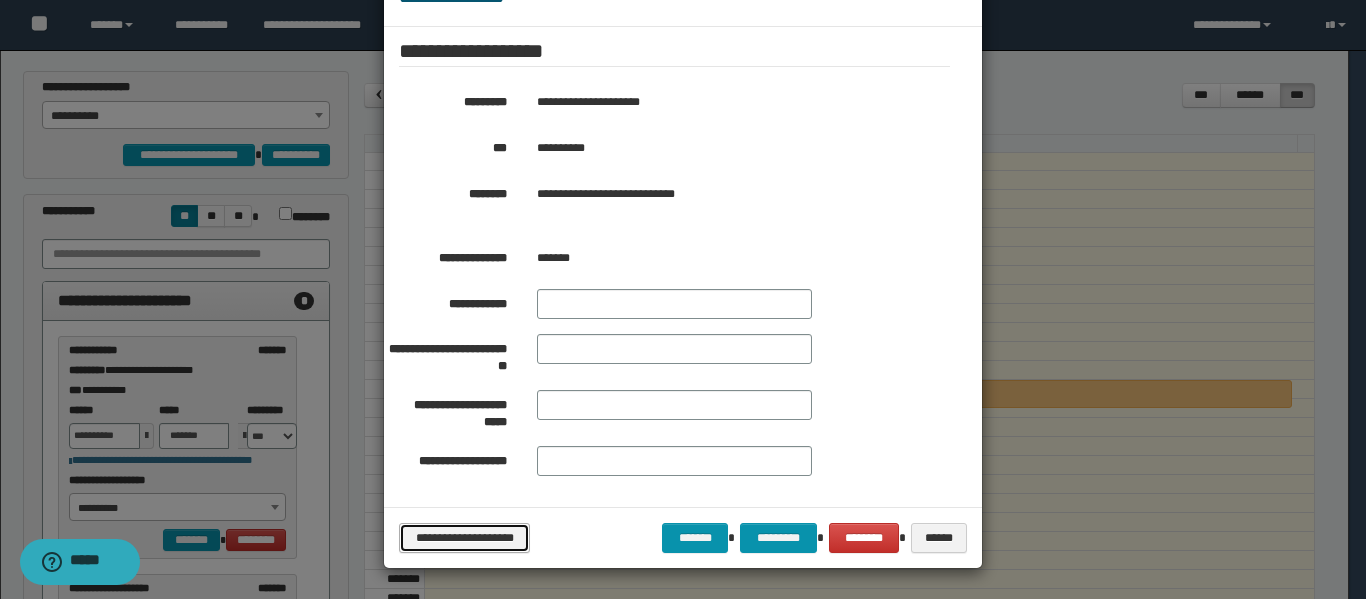 click on "**********" at bounding box center (464, 538) 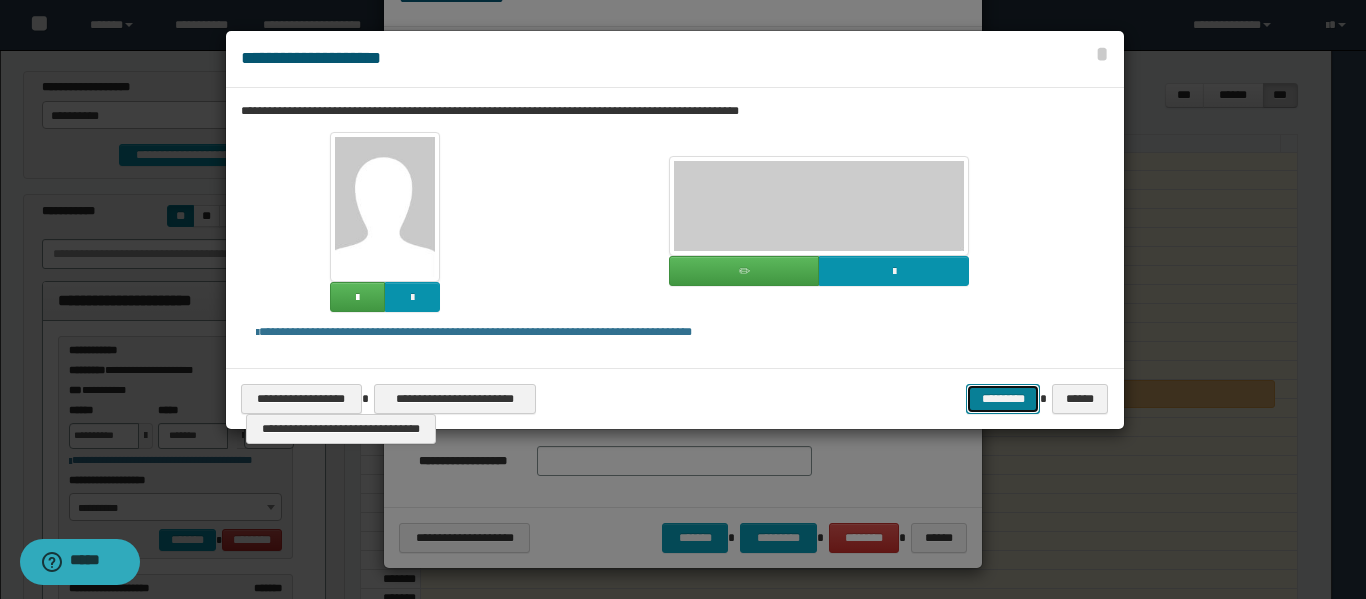 click on "*********" at bounding box center [1003, 399] 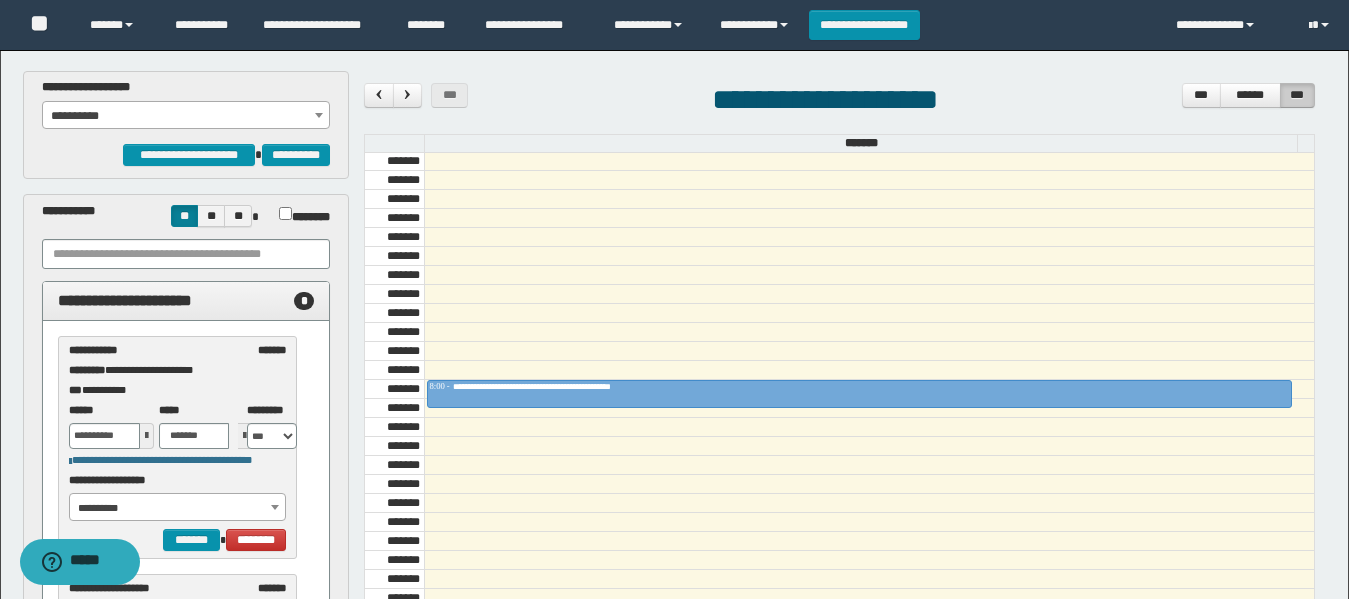 click on "**********" at bounding box center [178, 508] 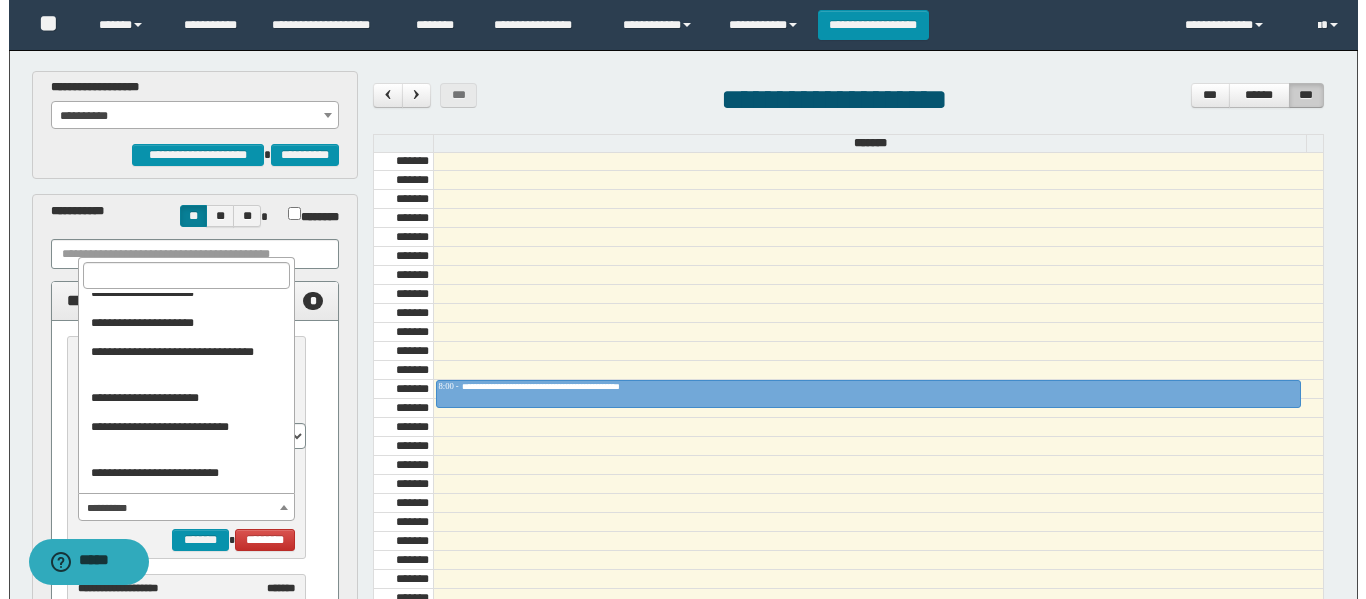 scroll, scrollTop: 200, scrollLeft: 0, axis: vertical 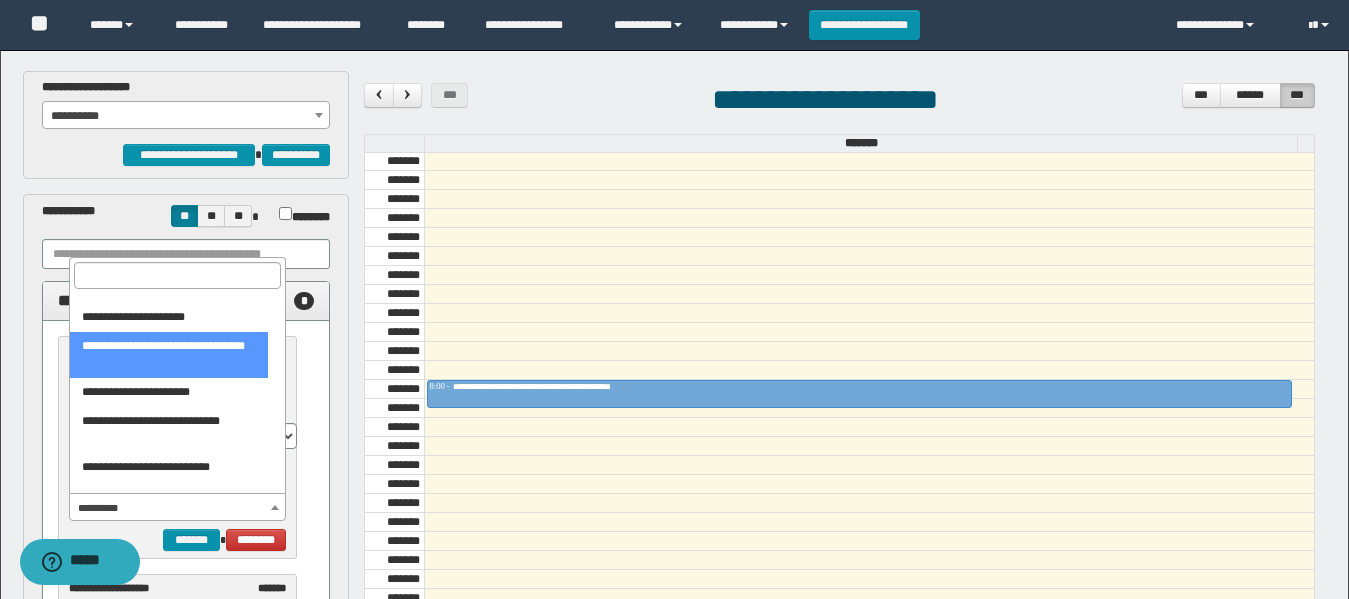 select on "******" 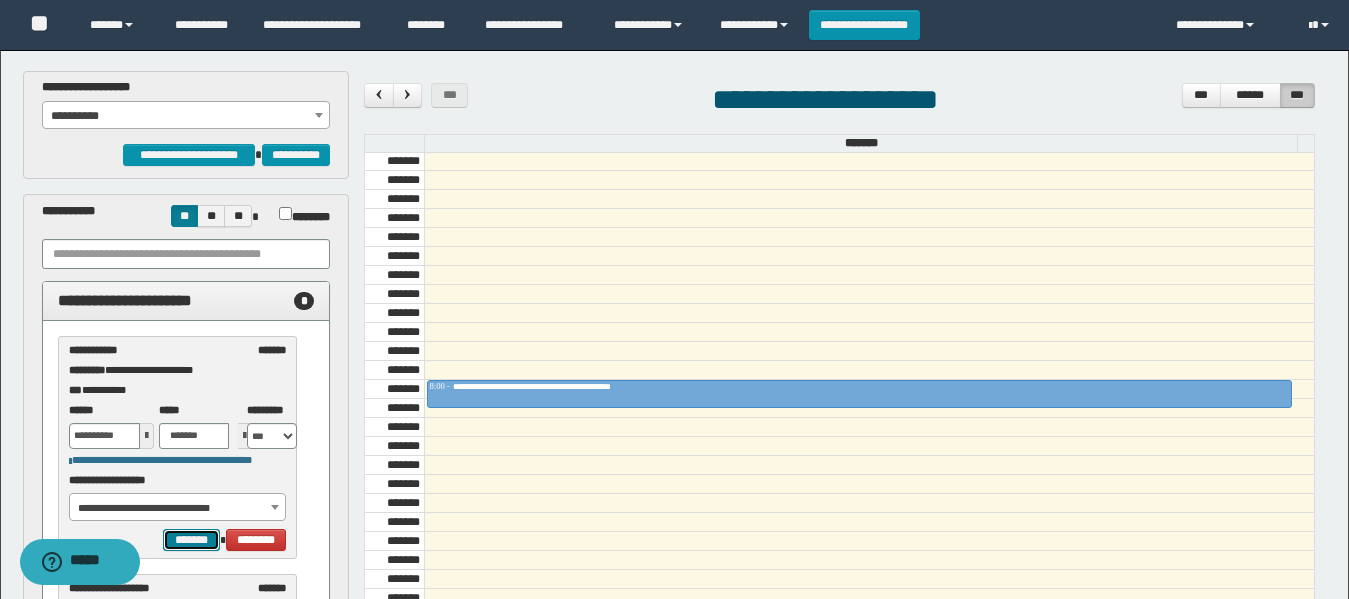 click on "*******" at bounding box center (191, 540) 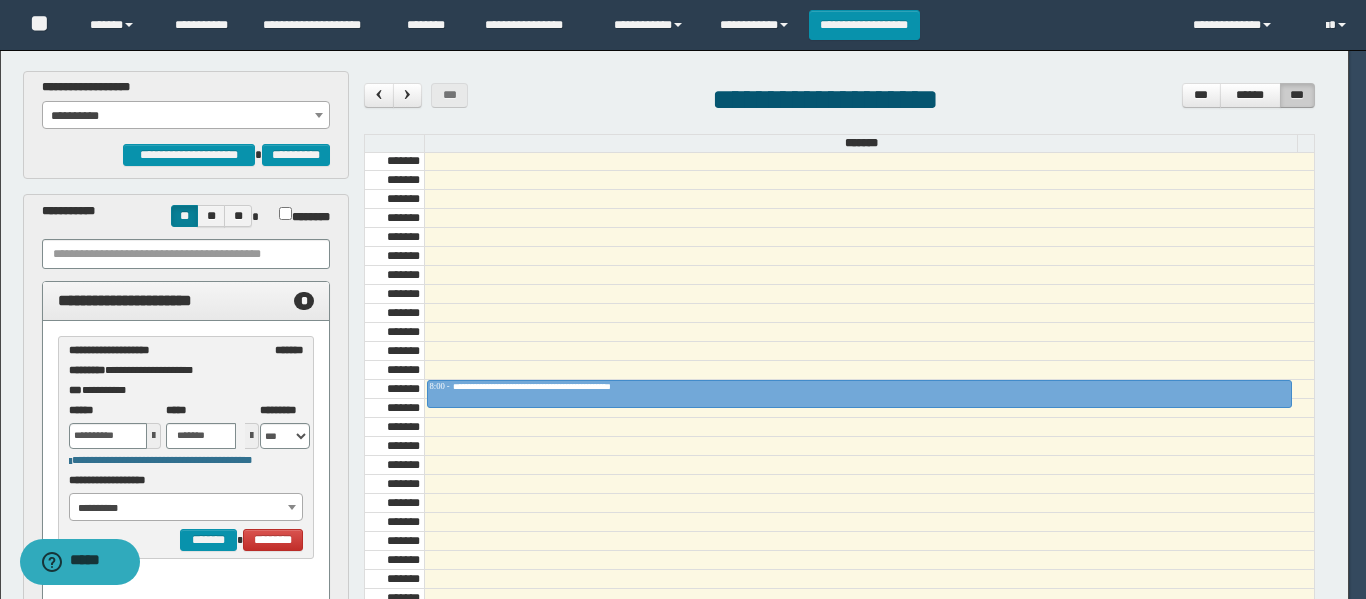 select on "******" 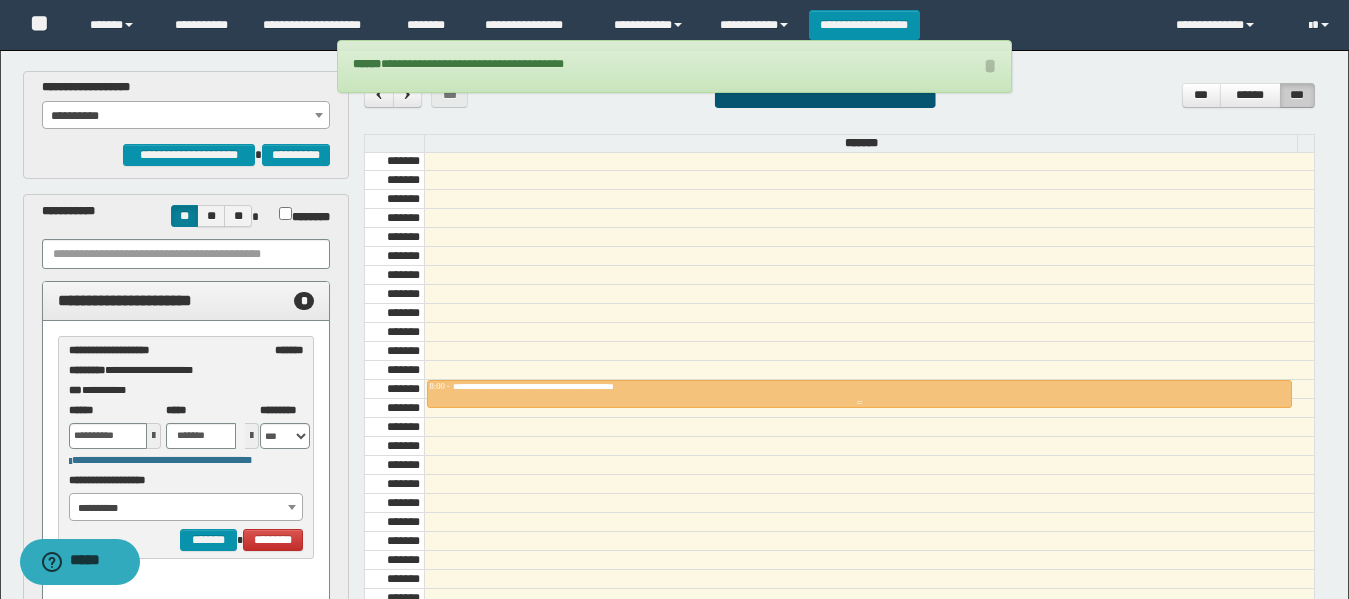 click on "**********" at bounding box center (562, 386) 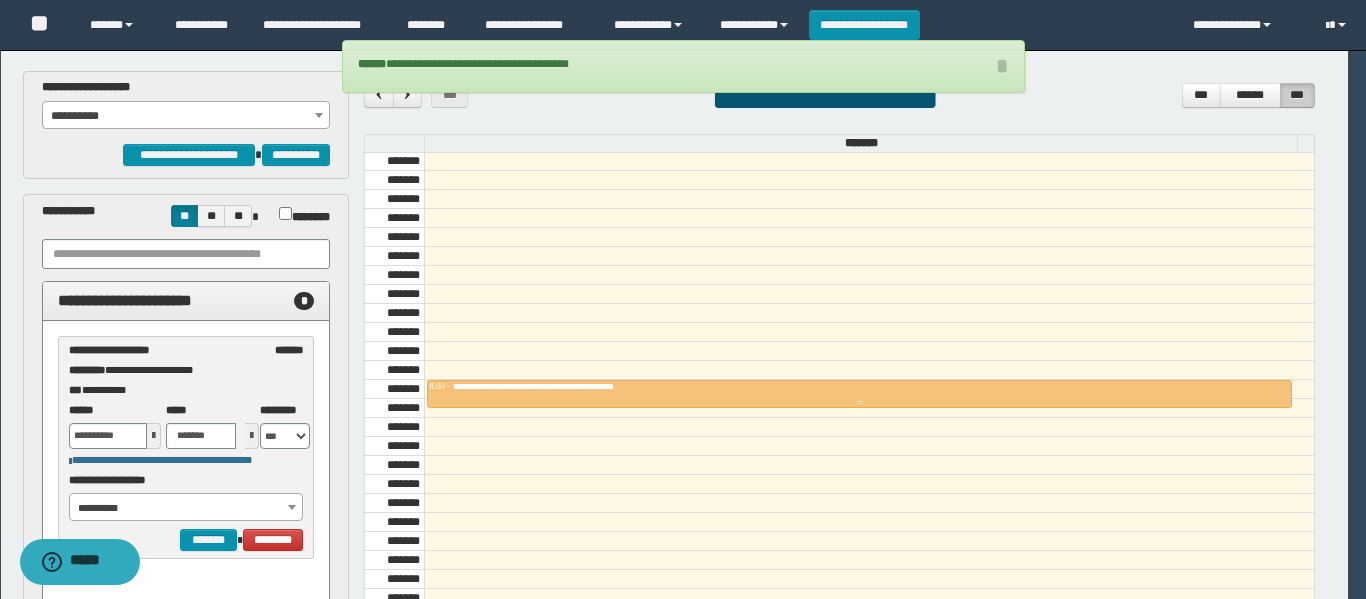 scroll, scrollTop: 0, scrollLeft: 0, axis: both 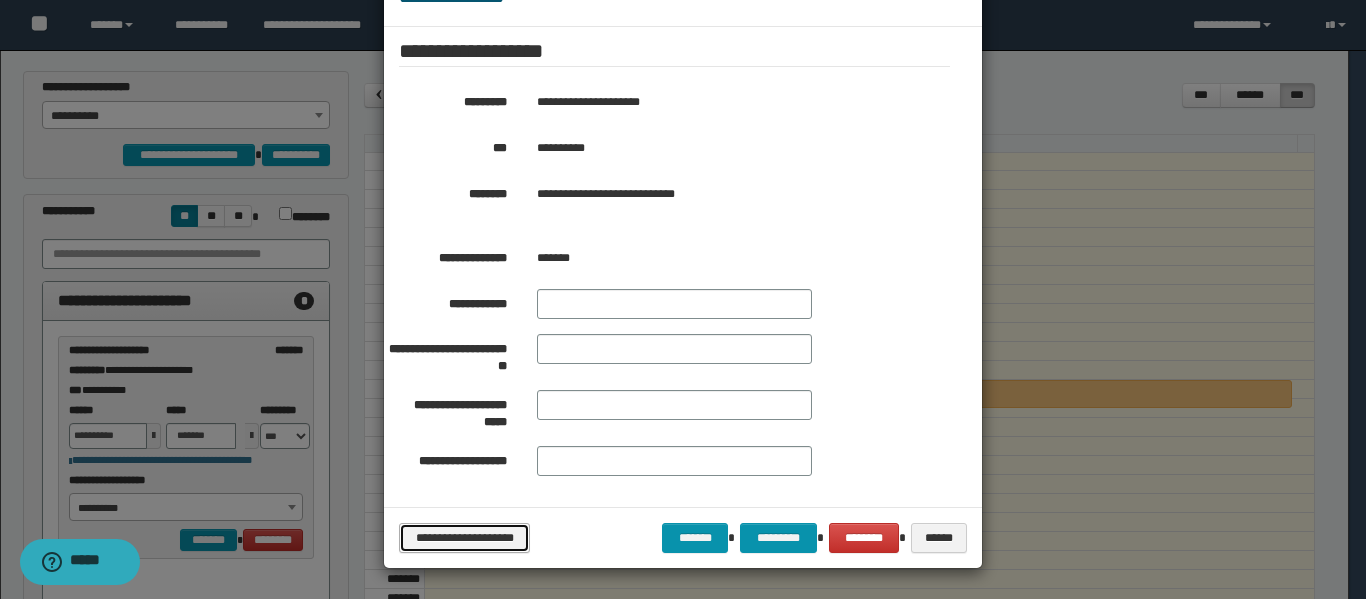 click on "**********" at bounding box center (464, 538) 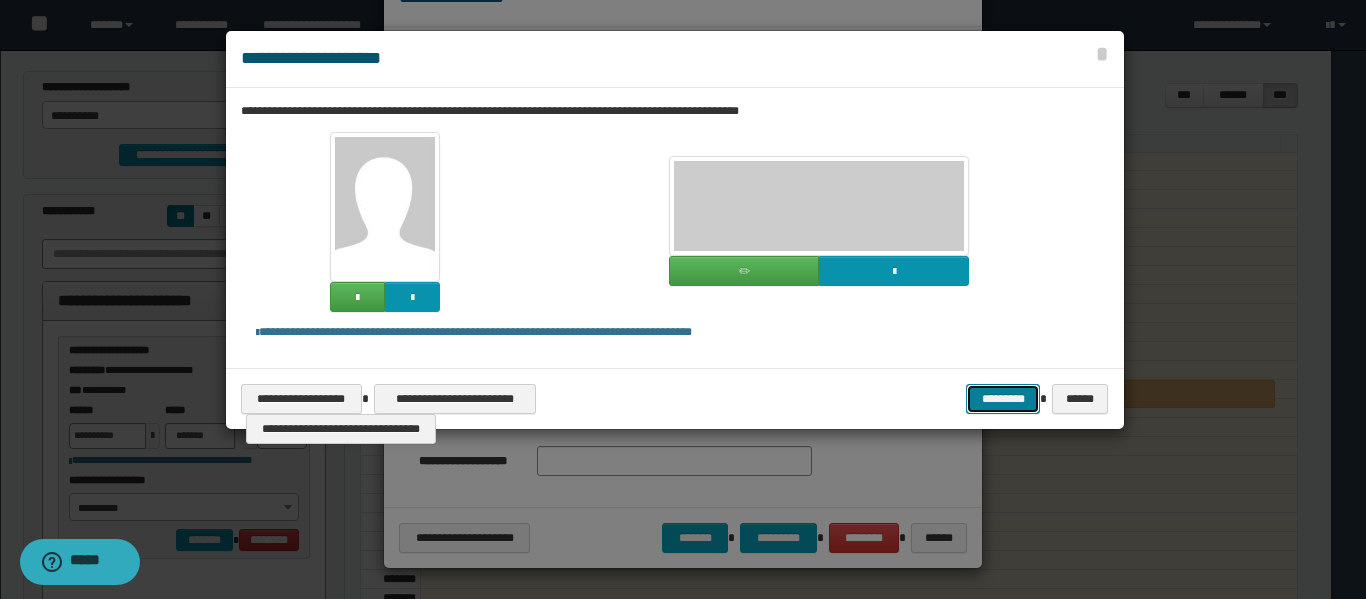 click on "*********" at bounding box center [1003, 399] 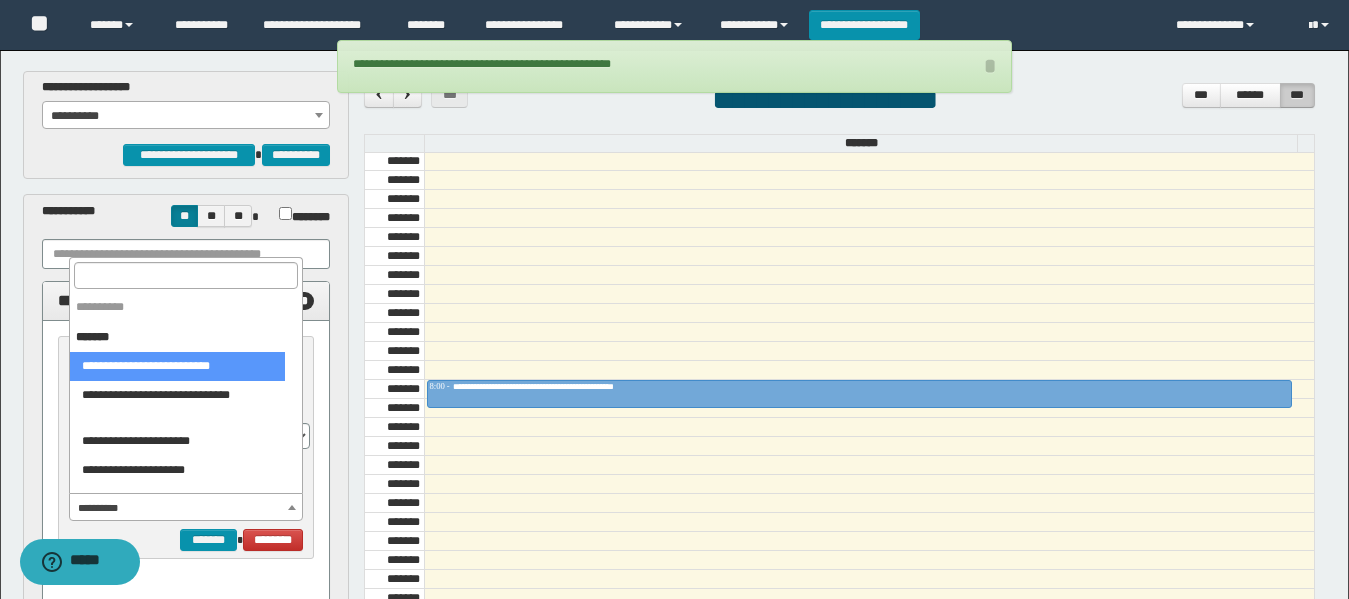 click on "**********" at bounding box center [186, 508] 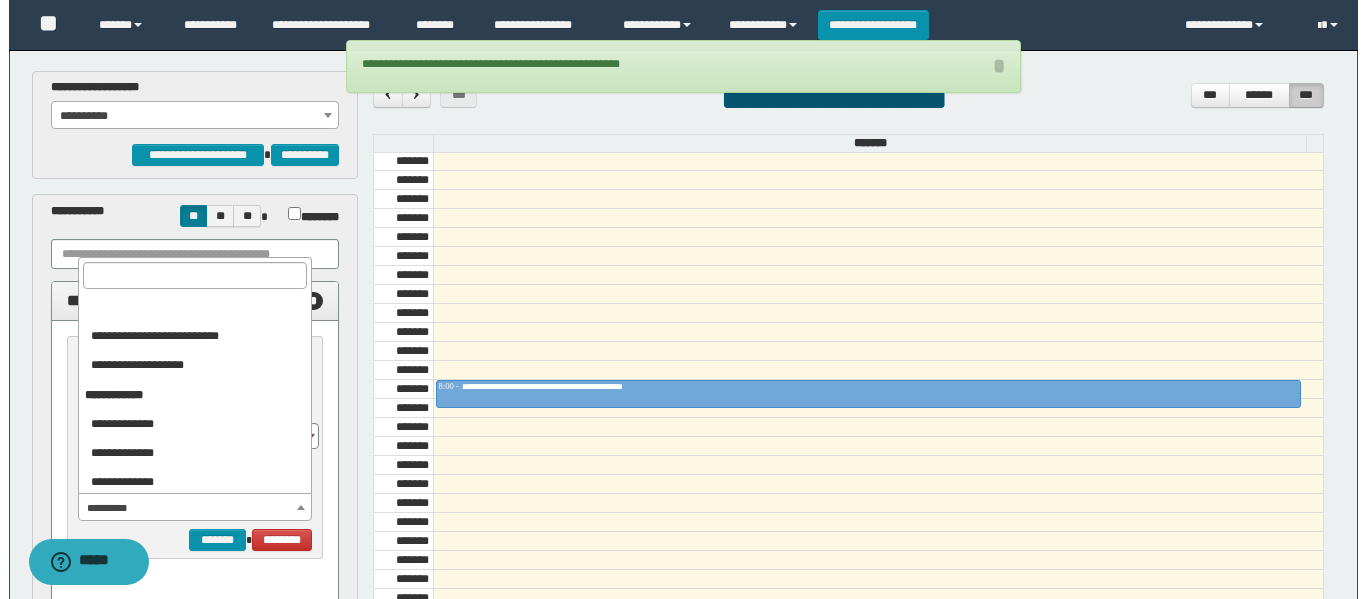 scroll, scrollTop: 318, scrollLeft: 0, axis: vertical 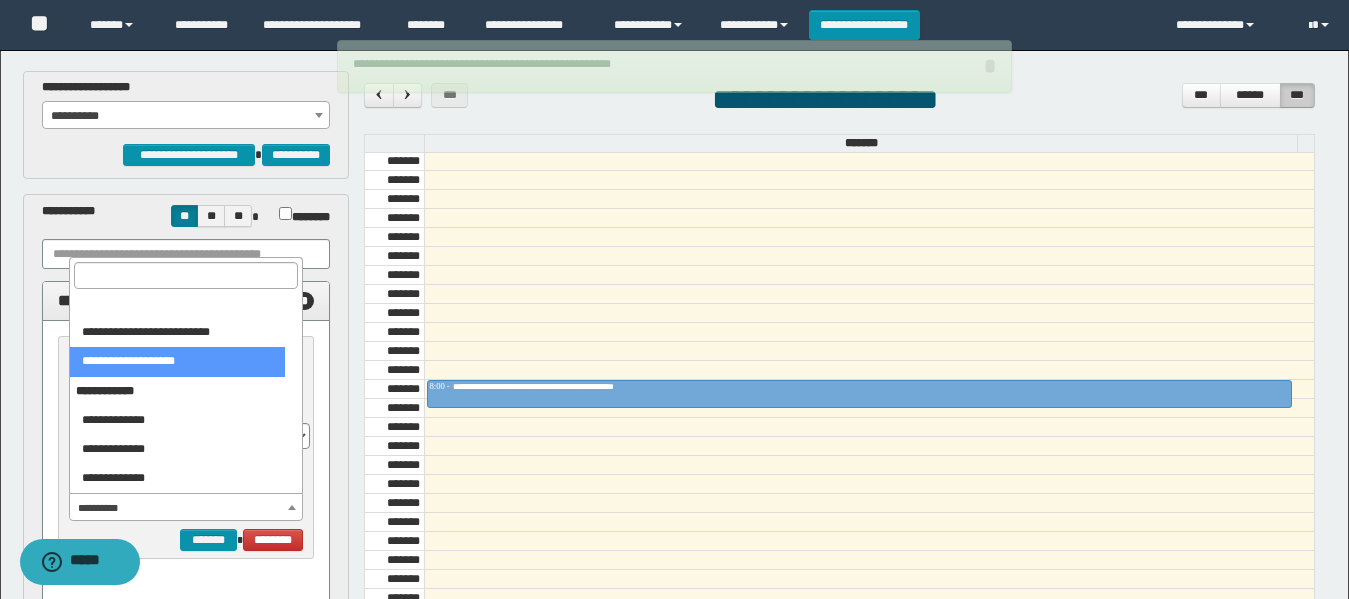 select on "******" 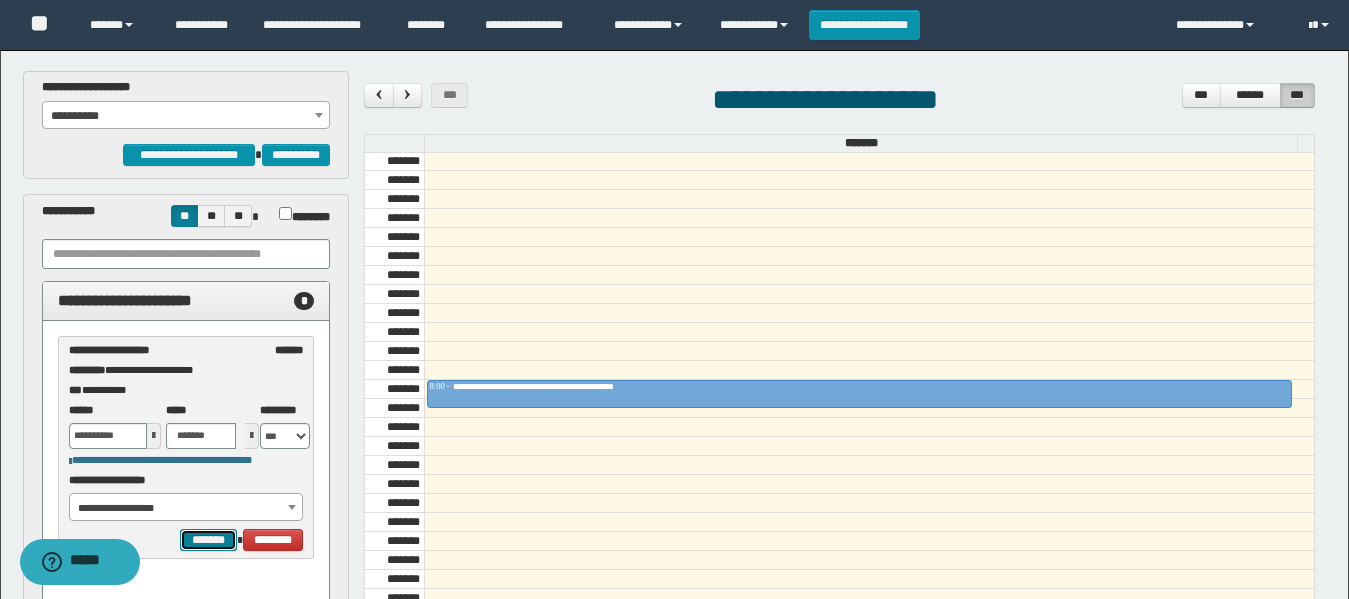 click on "*******" at bounding box center (208, 540) 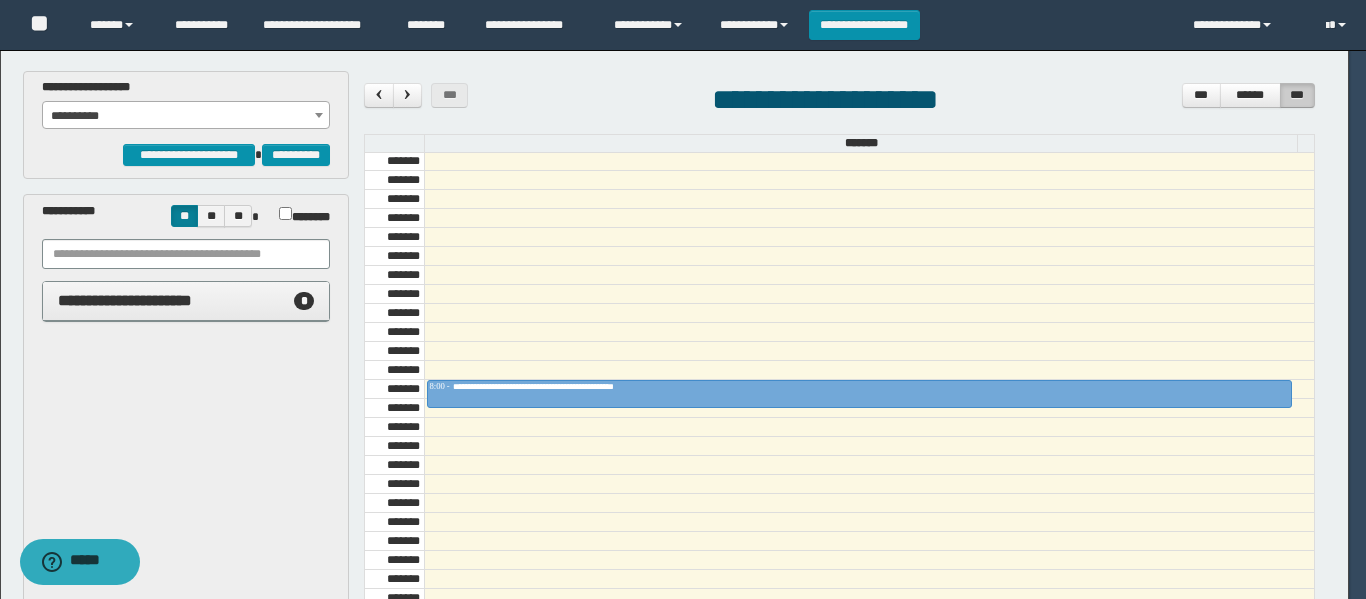 select on "******" 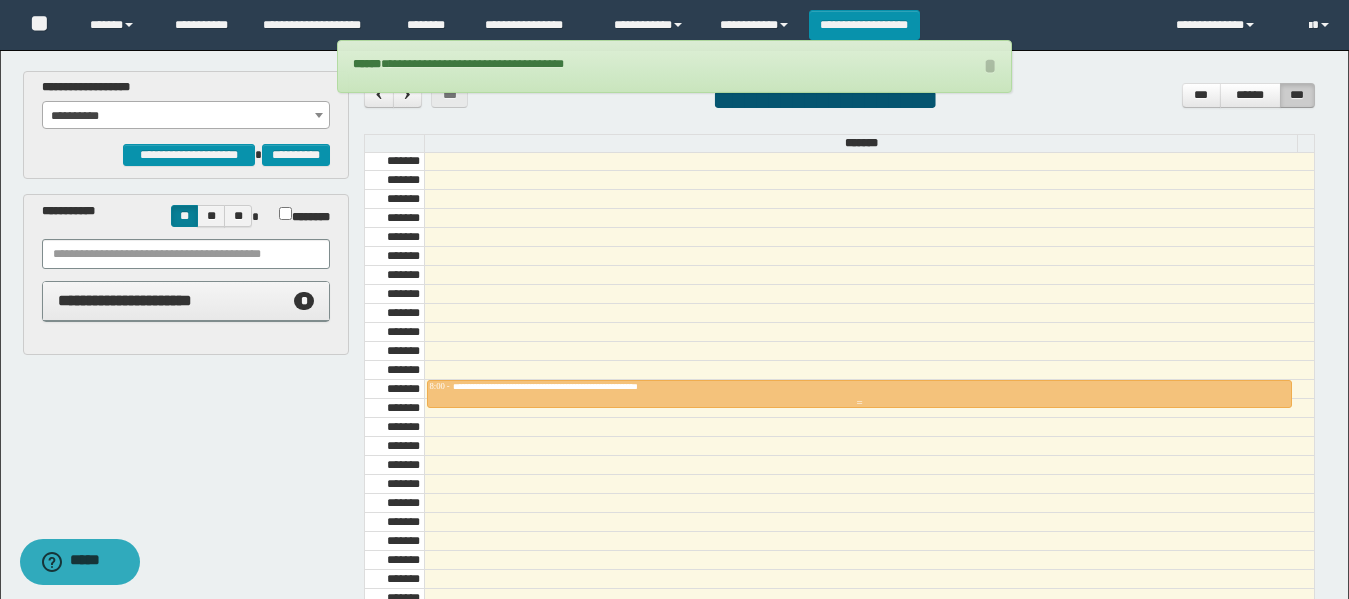 click at bounding box center [859, 403] 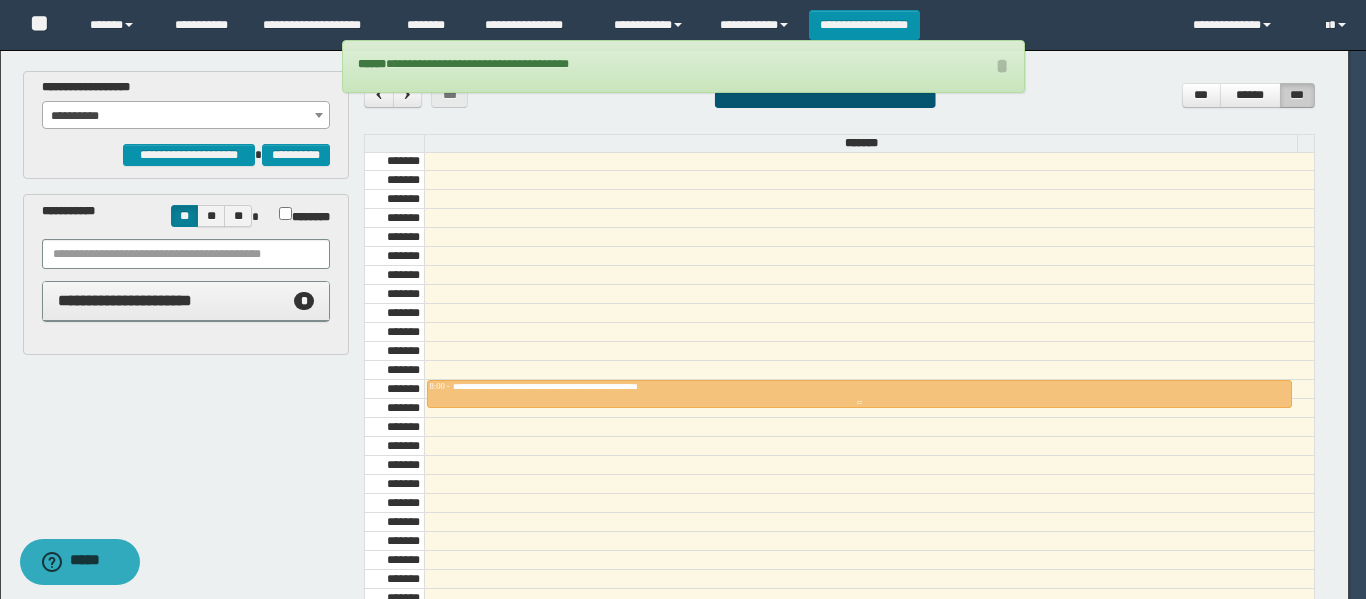 scroll, scrollTop: 0, scrollLeft: 0, axis: both 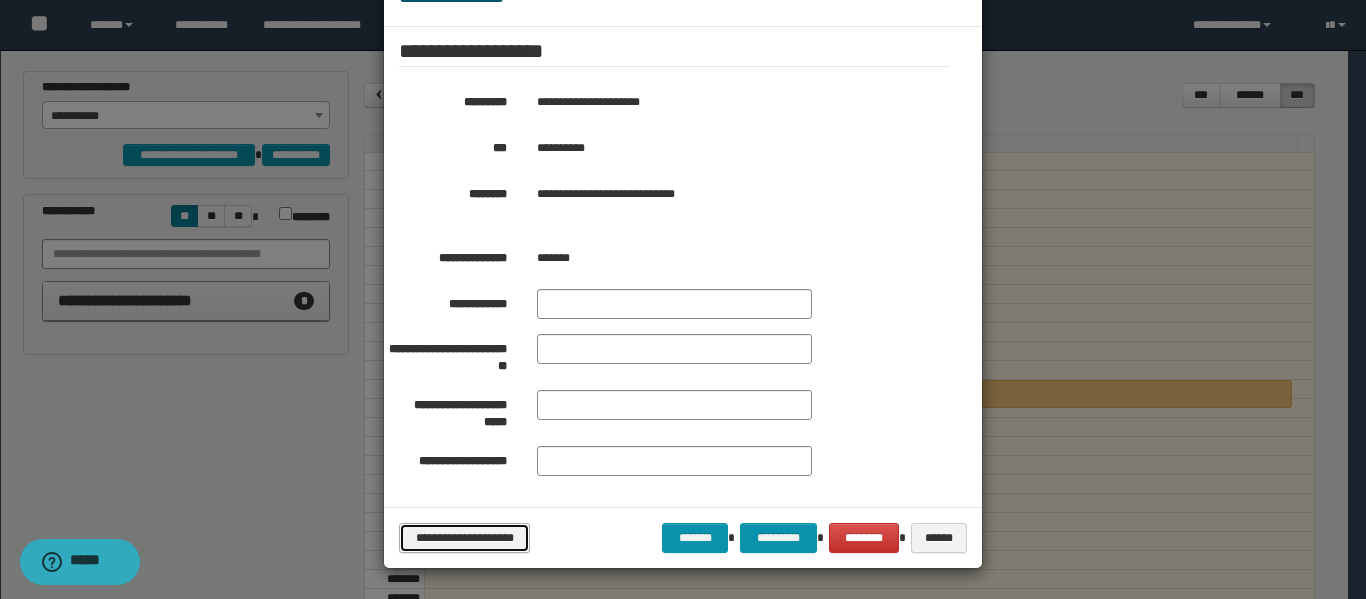 click on "**********" at bounding box center [464, 538] 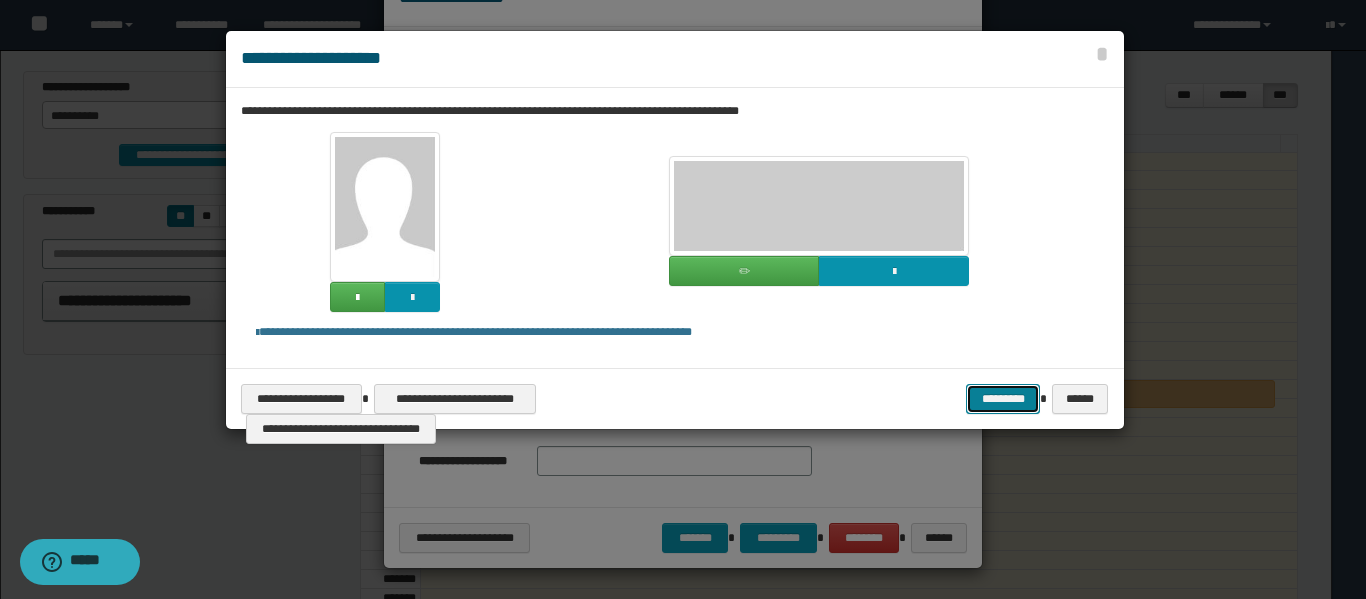 click on "*********" at bounding box center (1003, 399) 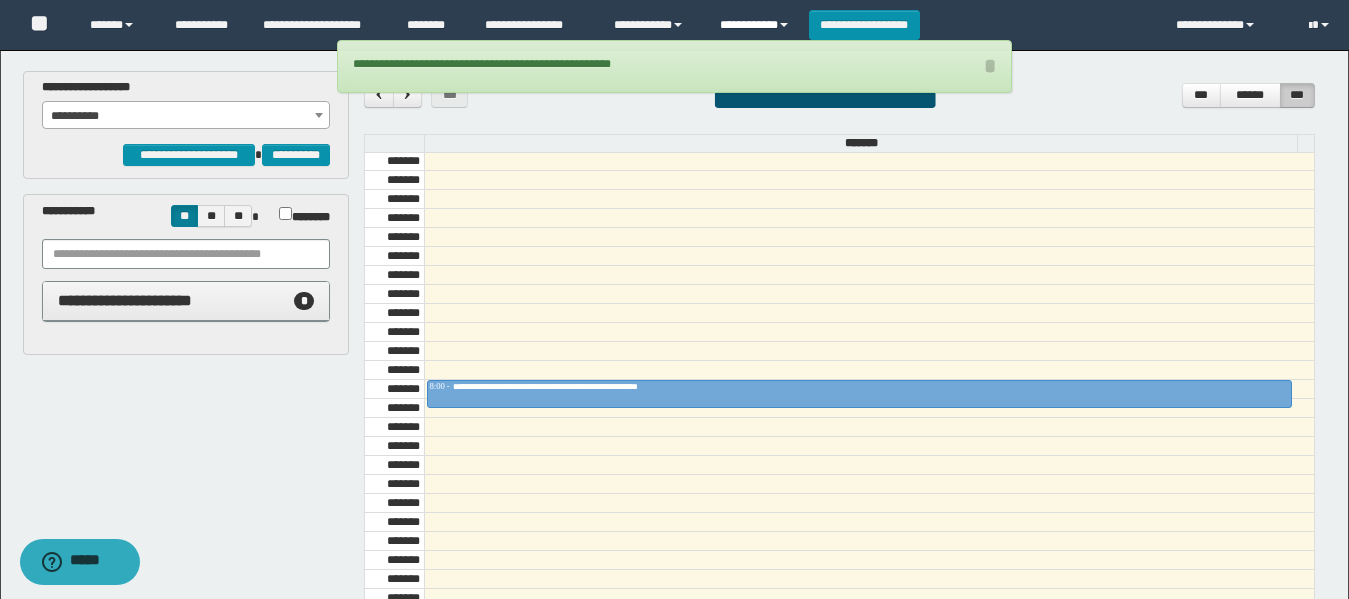 click on "**********" at bounding box center [757, 25] 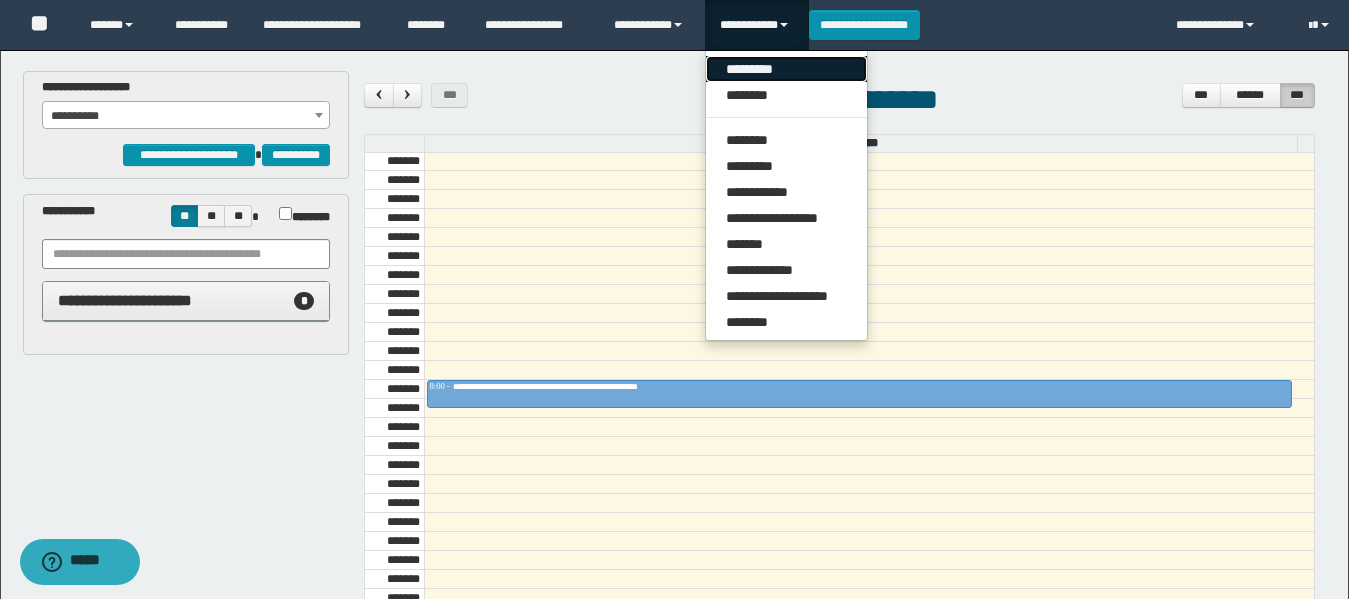 click on "*********" at bounding box center [786, 69] 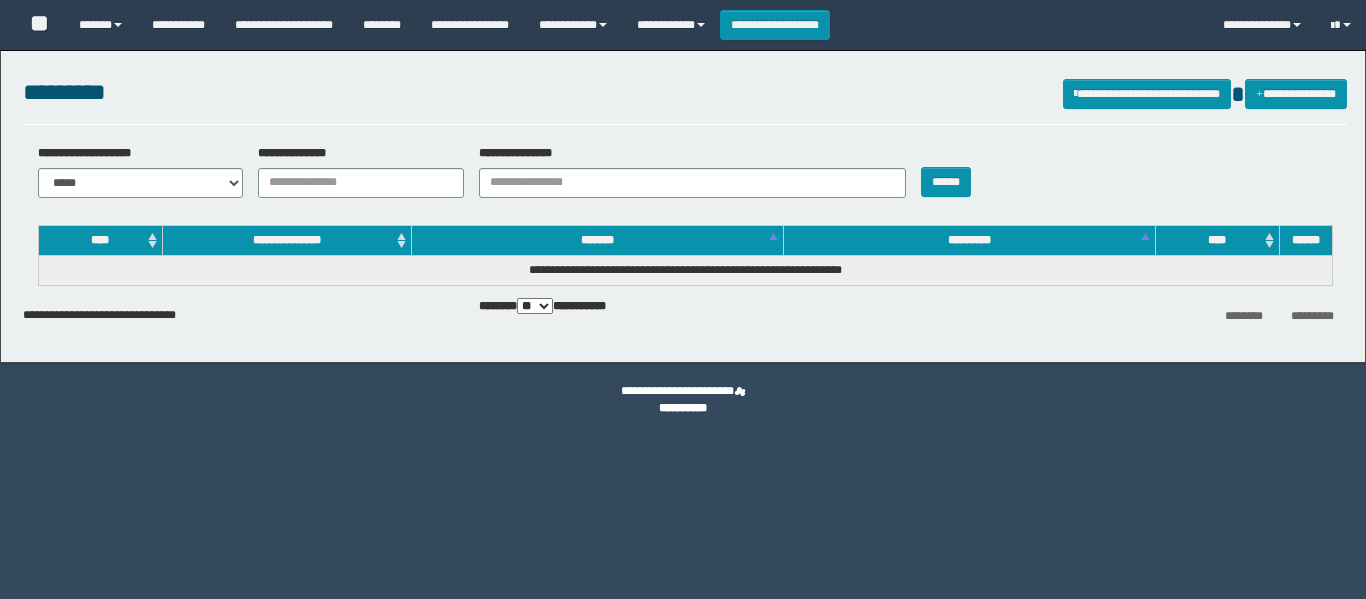scroll, scrollTop: 0, scrollLeft: 0, axis: both 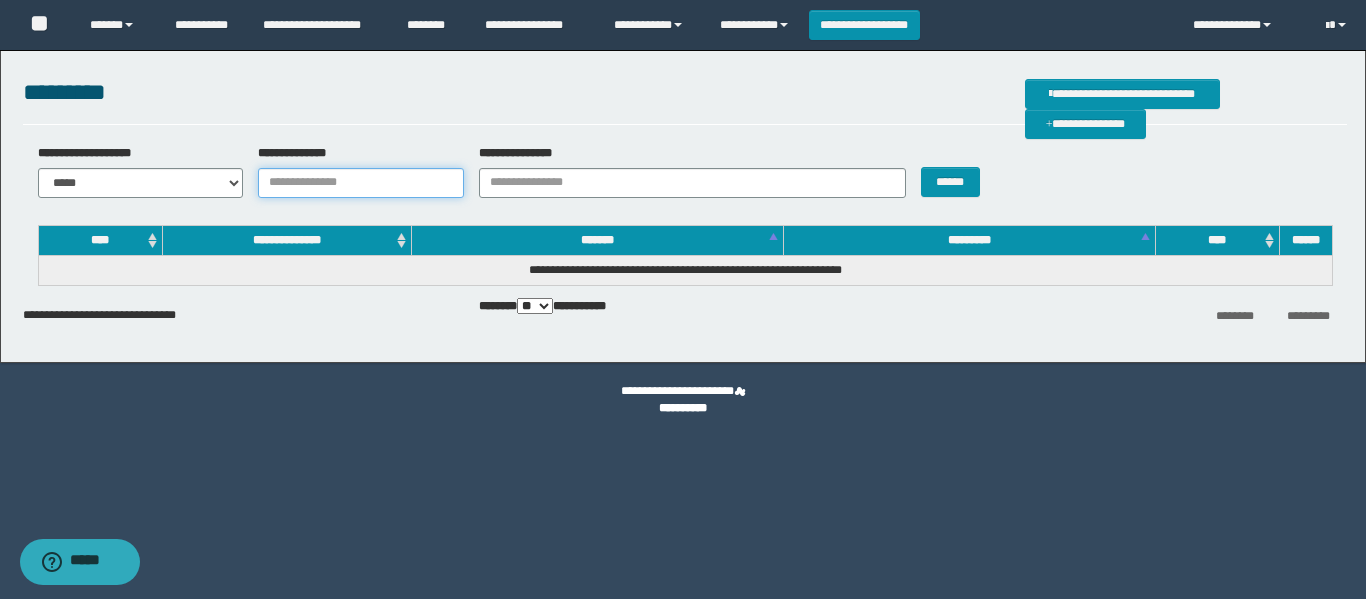 click on "**********" at bounding box center [361, 183] 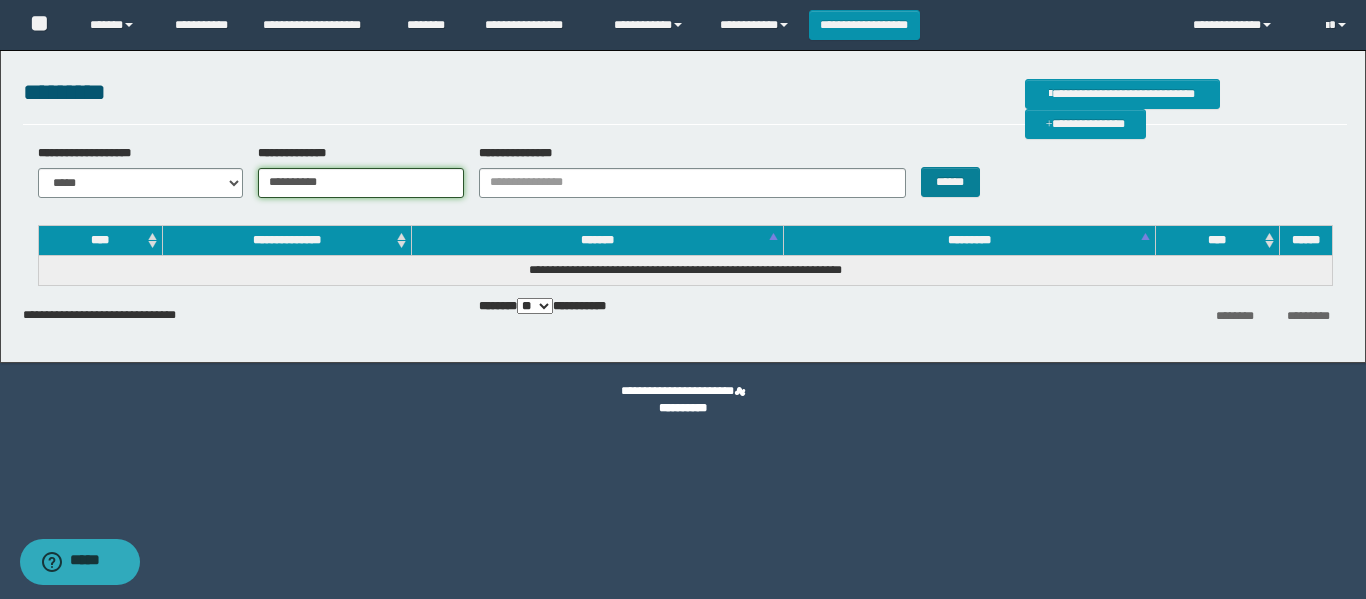 type on "**********" 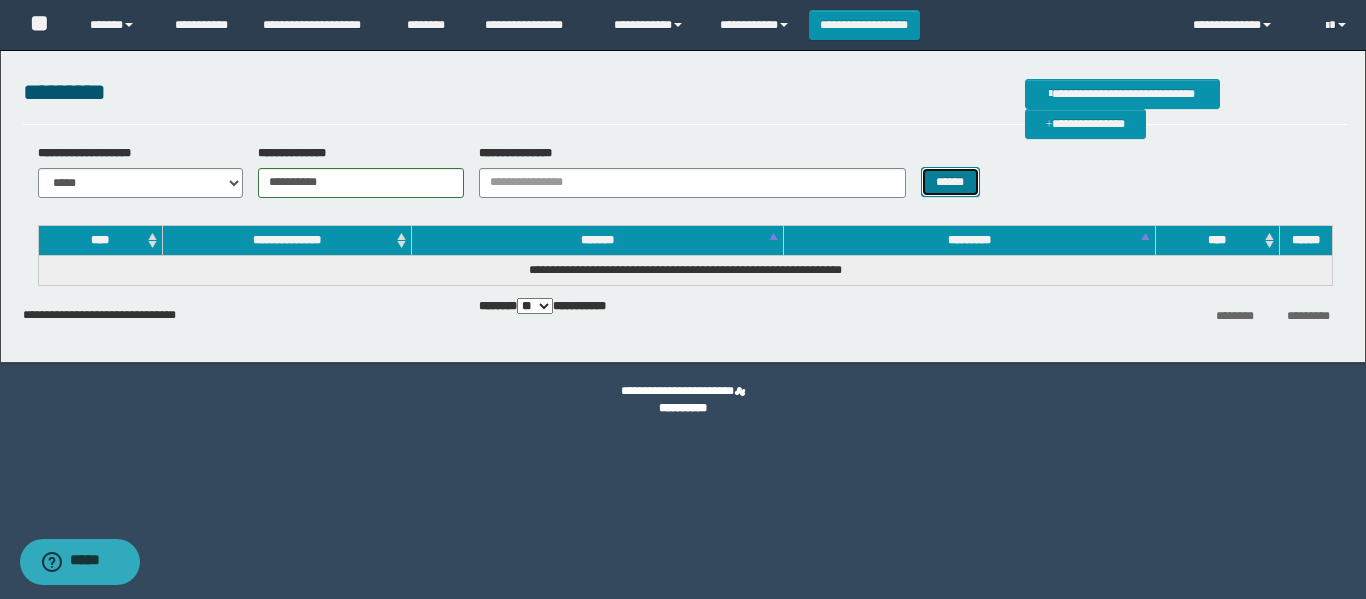 click on "******" at bounding box center (950, 182) 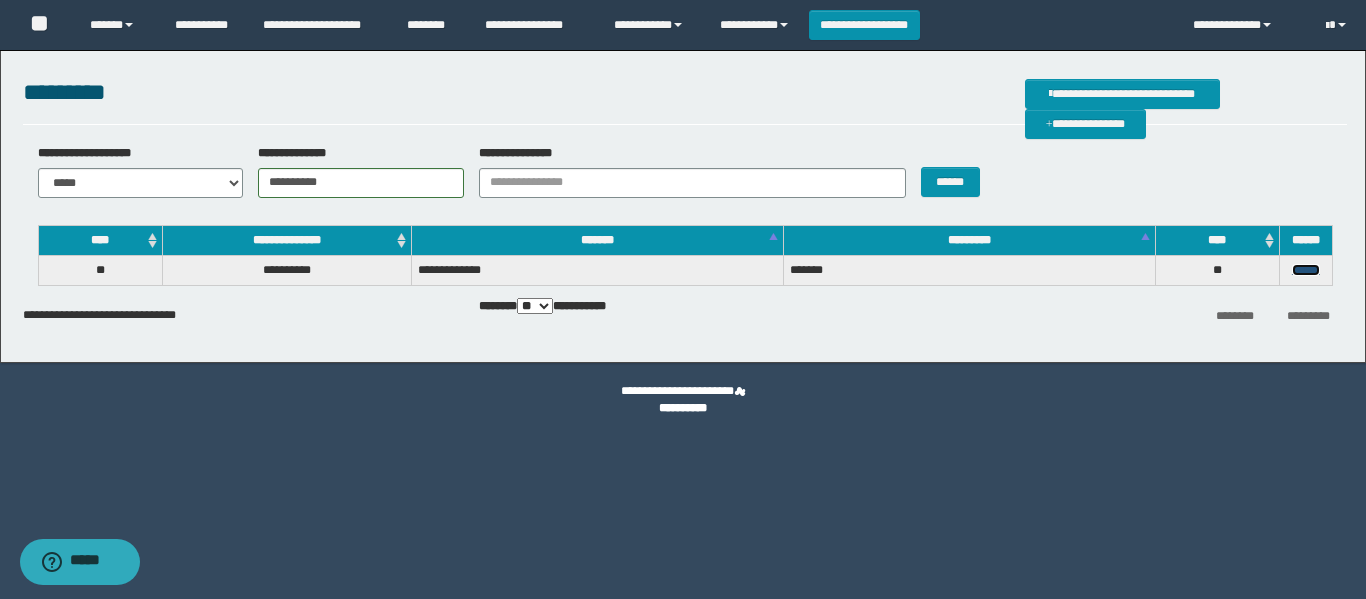 click on "******" at bounding box center (1306, 270) 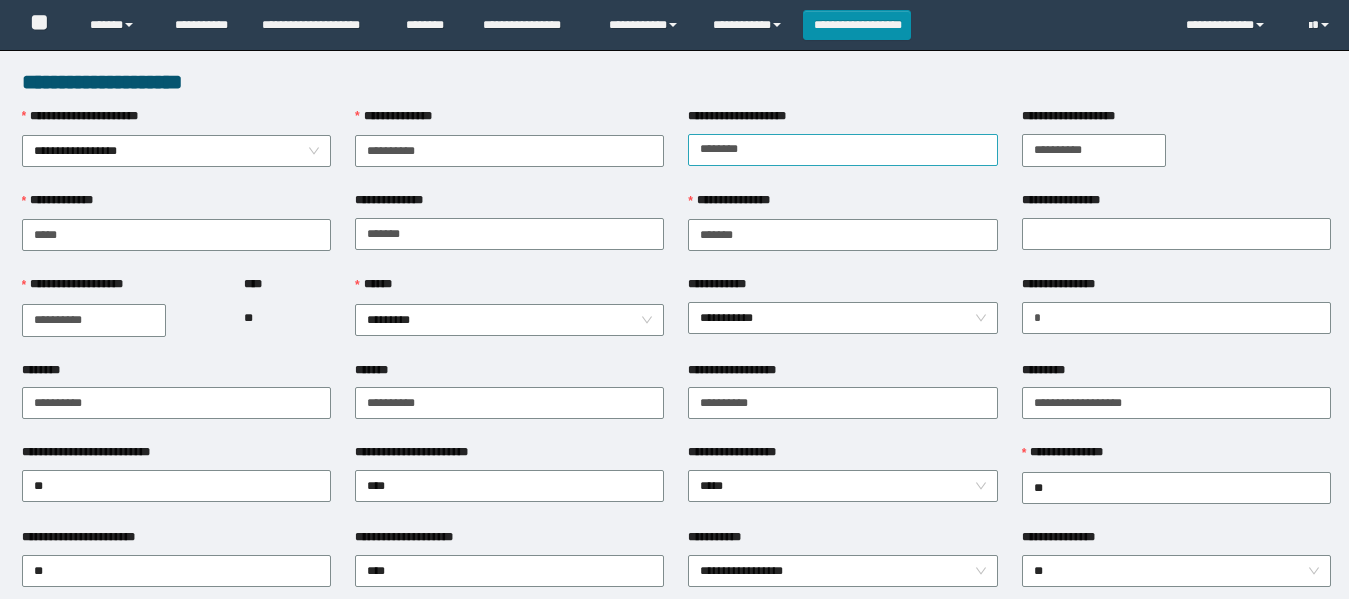 scroll, scrollTop: 0, scrollLeft: 0, axis: both 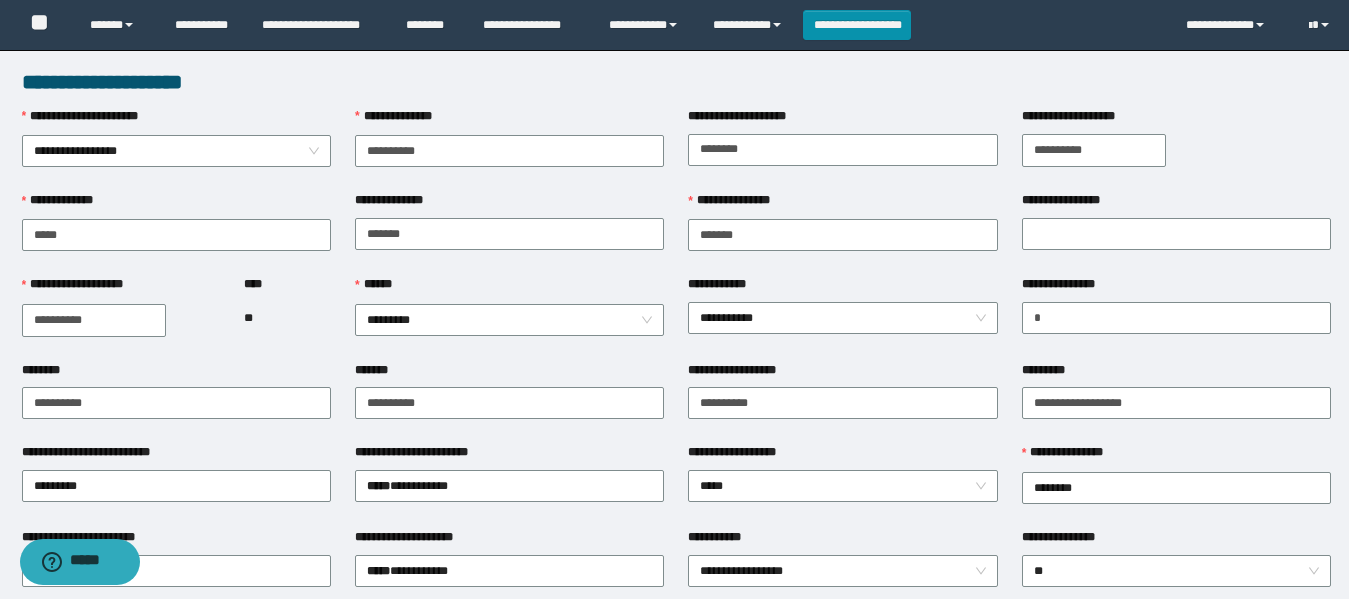 drag, startPoint x: 464, startPoint y: 151, endPoint x: 341, endPoint y: 151, distance: 123 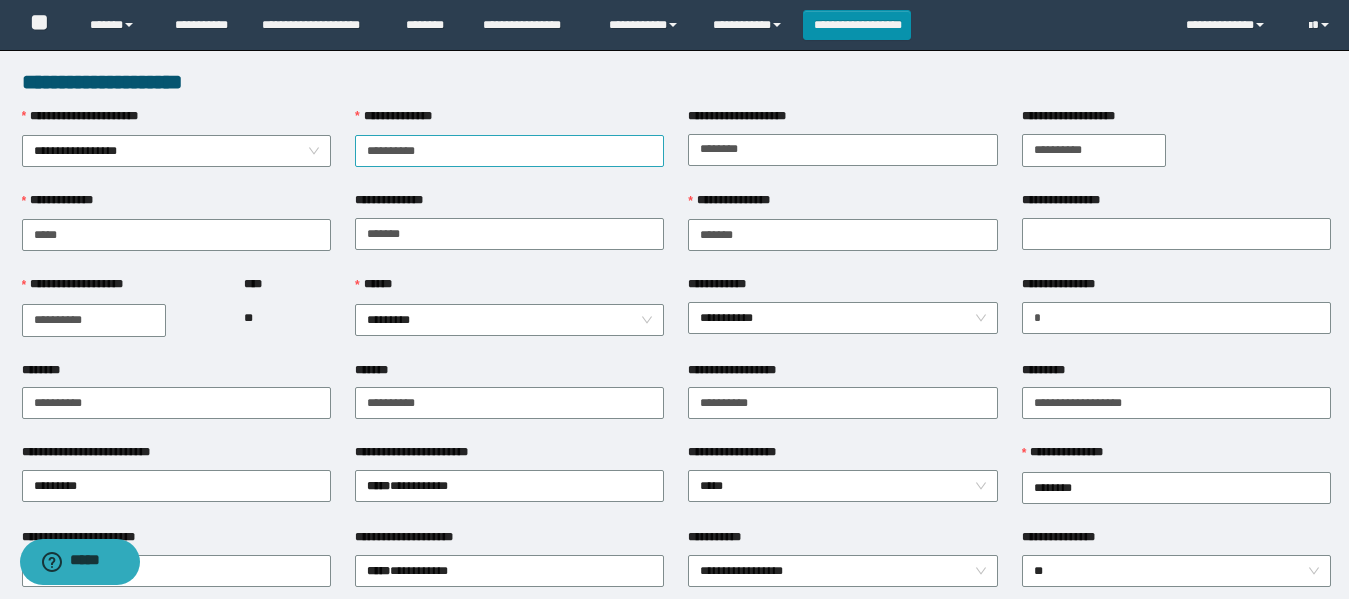 type on "**********" 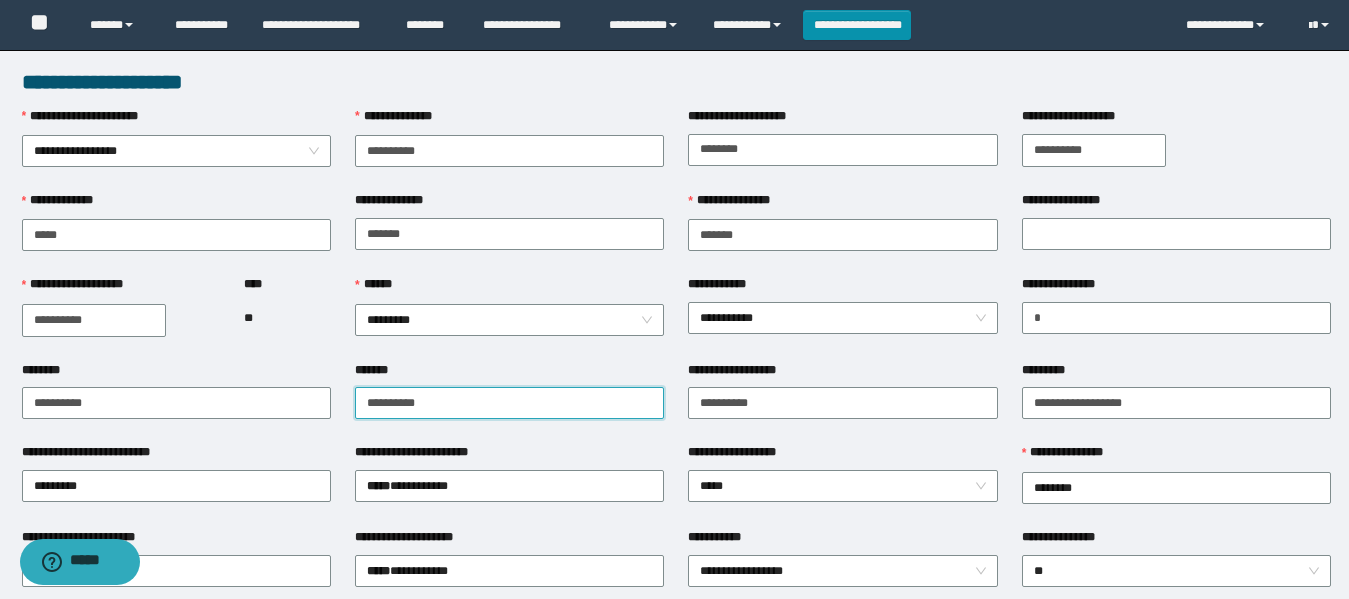 click on "*******" at bounding box center [509, 403] 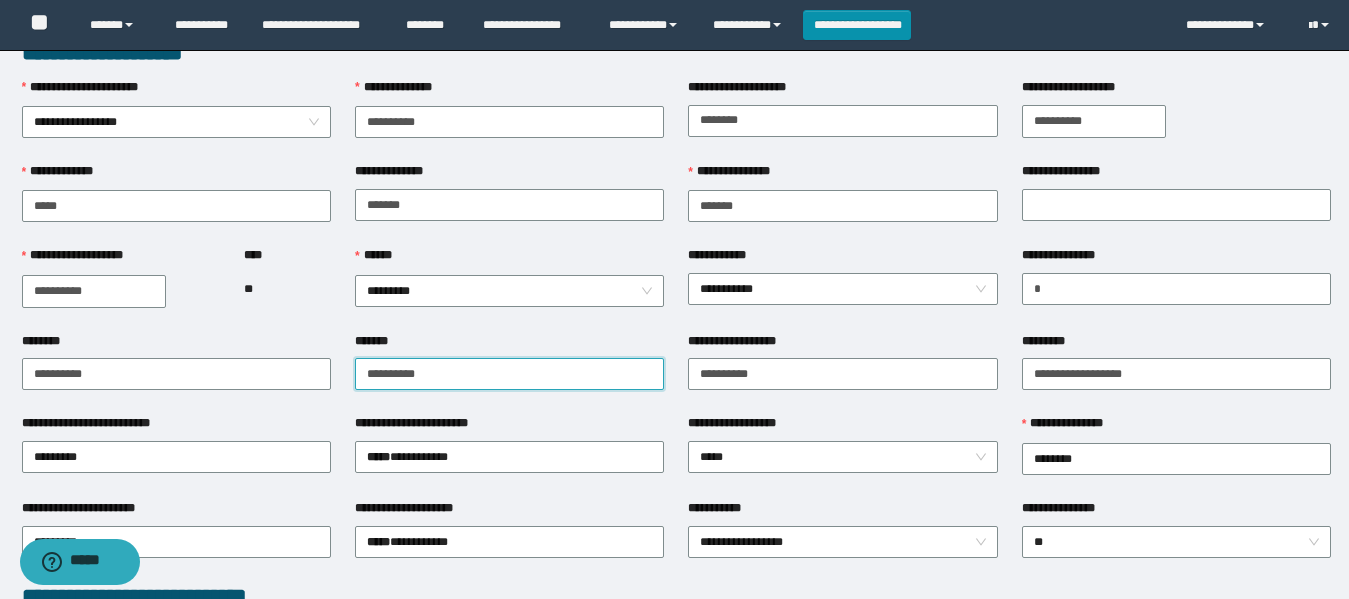 scroll, scrollTop: 0, scrollLeft: 0, axis: both 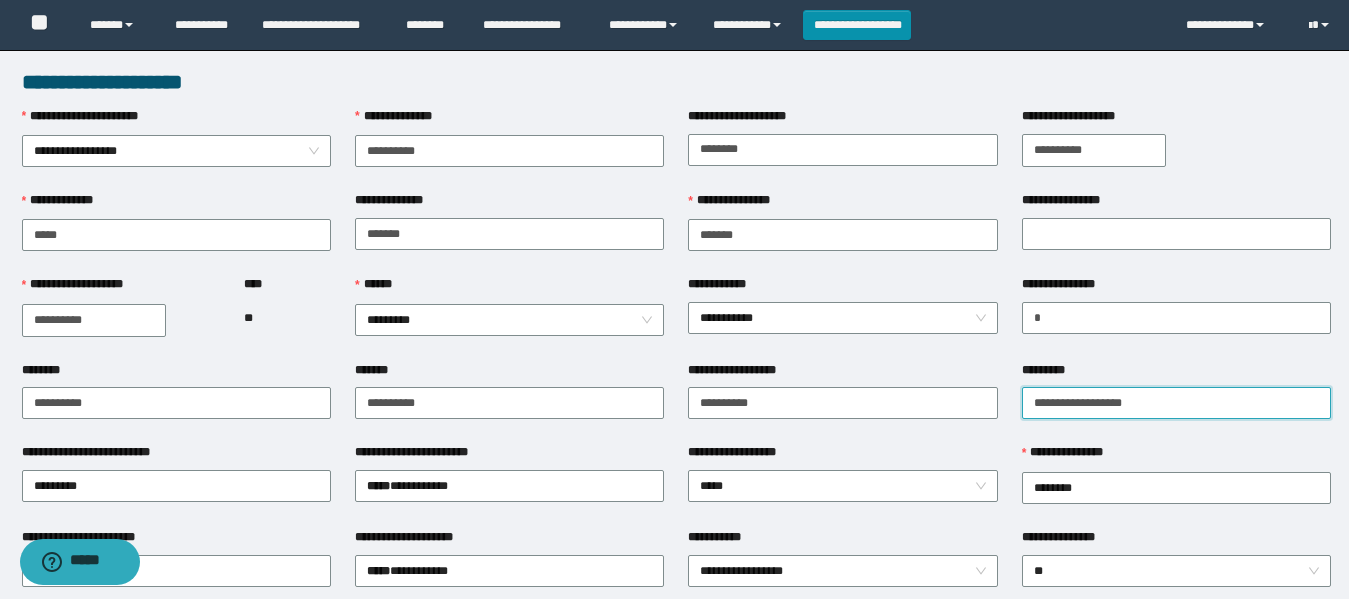drag, startPoint x: 1149, startPoint y: 416, endPoint x: 1015, endPoint y: 405, distance: 134.45073 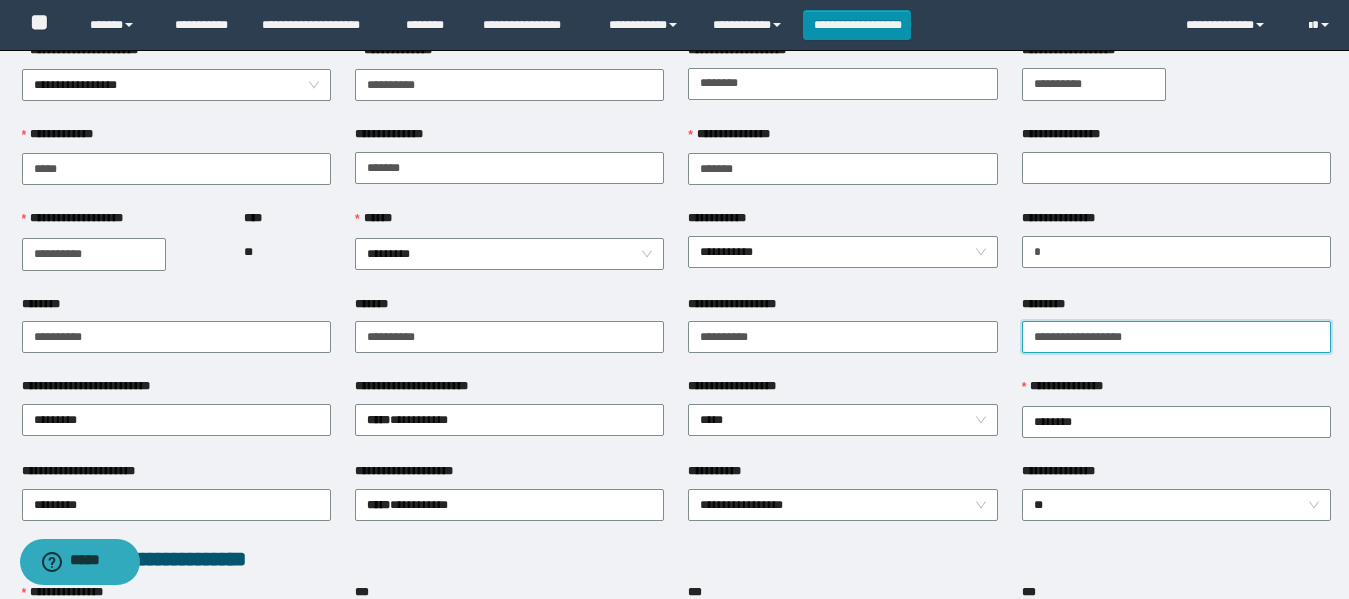 scroll, scrollTop: 100, scrollLeft: 0, axis: vertical 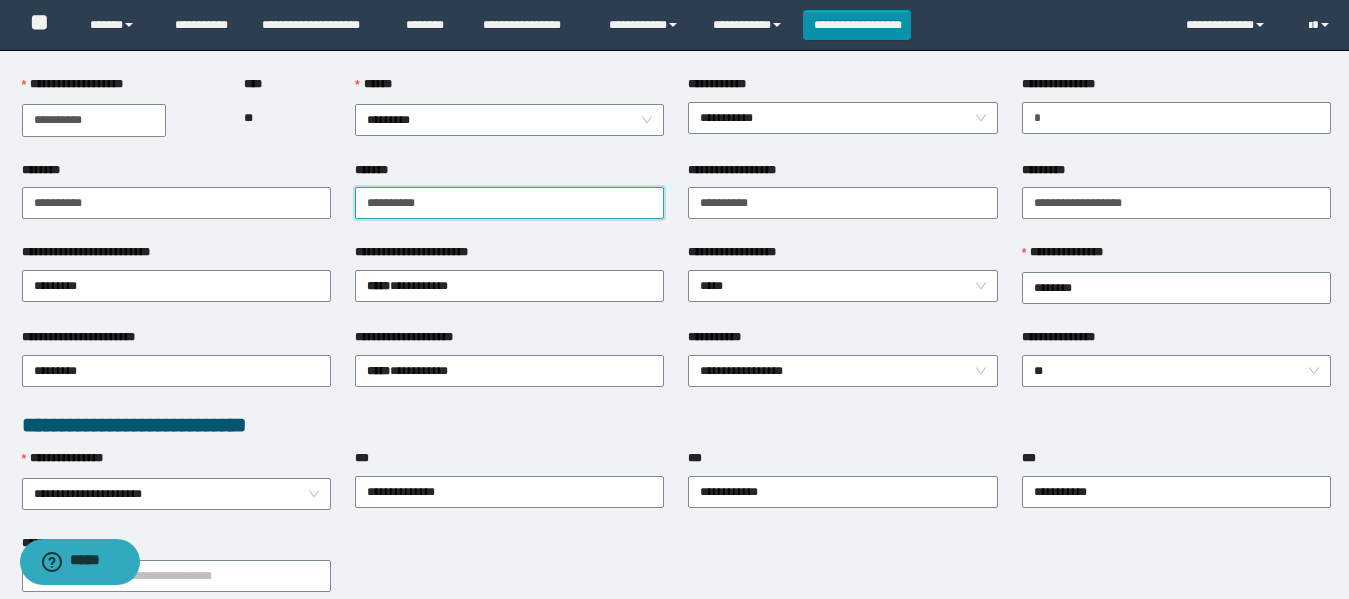drag, startPoint x: 442, startPoint y: 202, endPoint x: 354, endPoint y: 200, distance: 88.02273 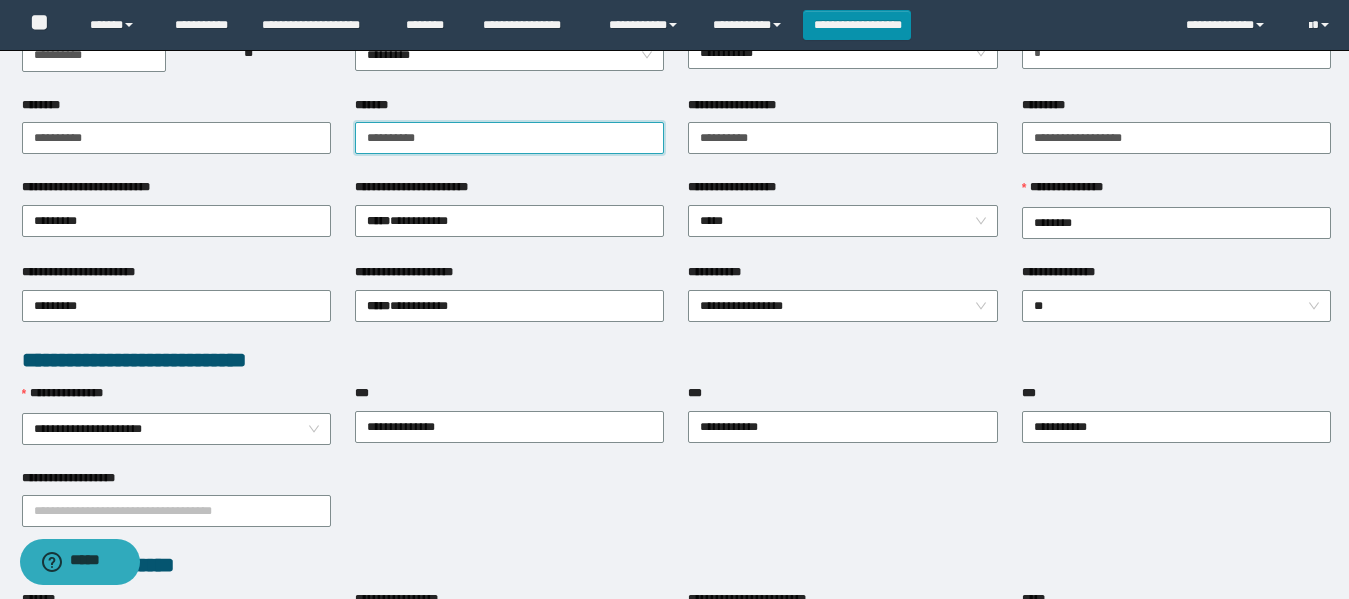 scroll, scrollTop: 300, scrollLeft: 0, axis: vertical 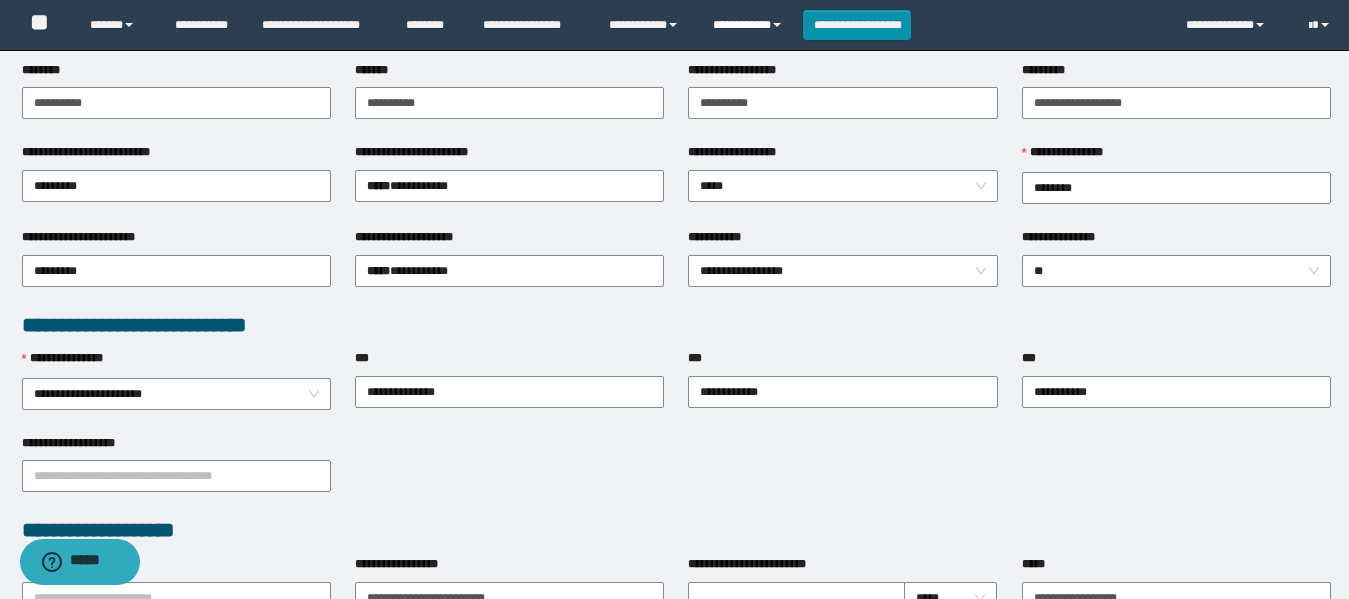 click on "**********" at bounding box center [750, 25] 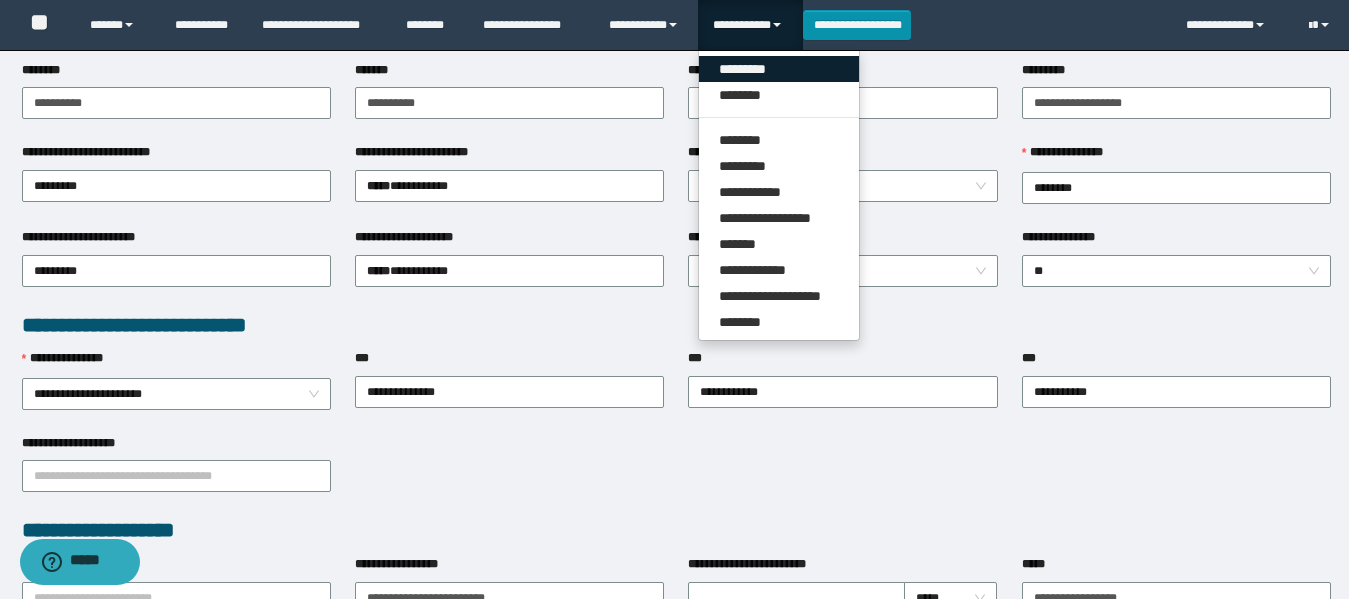 click on "*********" at bounding box center [779, 69] 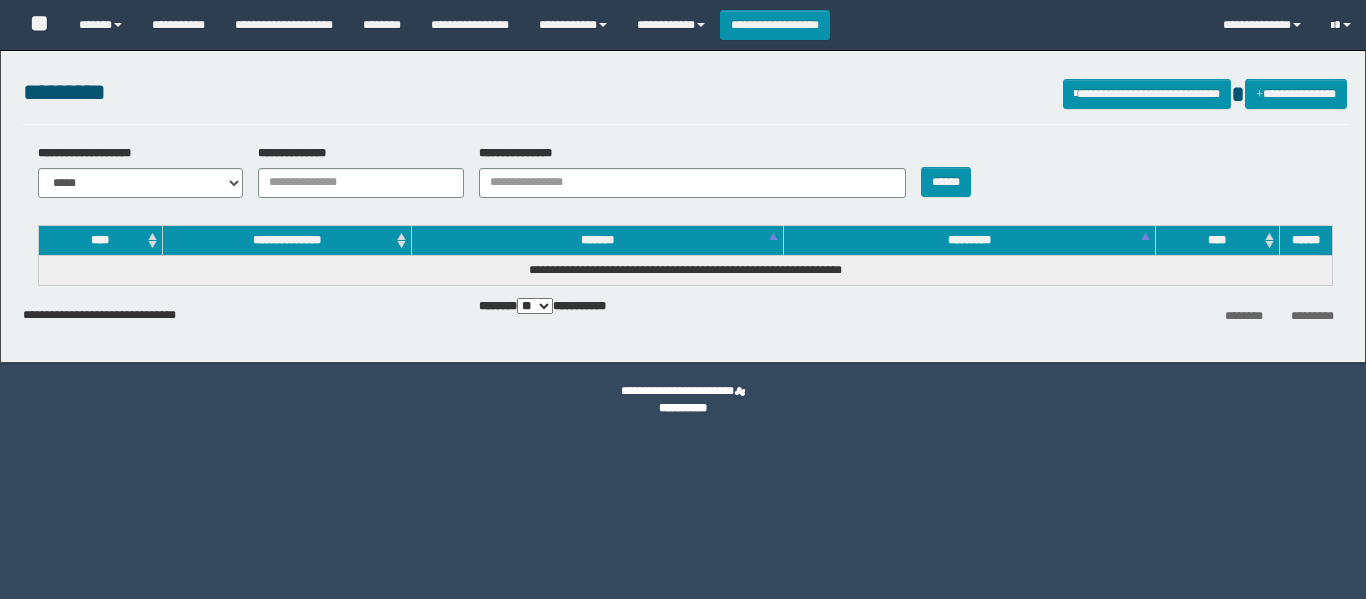 scroll, scrollTop: 0, scrollLeft: 0, axis: both 